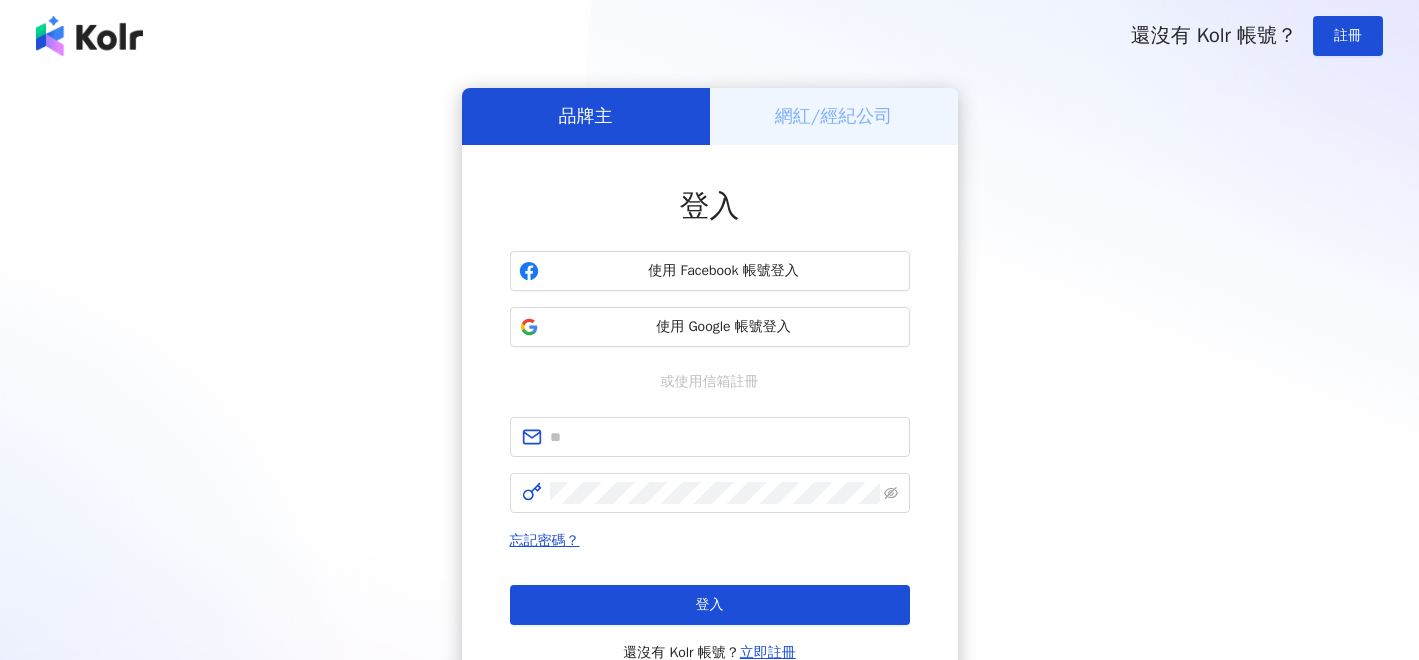 scroll, scrollTop: 0, scrollLeft: 0, axis: both 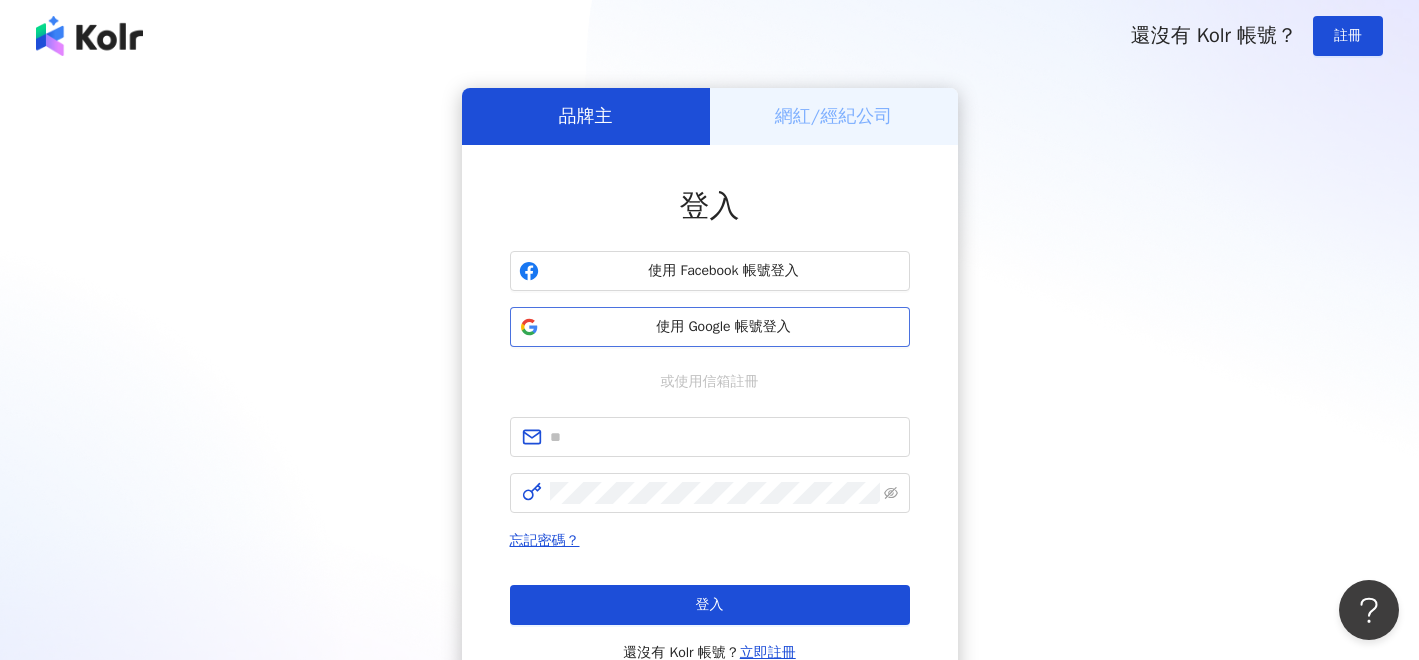 click on "使用 Google 帳號登入" at bounding box center [724, 327] 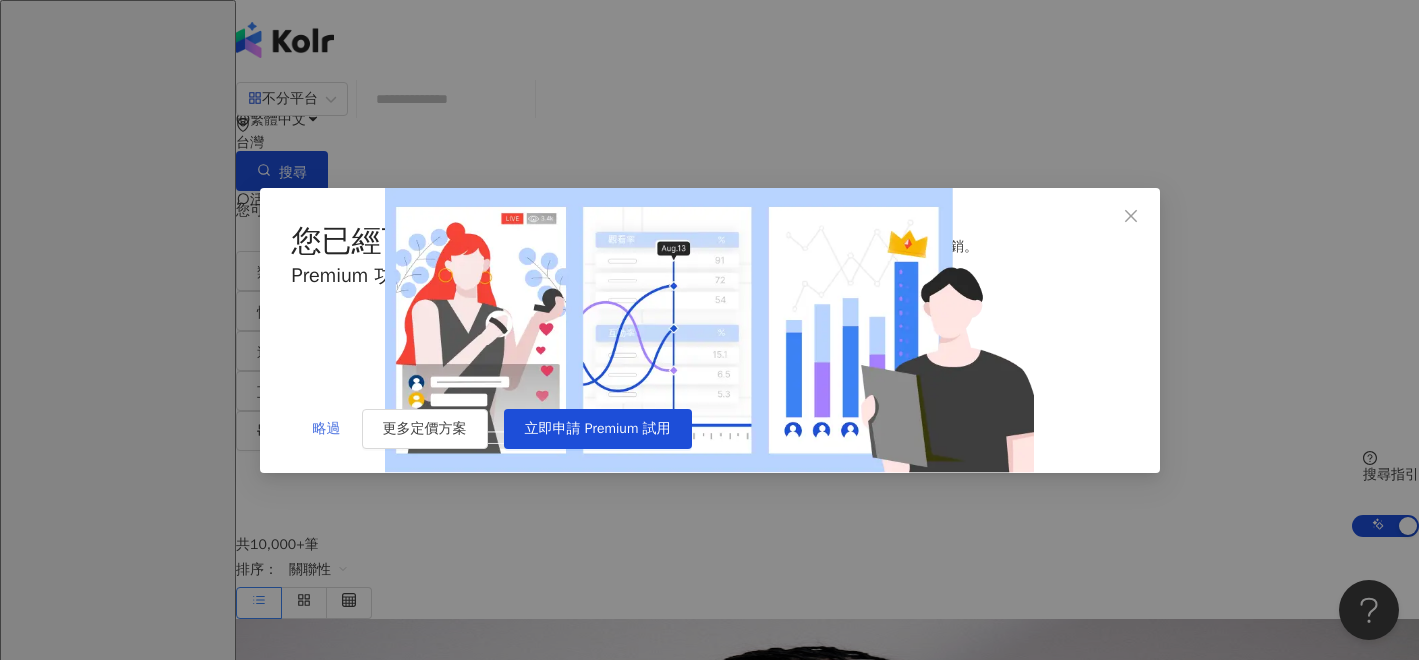 click on "略過" at bounding box center (327, 429) 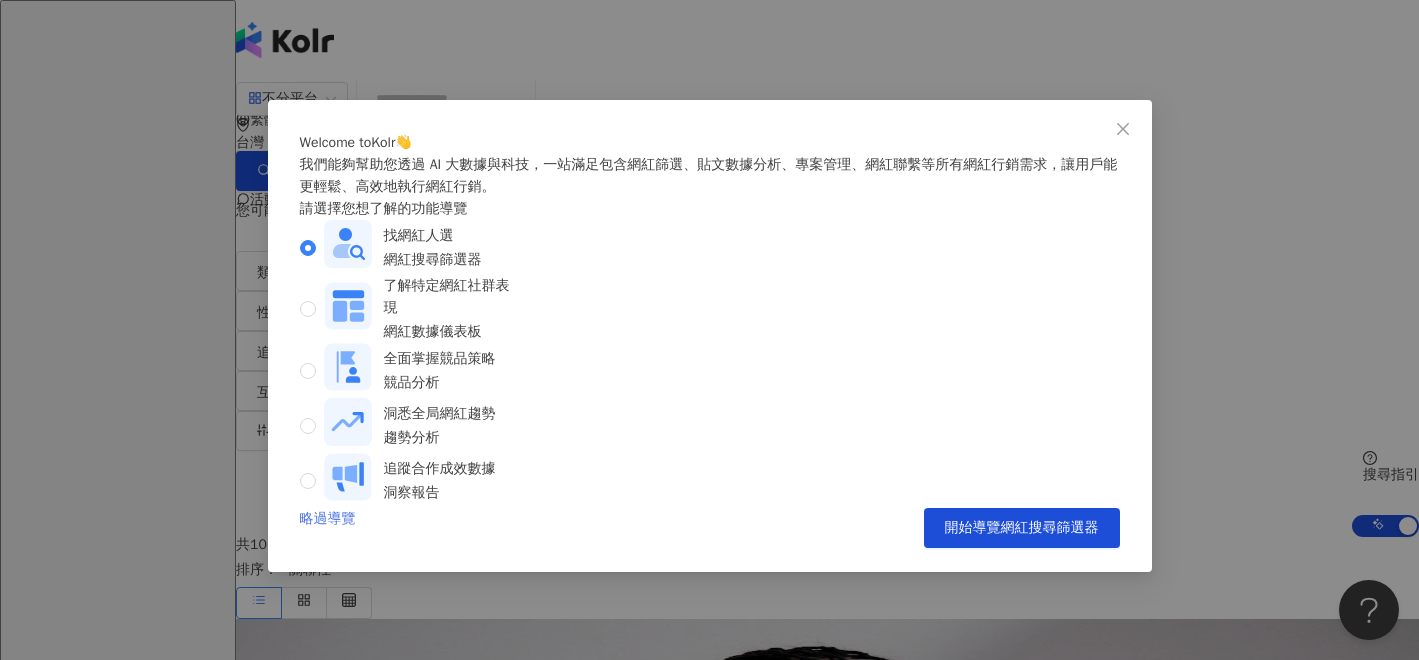 click on "略過導覽" at bounding box center (328, 528) 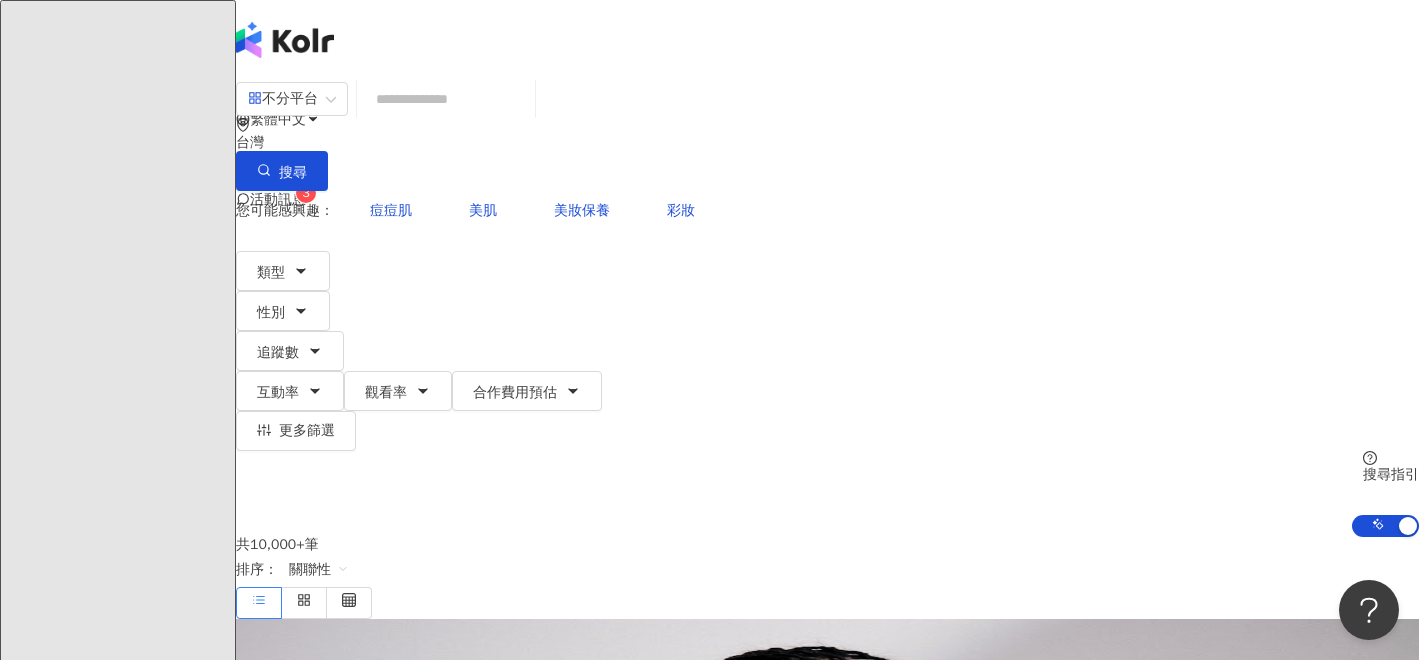 click on "活動訊息" at bounding box center [278, 199] 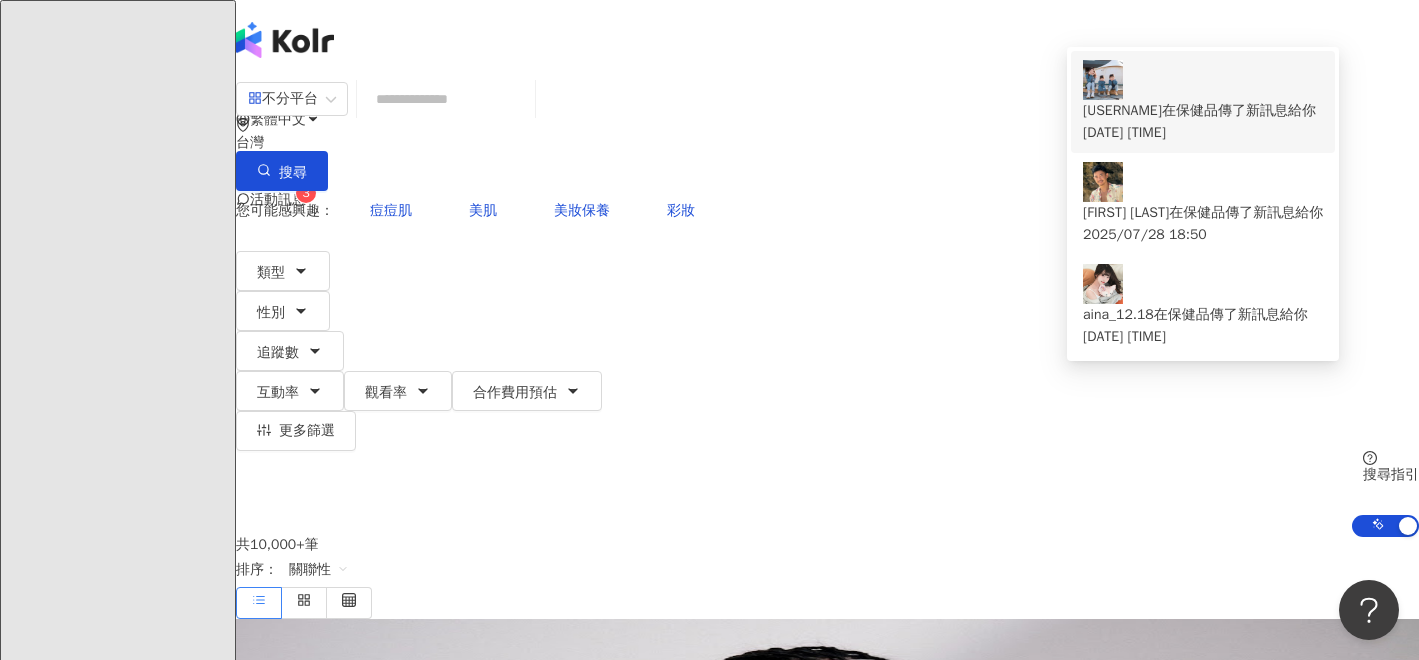 click on "joyiner1988  在  保健品  傳了新訊息給你 2025/07/31 12:35" at bounding box center [1203, 122] 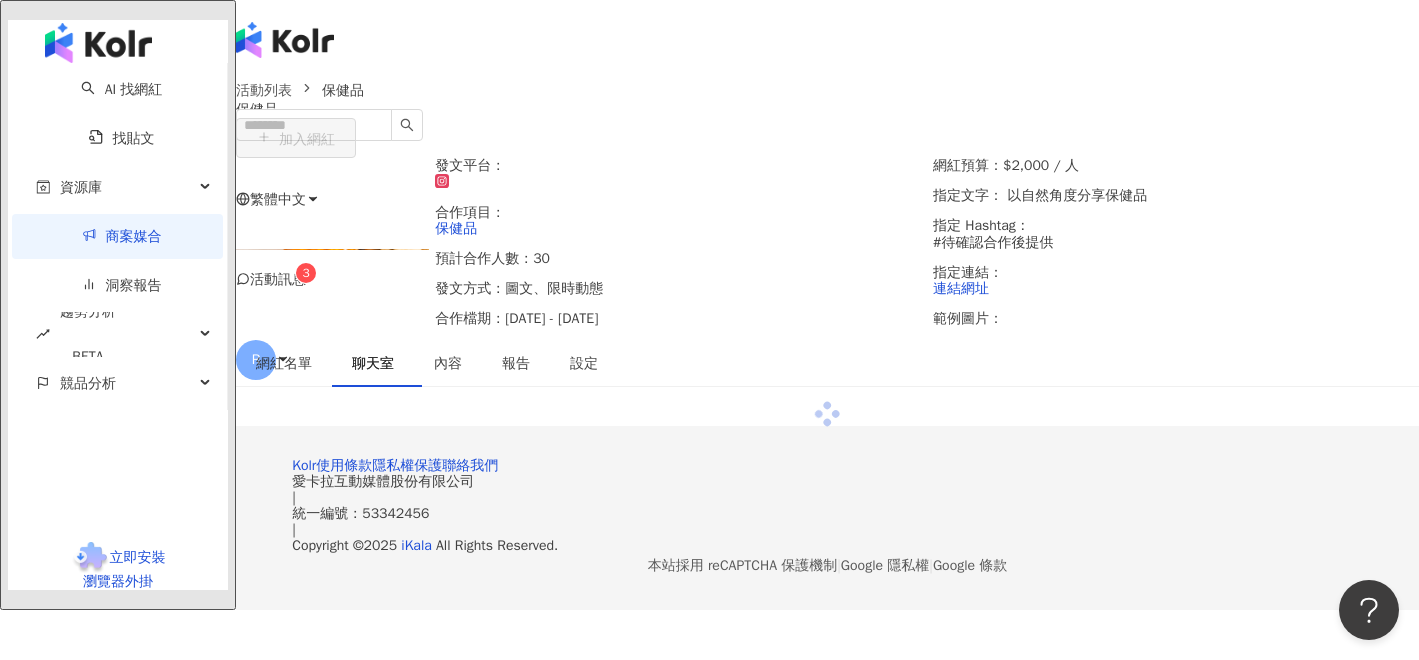click on "活動列表 保健品 保健品 加入網紅" at bounding box center [827, 119] 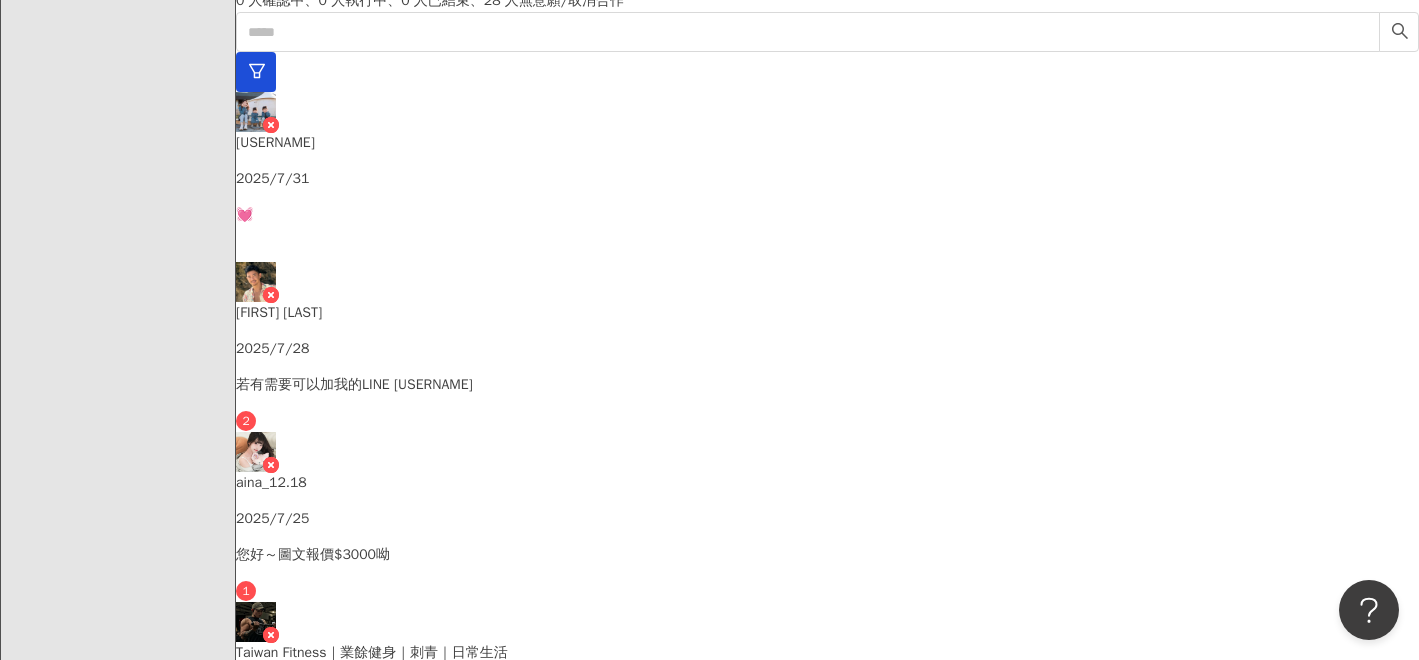 scroll, scrollTop: 494, scrollLeft: 0, axis: vertical 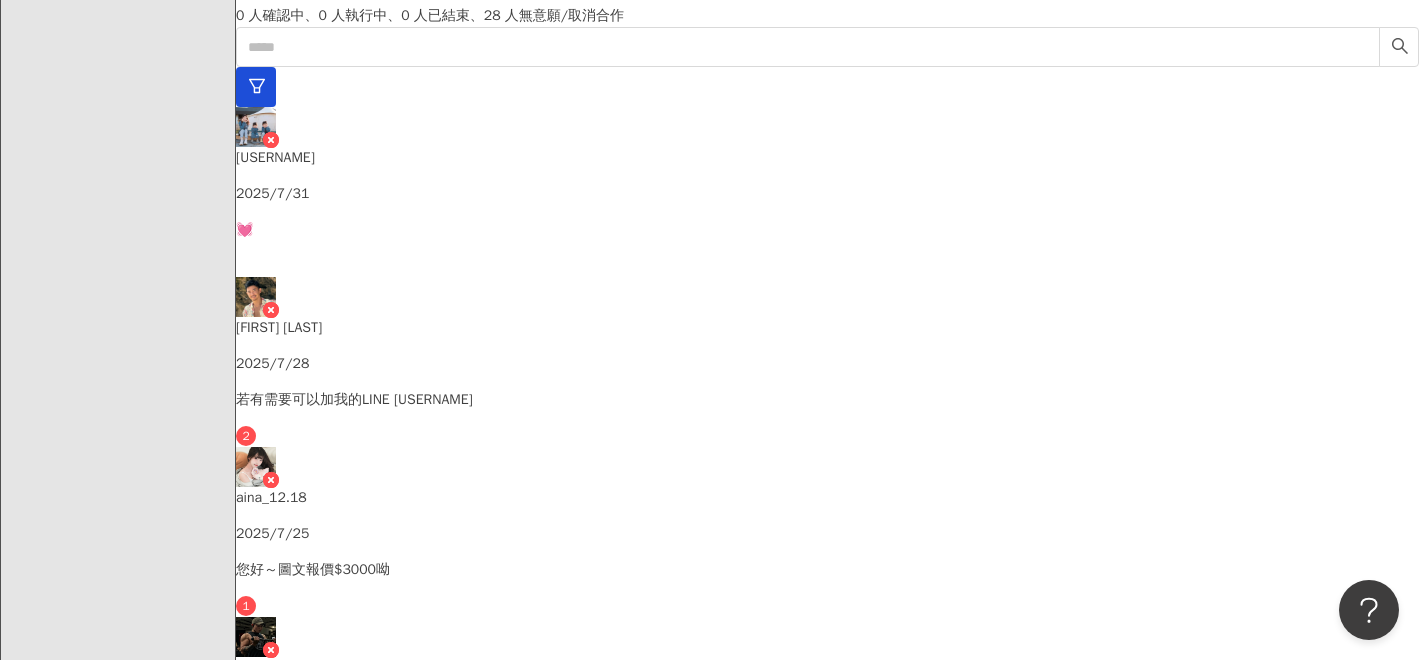 click at bounding box center (817, 4420) 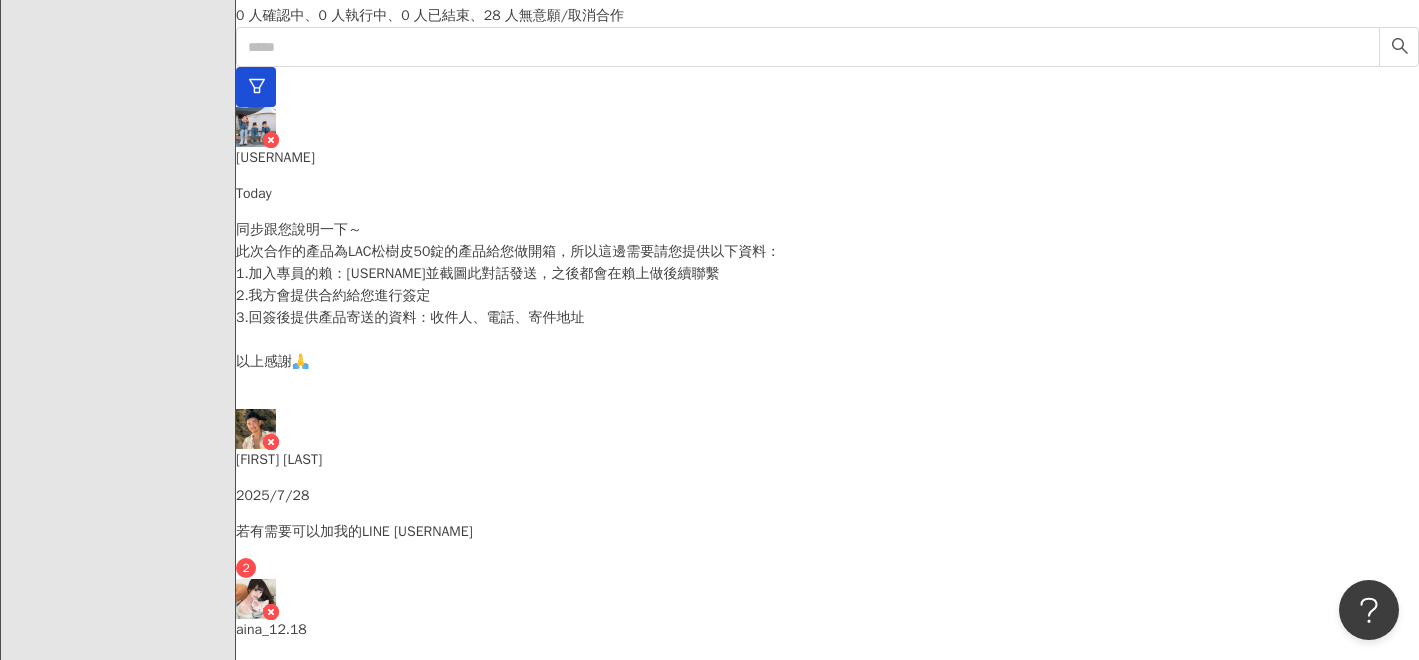 scroll, scrollTop: 467, scrollLeft: 0, axis: vertical 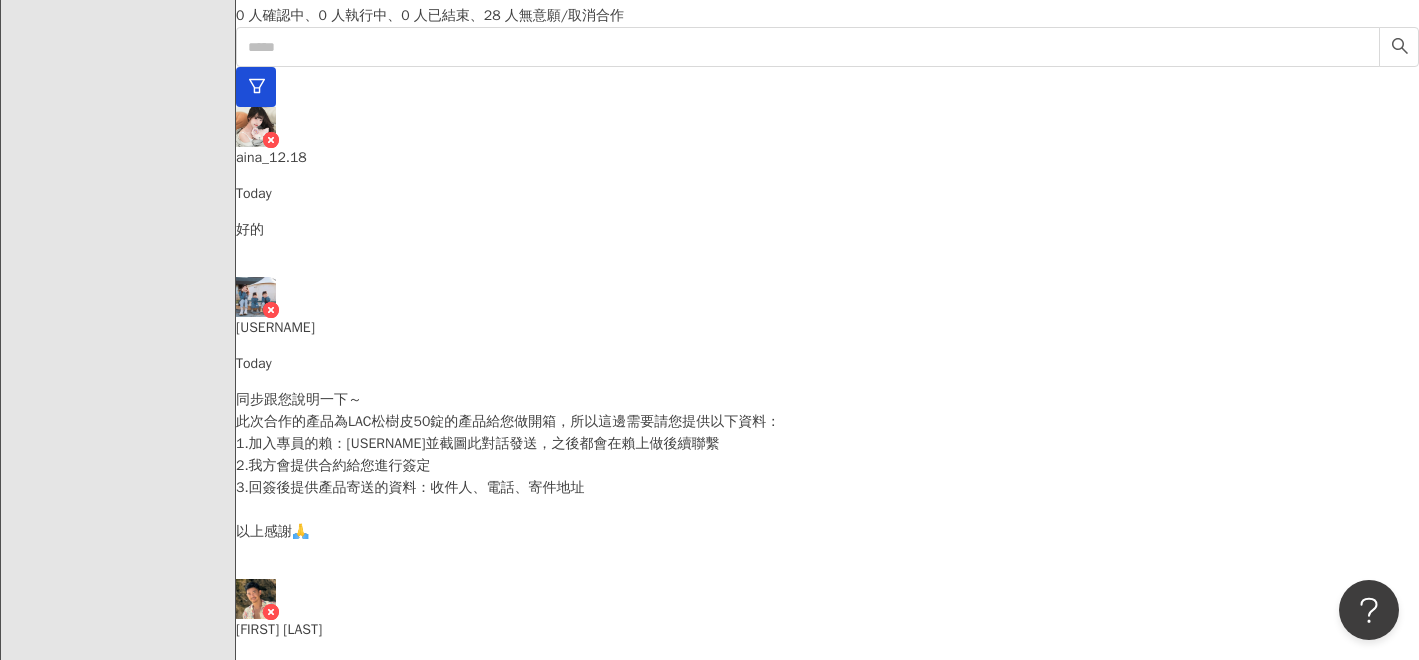 click on "aina_12.18" at bounding box center [827, 3584] 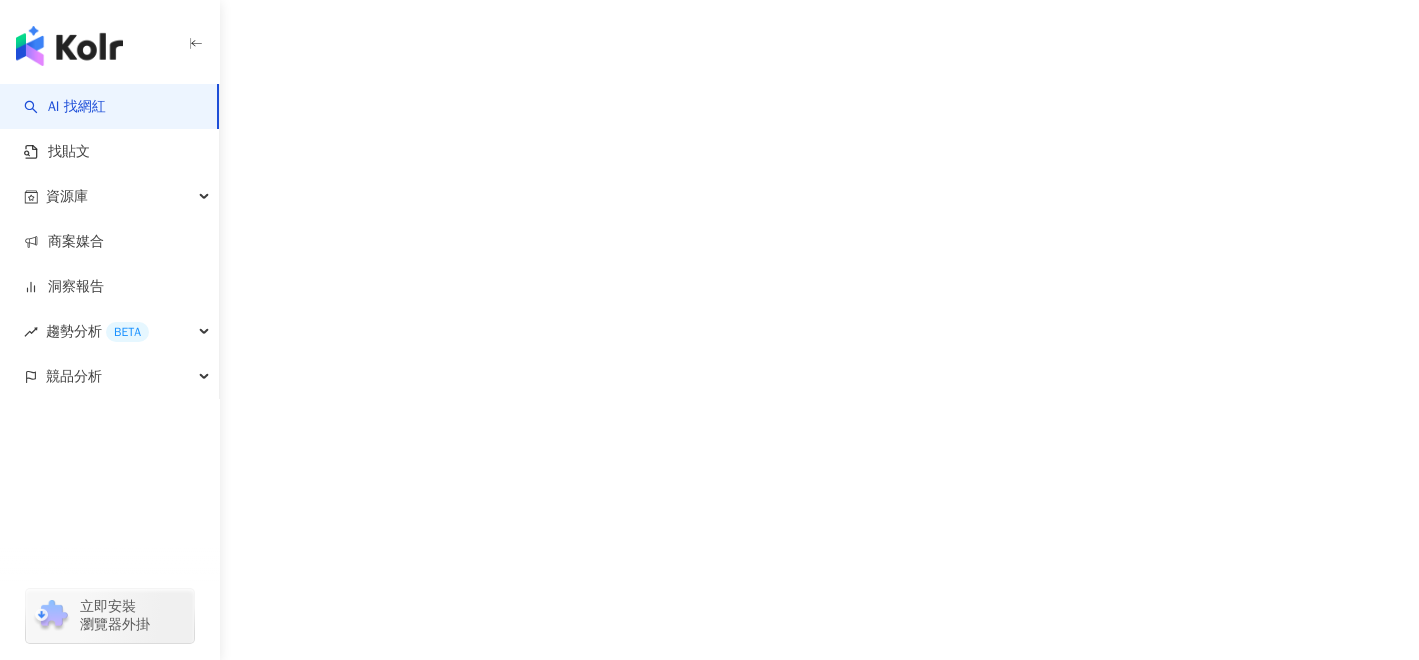 scroll, scrollTop: 0, scrollLeft: 0, axis: both 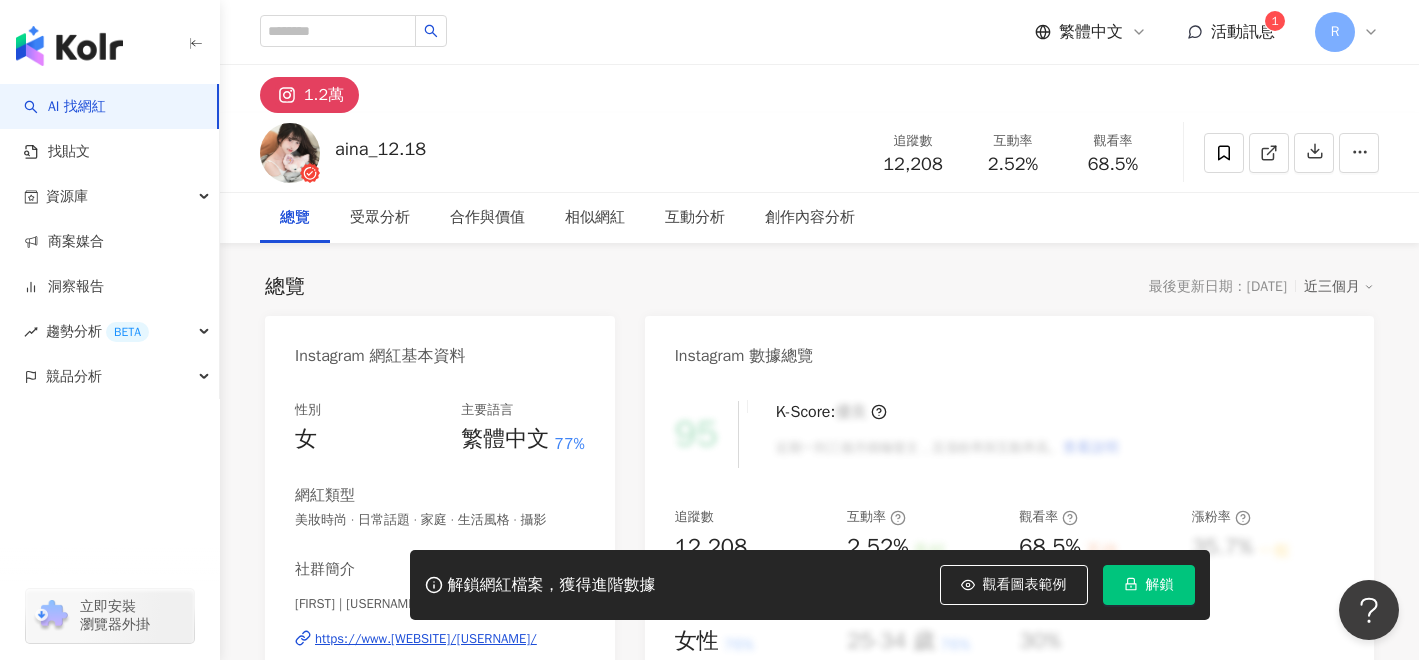 click on "https://www.instagram.com/aina_12.18/" at bounding box center [426, 639] 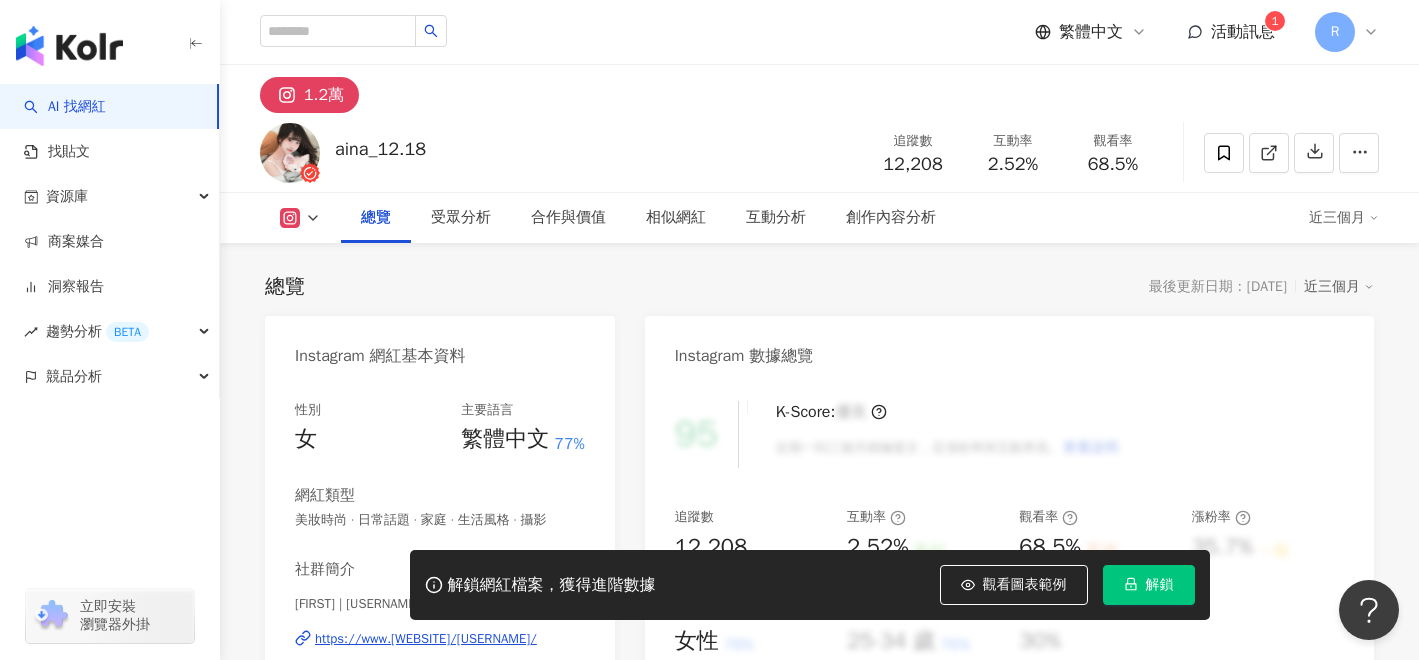 scroll, scrollTop: 107, scrollLeft: 0, axis: vertical 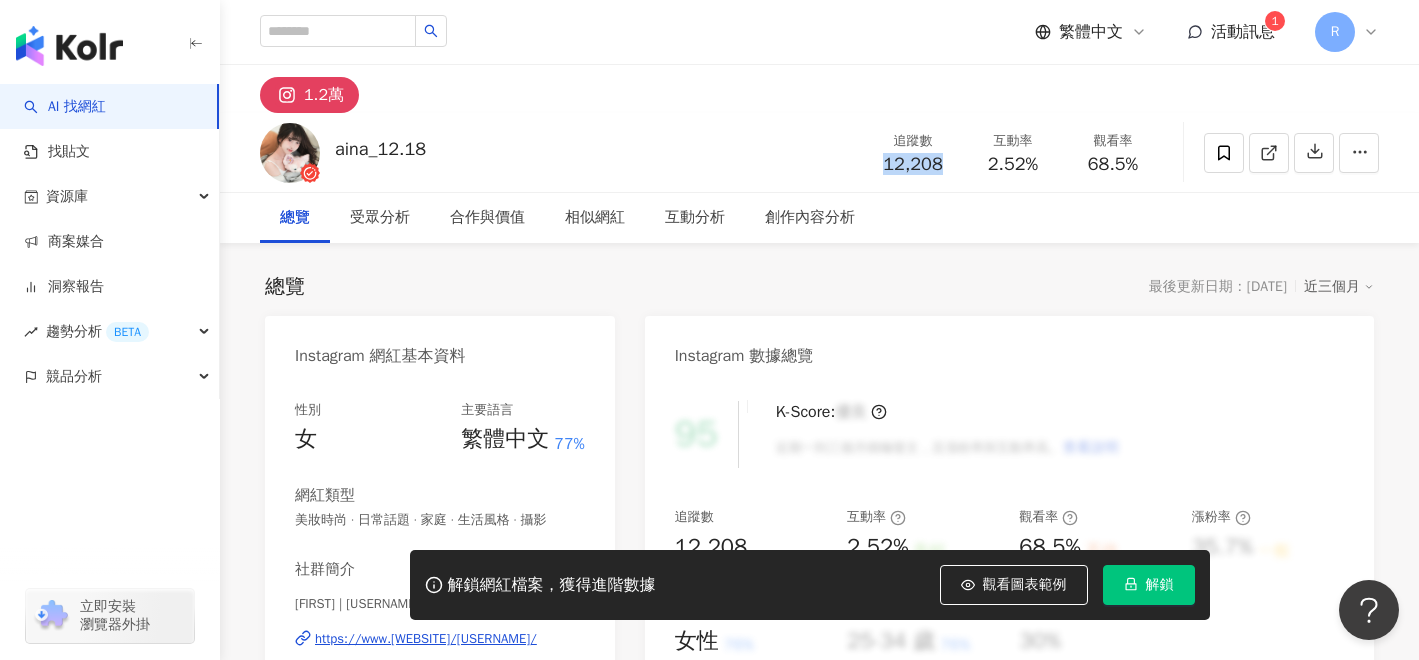 drag, startPoint x: 885, startPoint y: 162, endPoint x: 938, endPoint y: 162, distance: 53 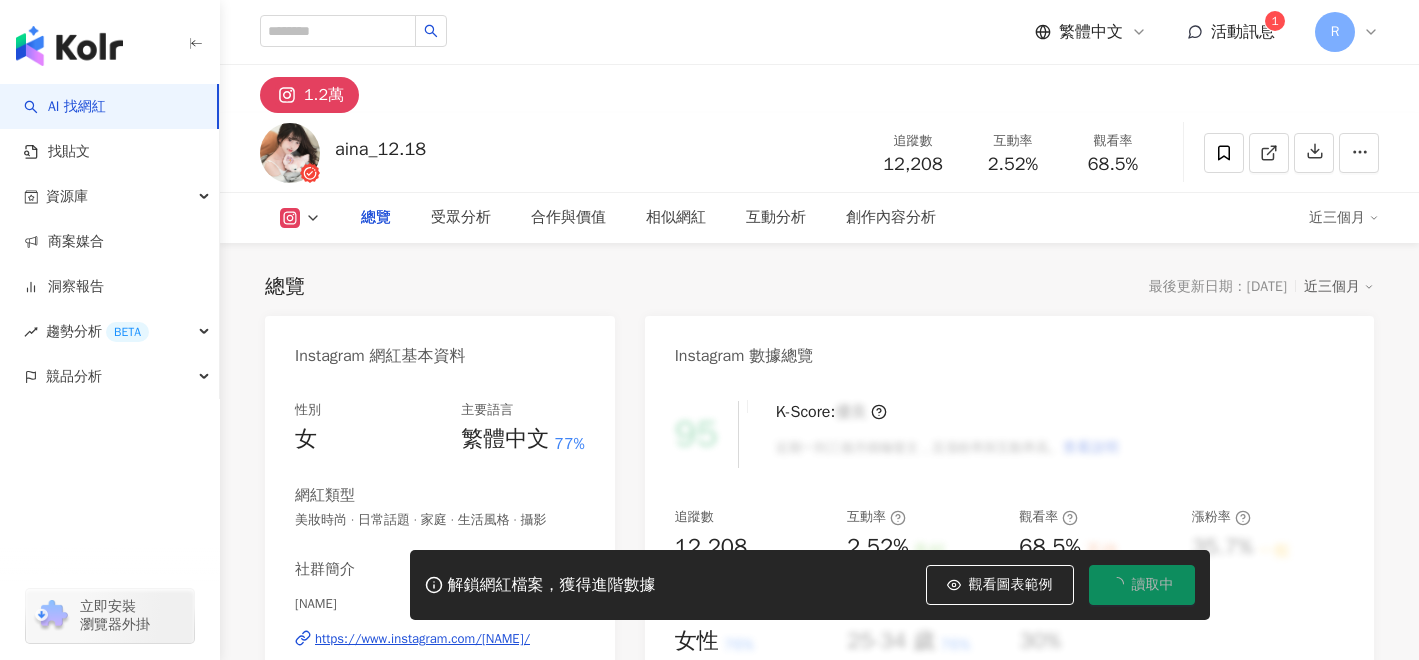 click on "活動訊息" at bounding box center (1243, 32) 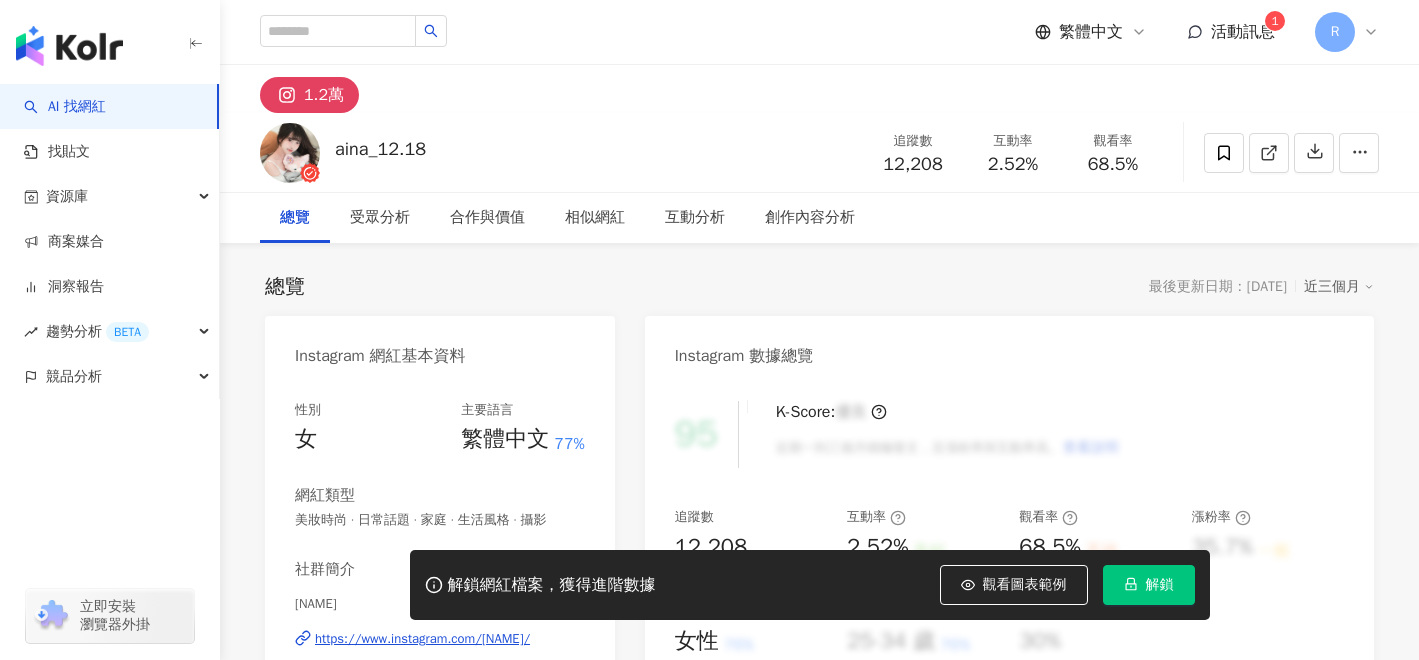 scroll, scrollTop: 0, scrollLeft: 0, axis: both 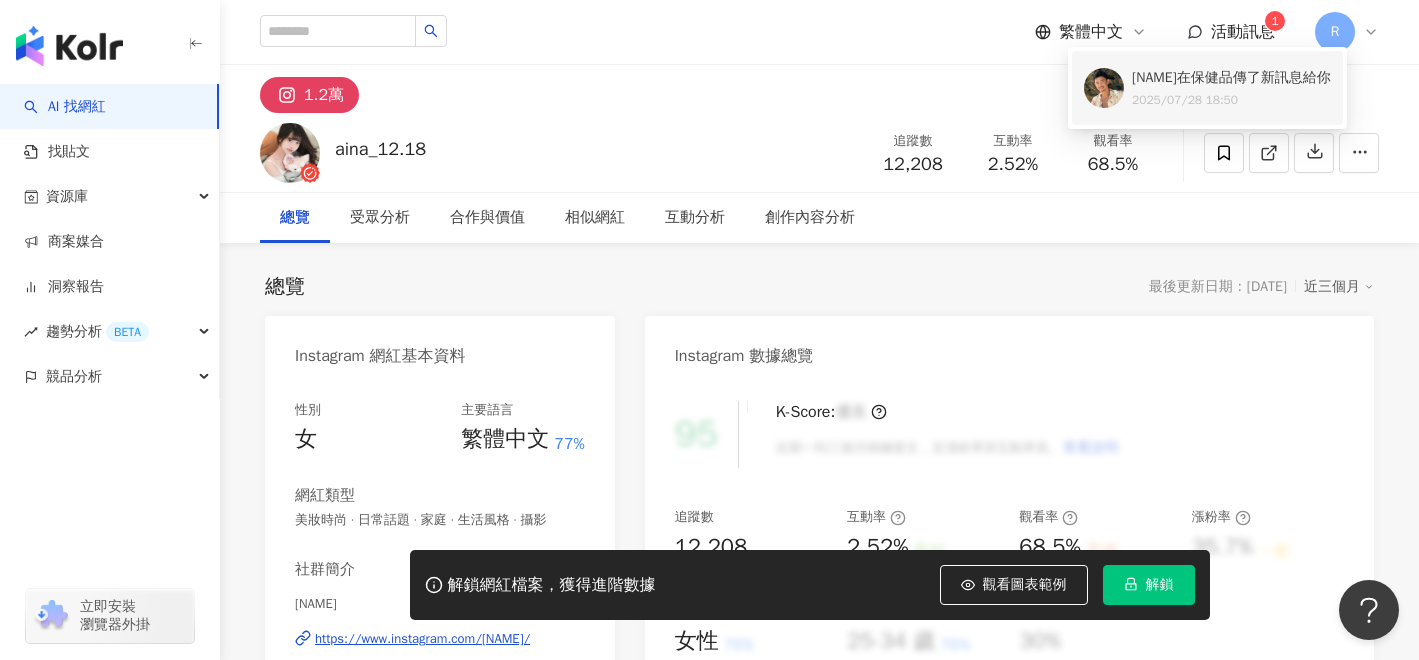 click on "[NAME]" at bounding box center [1154, 77] 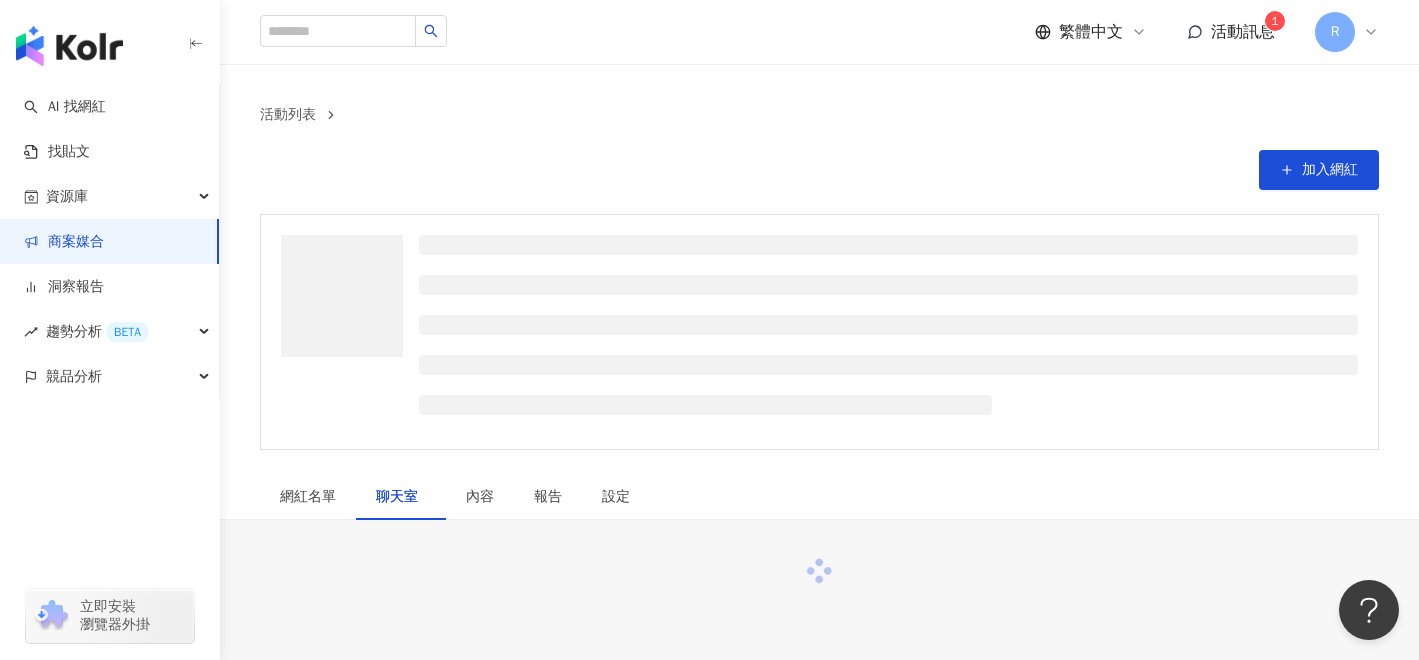 click on "活動訊息" at bounding box center [1243, 32] 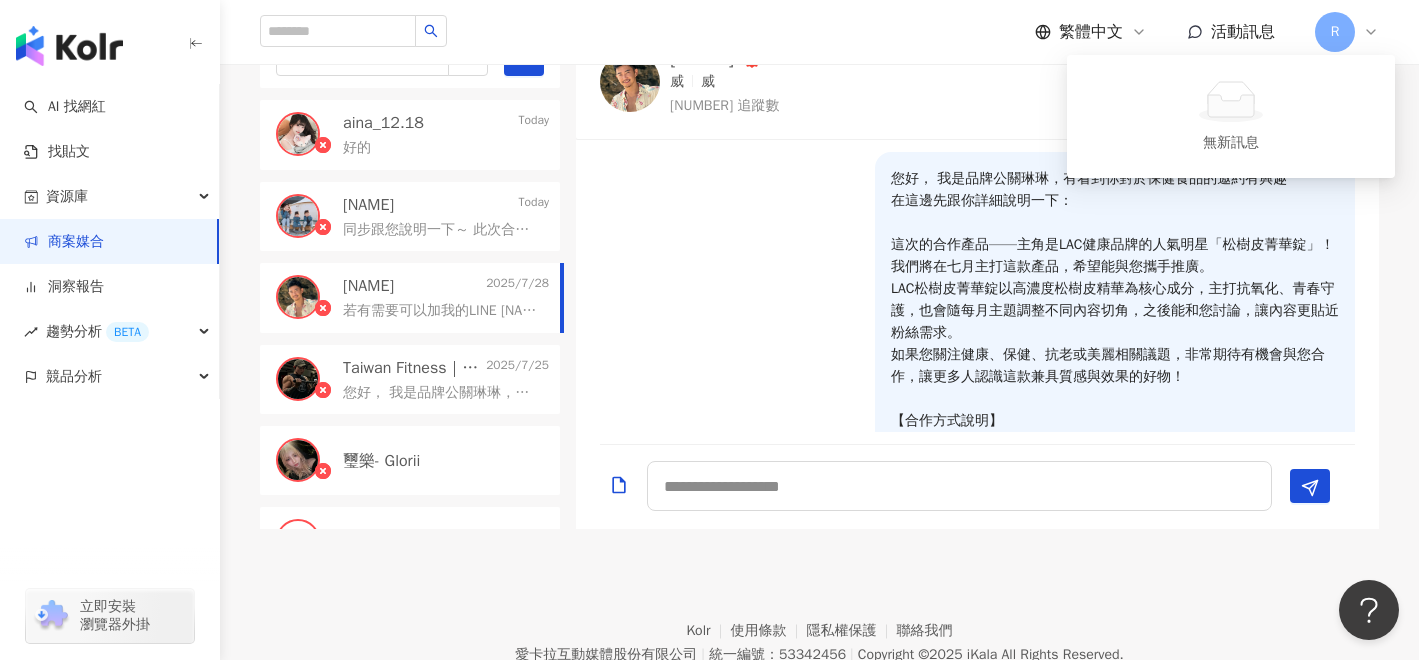 scroll, scrollTop: 517, scrollLeft: 0, axis: vertical 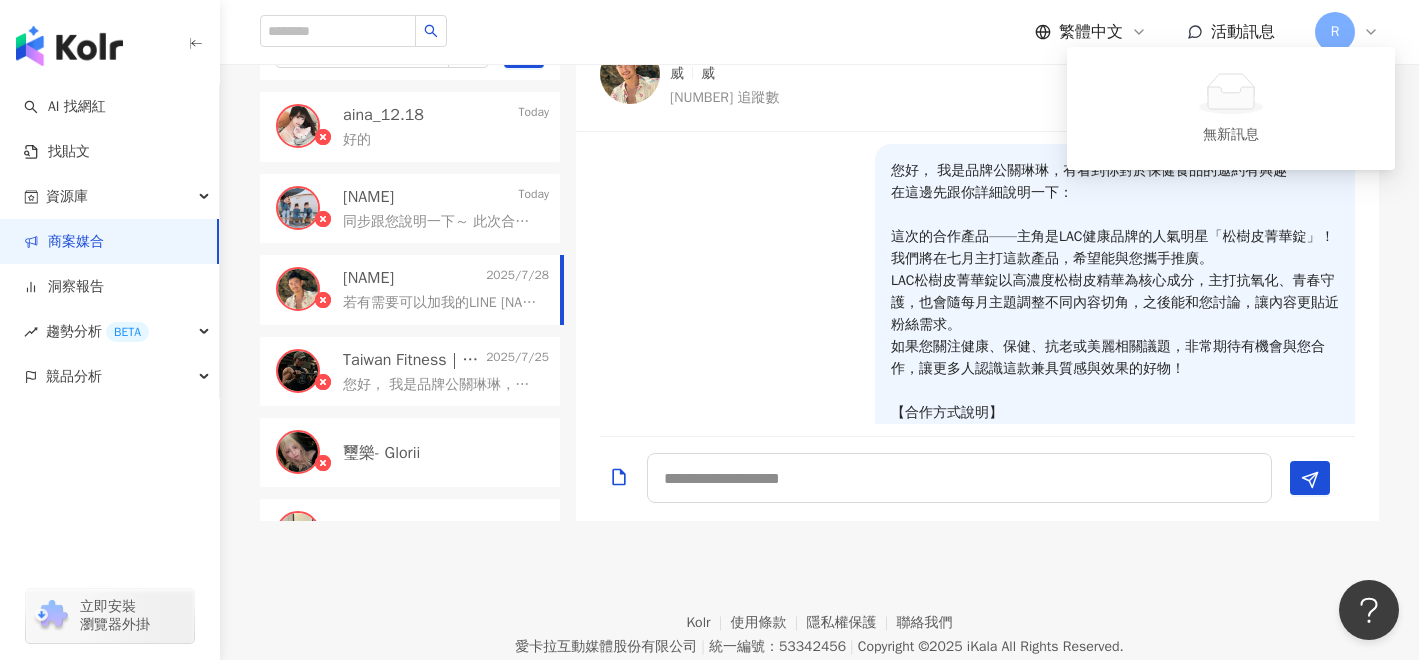 click on "您好， 我是品牌公關琳琳，有看到你對於保健食品的邀約有興趣
在這邊先跟你詳細說明一下：
這次的合作產品——主角是LAC健康品牌的人氣明星「松樹皮菁華錠」！我們將在七月主打這款產品，希望能與您攜手推廣。
LAC松樹皮菁華錠以高濃度松樹皮精華為核心成分，主打抗氧化、青春守護，也會隨每月主題調整不同內容切角，之後能和您討論，讓內容更貼近粉絲需求。
如果您關注健康、保健、抗老或美麗相關議題，非常期待有機會與您合作，讓更多人認識這款兼具質感與效果的好物！
【合作方式說明】
△發文方向：以1則貼文（3-4張圖）為主，分享您的體驗與心得
△公關品：由我們提供一小瓶松樹皮菁華錠
如果您對合作有興趣，或想了解更多細節，歡迎隨時私訊回覆。很期待有機會一起合作！" at bounding box center (1115, 347) 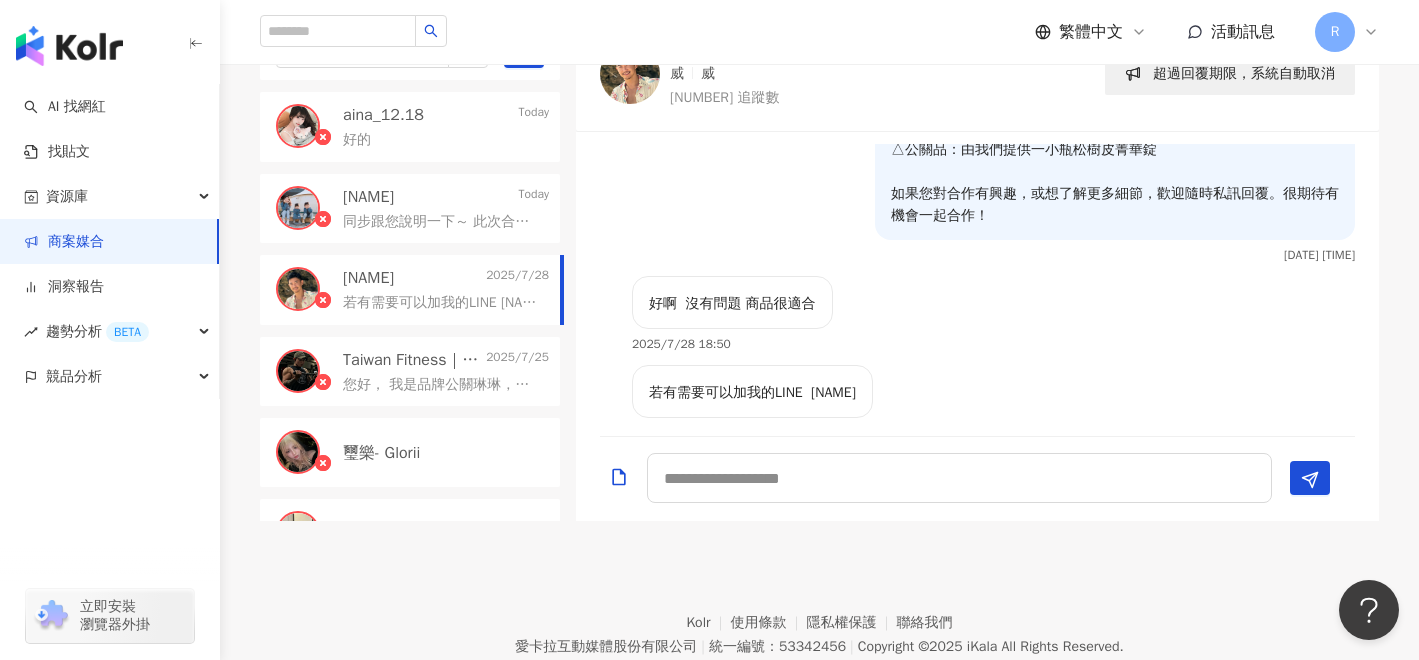 scroll, scrollTop: 337, scrollLeft: 0, axis: vertical 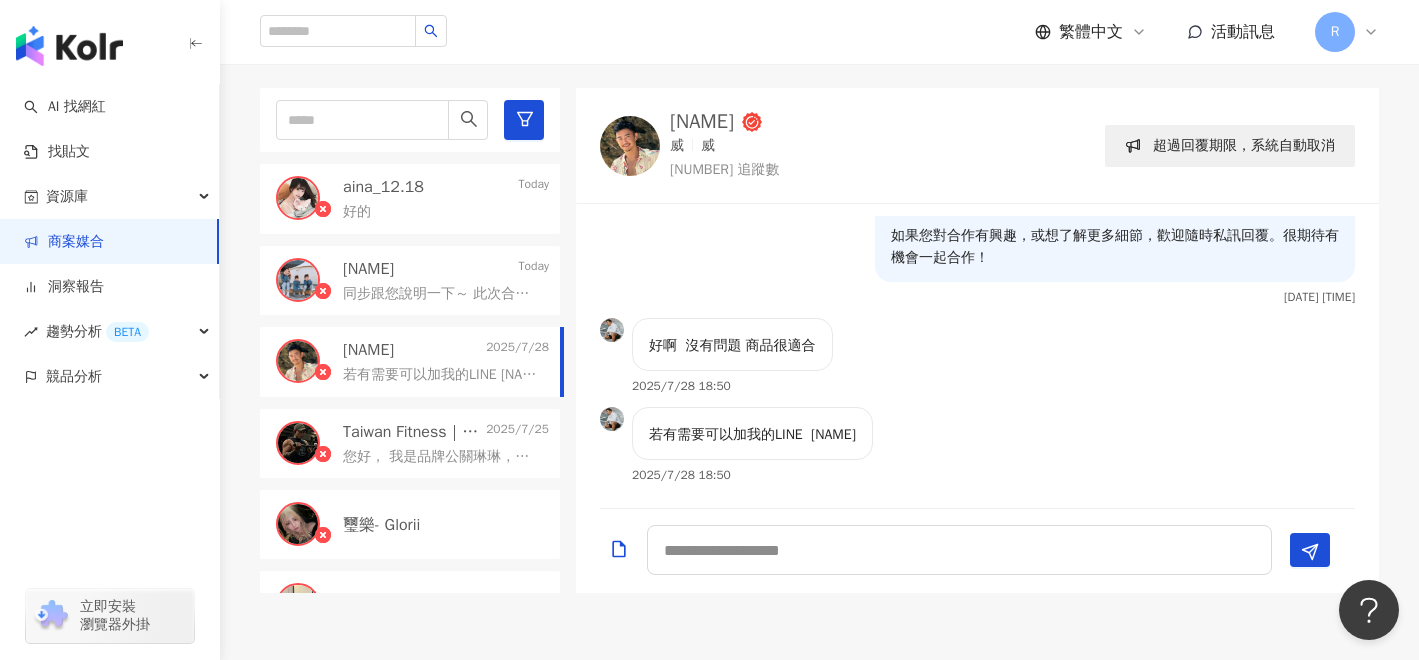 drag, startPoint x: 813, startPoint y: 435, endPoint x: 886, endPoint y: 435, distance: 73 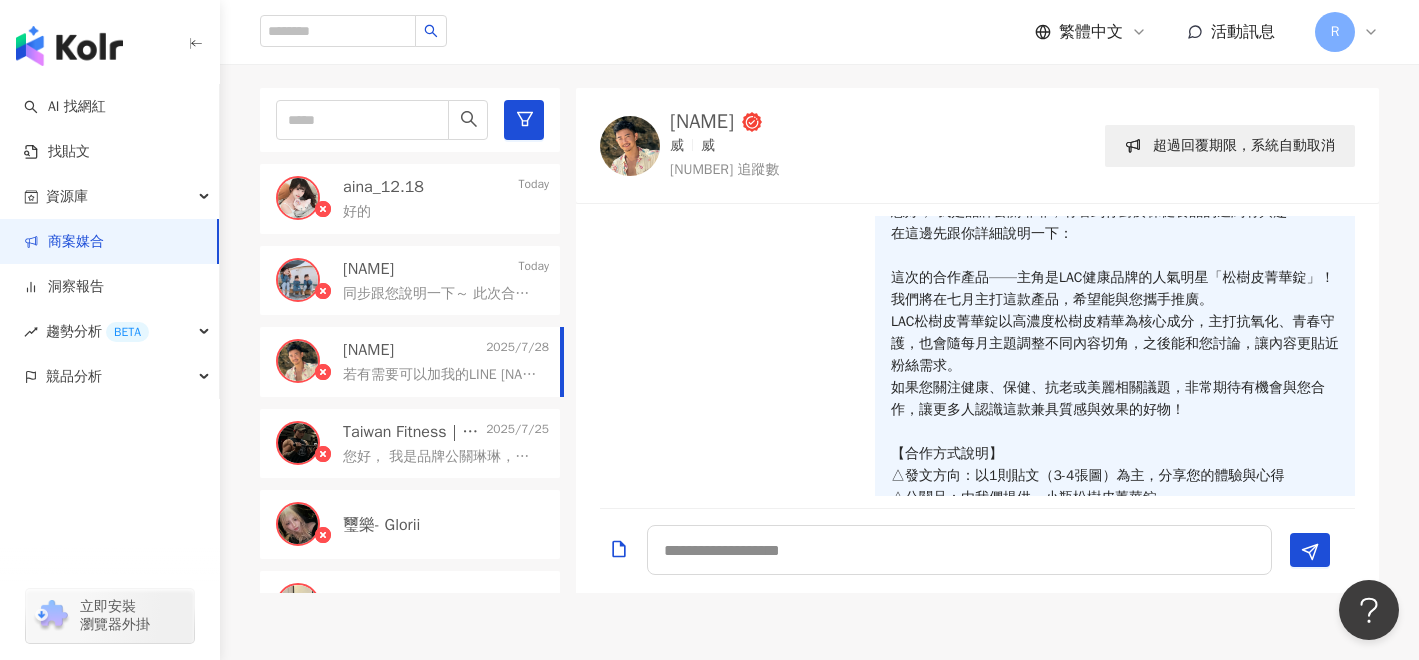 scroll, scrollTop: 0, scrollLeft: 0, axis: both 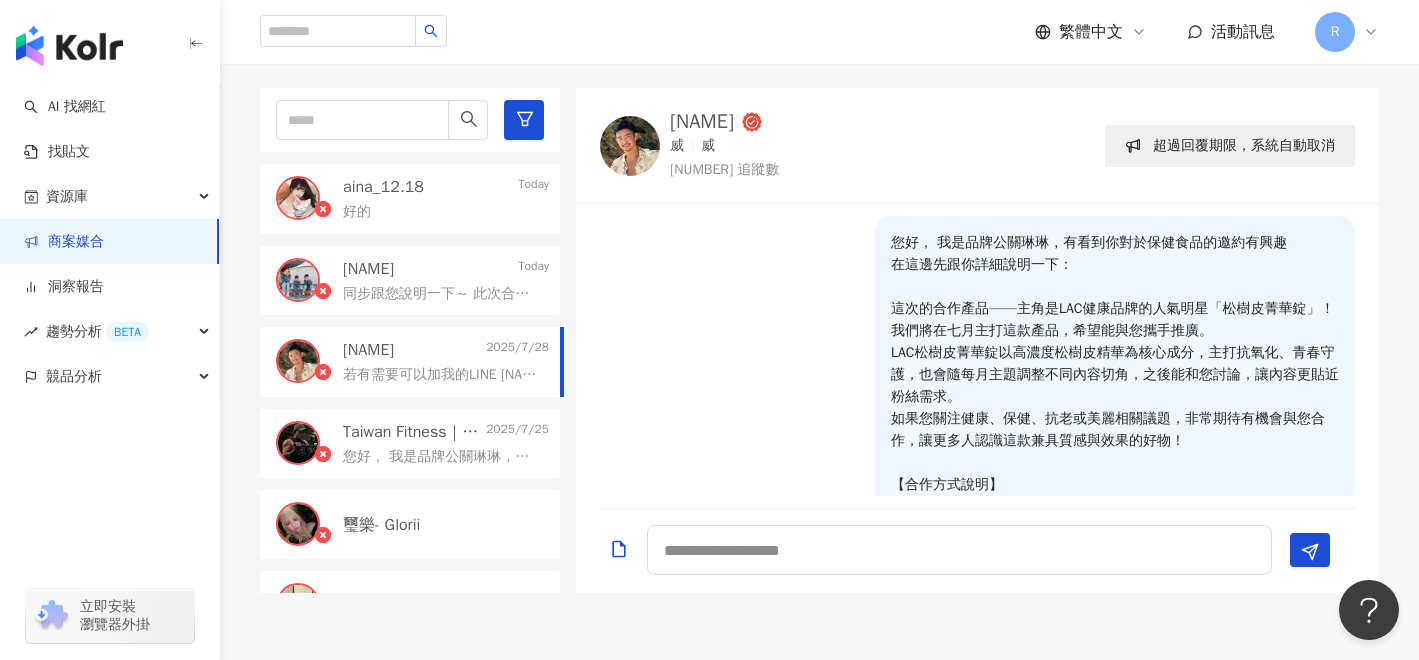 click on "同步跟您說明一下～
此次合作的產品為LAC松樹皮50錠的產品給您做開箱，所以這邊需要請您提供以下資料：
1.加入專員的賴：milituan並截圖此對話發送，之後都會在賴上做後續聯繫
2.我方會提供合約給您進行簽定
3.回簽後提供產品寄送的資料：收件人、電話、寄件地址
以上感謝🙏" at bounding box center [442, 294] 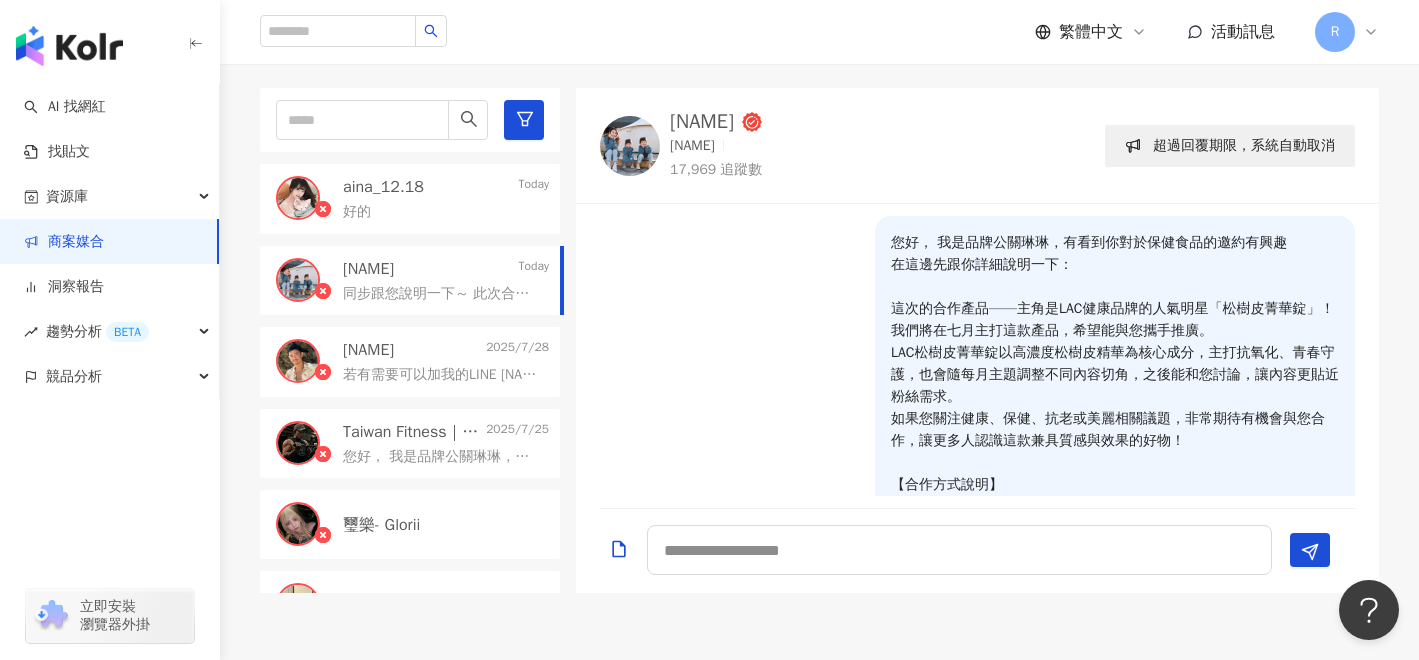 scroll, scrollTop: 689, scrollLeft: 0, axis: vertical 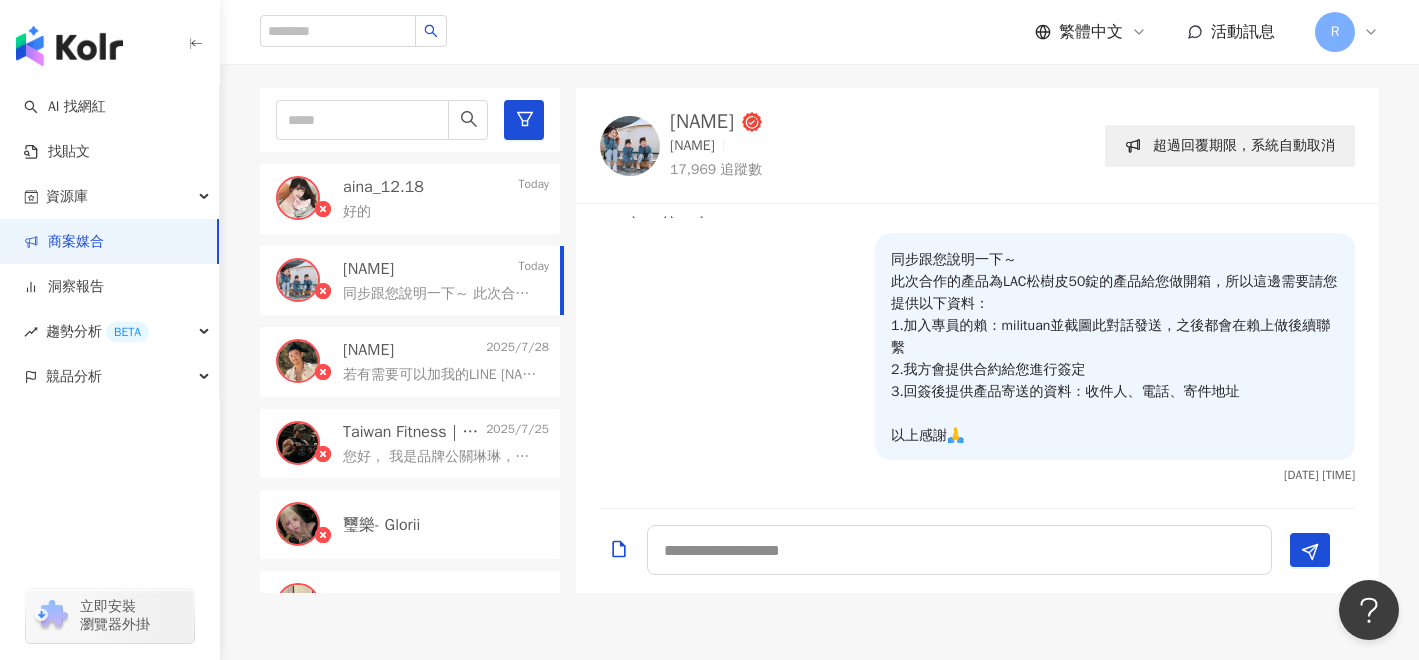click on "17,969 追蹤數" at bounding box center (716, 170) 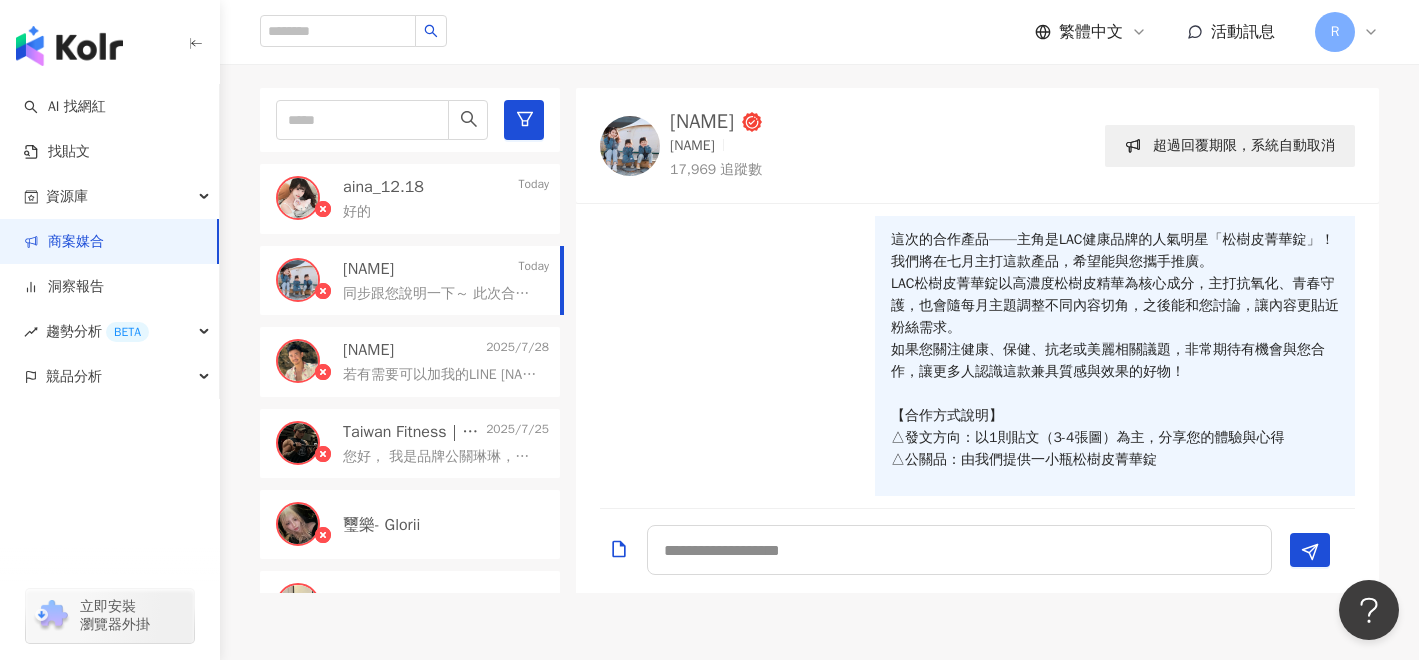 scroll, scrollTop: 689, scrollLeft: 0, axis: vertical 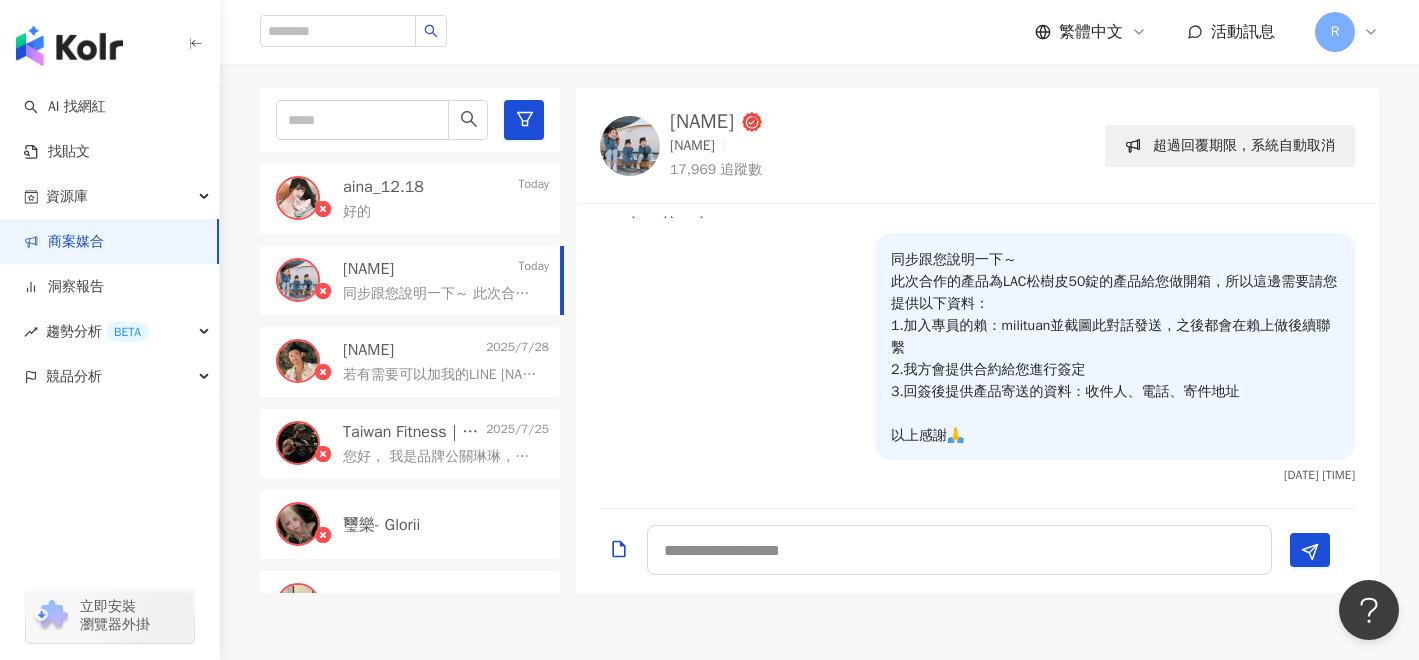 click at bounding box center [69, 46] 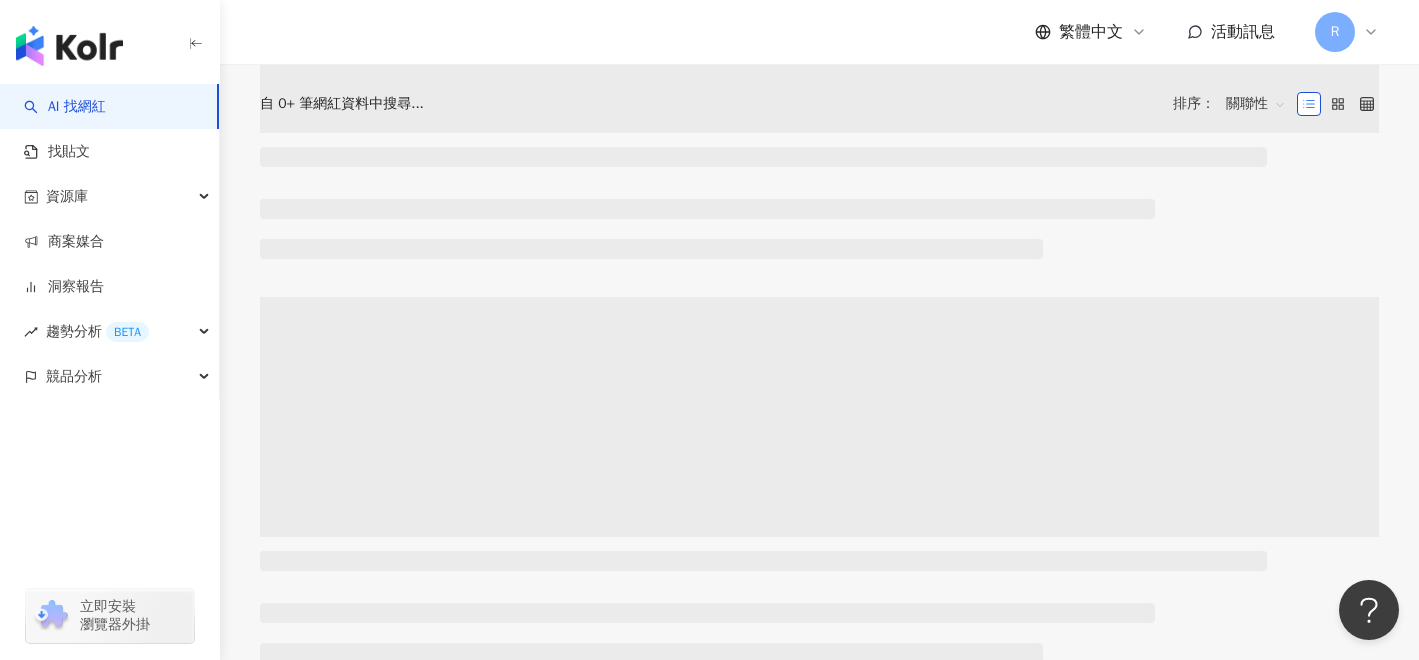 scroll, scrollTop: 0, scrollLeft: 0, axis: both 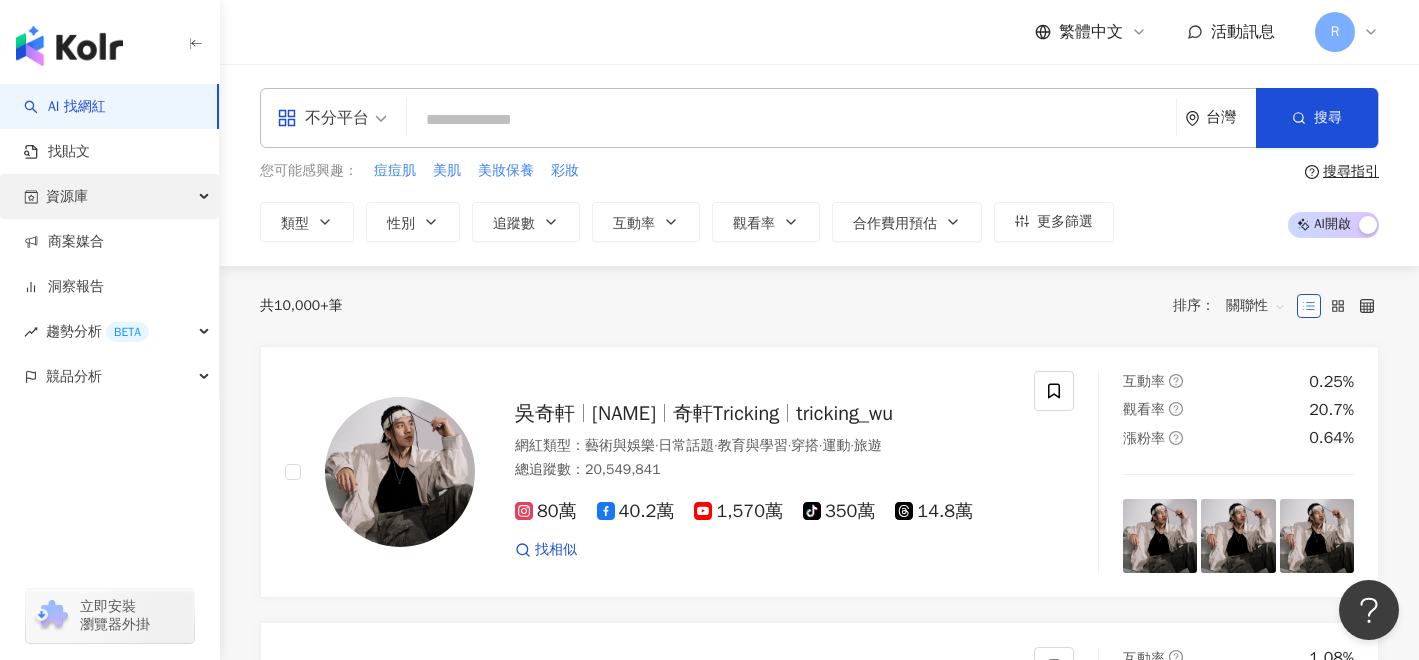 click on "資源庫" at bounding box center (109, 196) 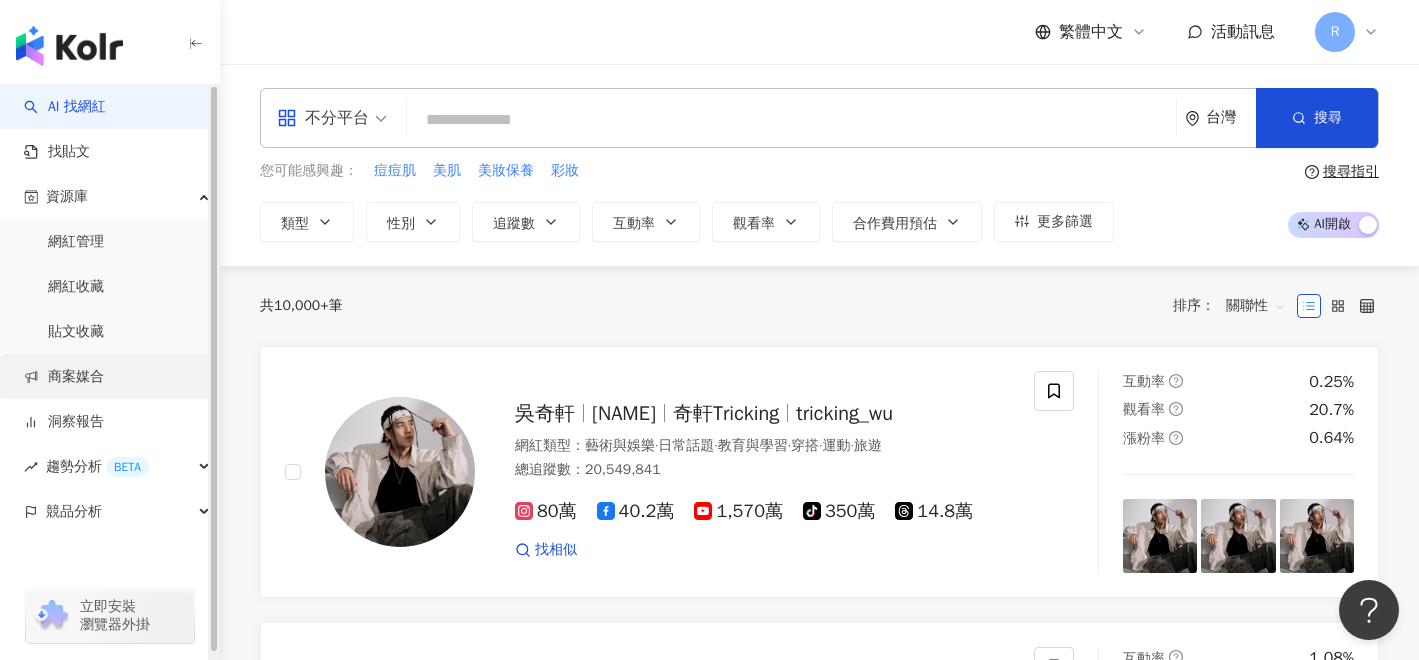 click on "商案媒合" at bounding box center (64, 377) 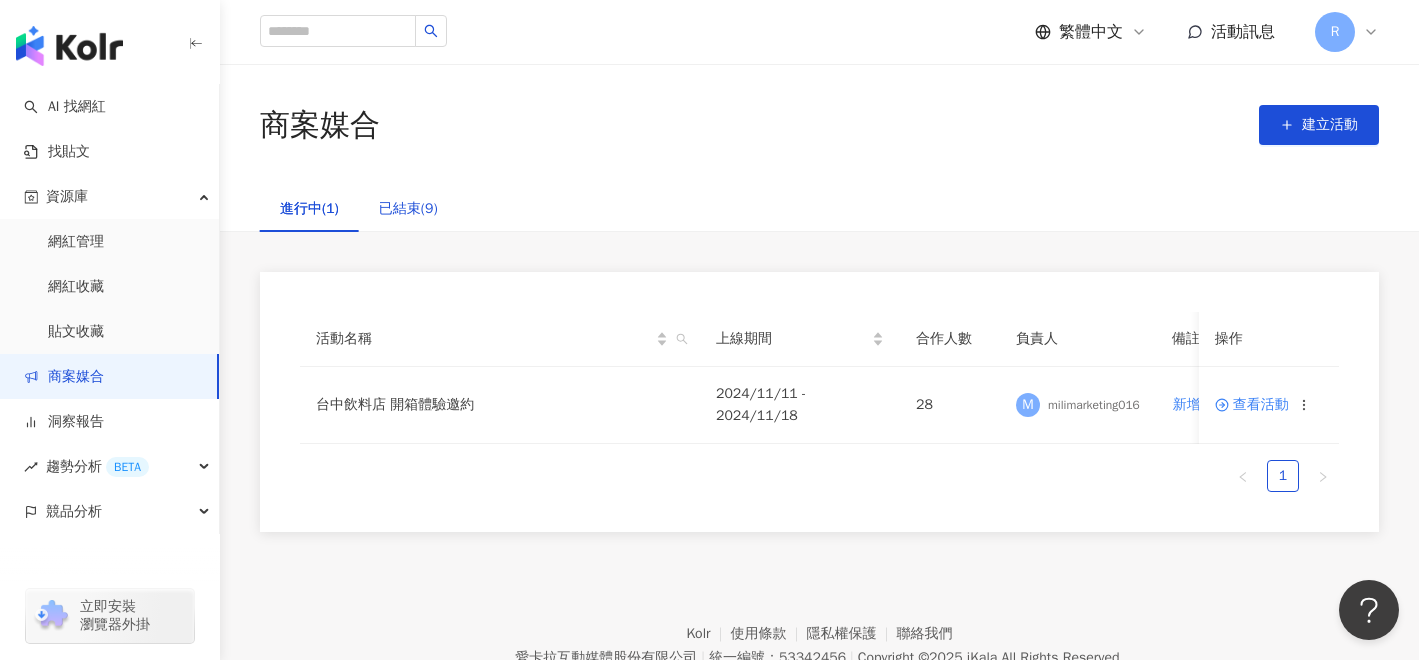 click on "已結束(9)" at bounding box center [408, 209] 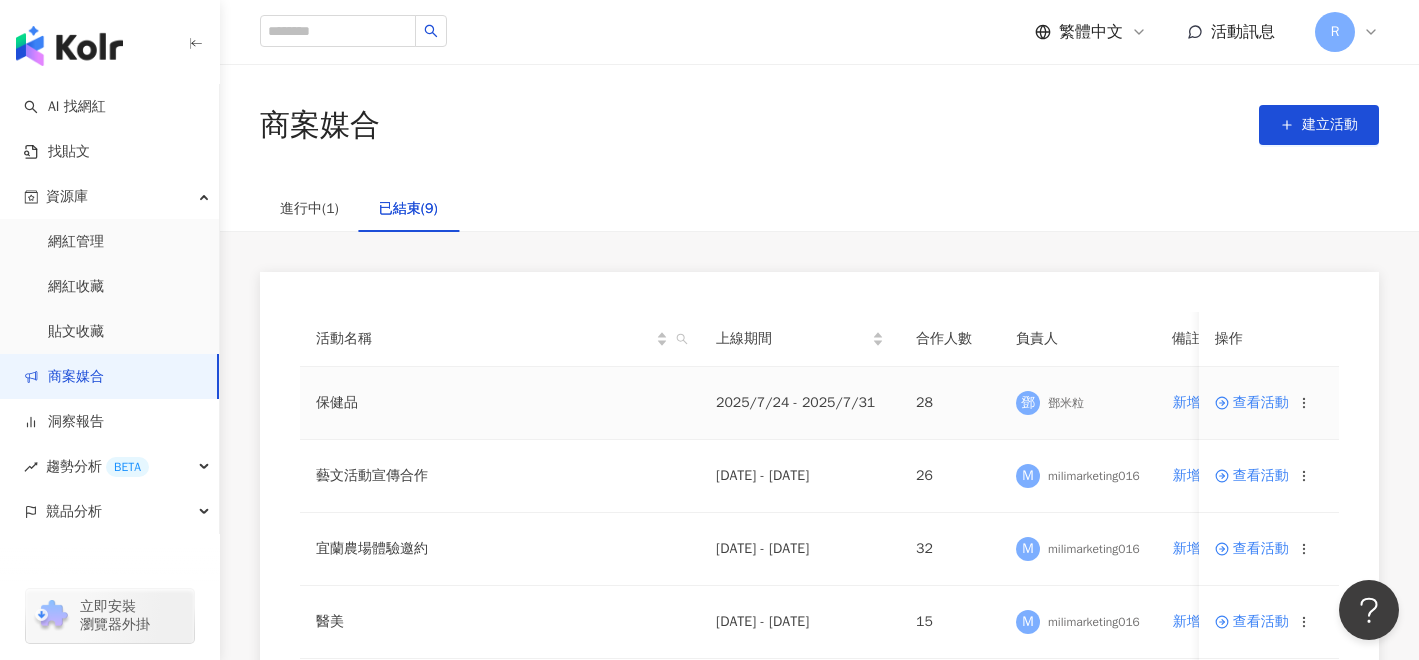 click on "查看活動" at bounding box center [1252, 403] 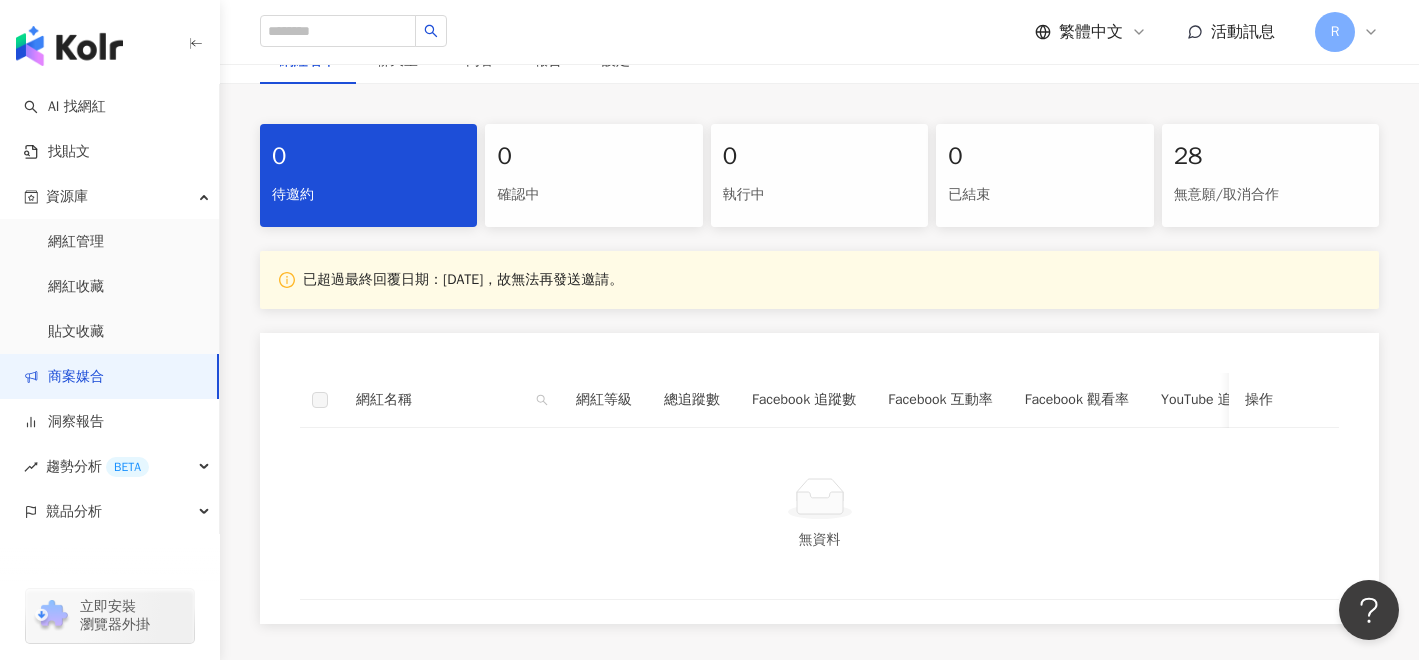 scroll, scrollTop: 179, scrollLeft: 0, axis: vertical 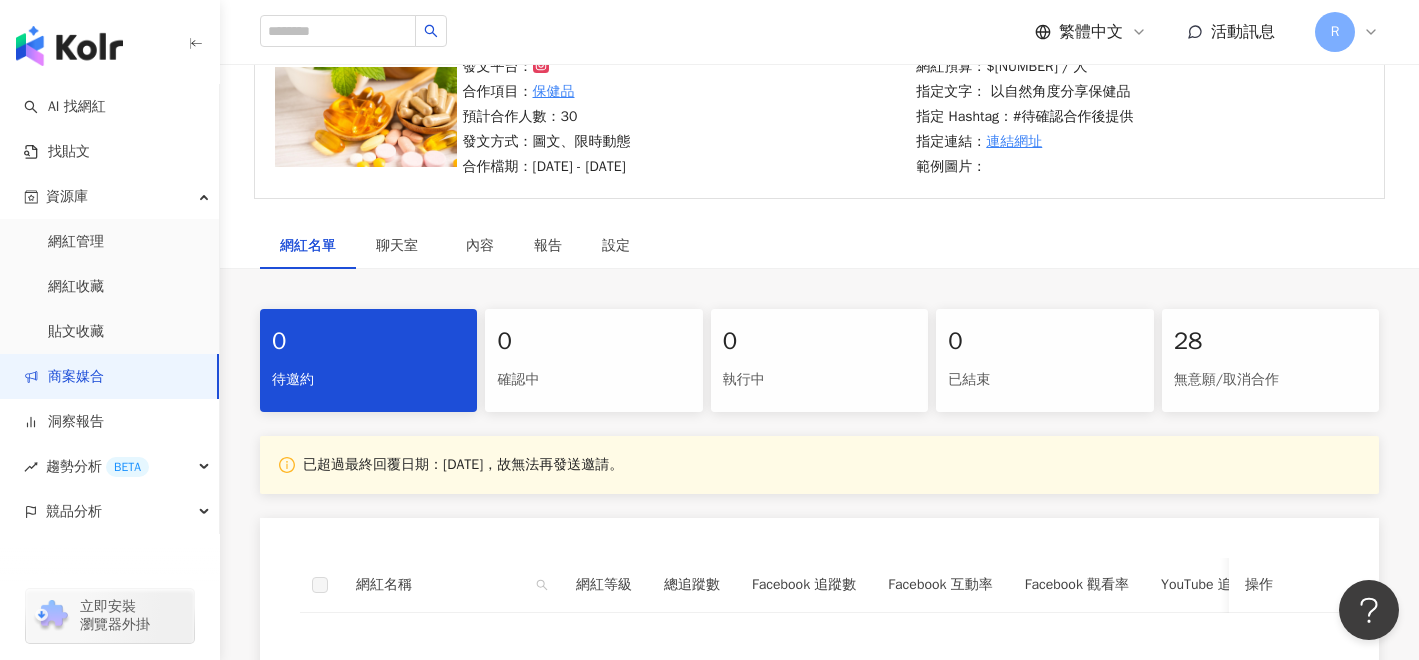 click on "28" at bounding box center [1270, 342] 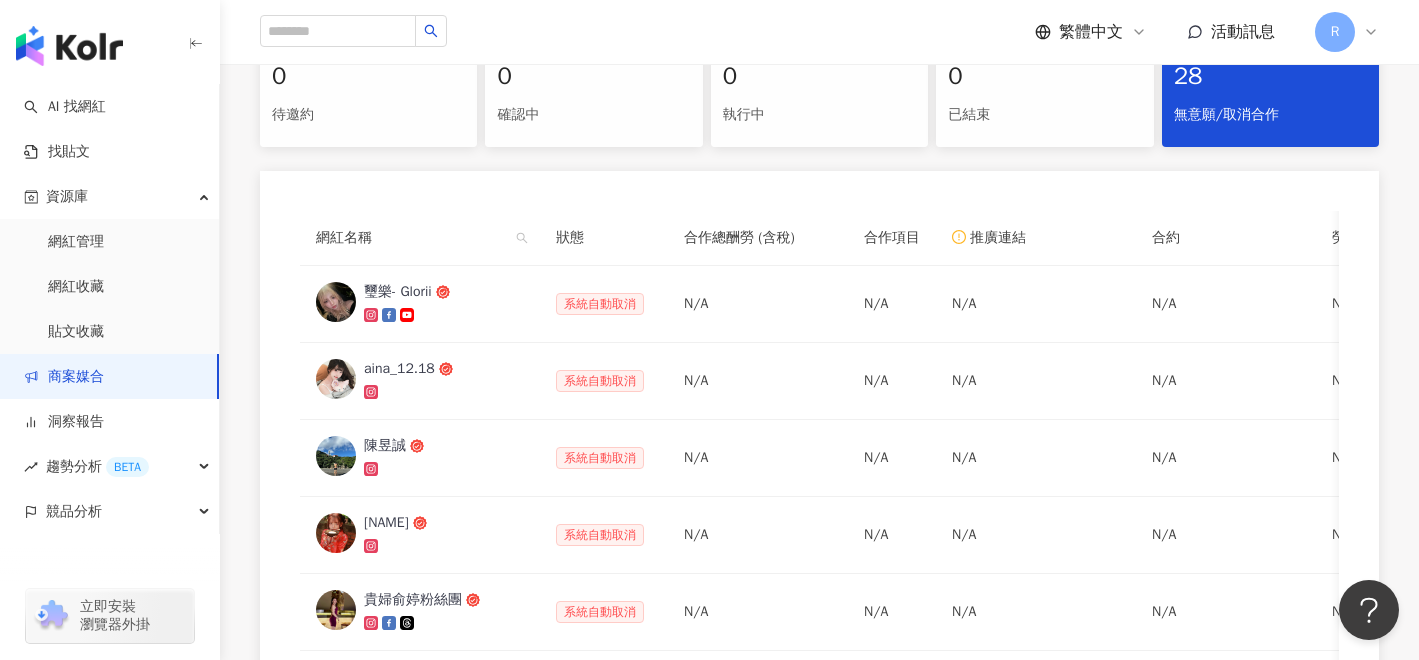 scroll, scrollTop: 0, scrollLeft: 0, axis: both 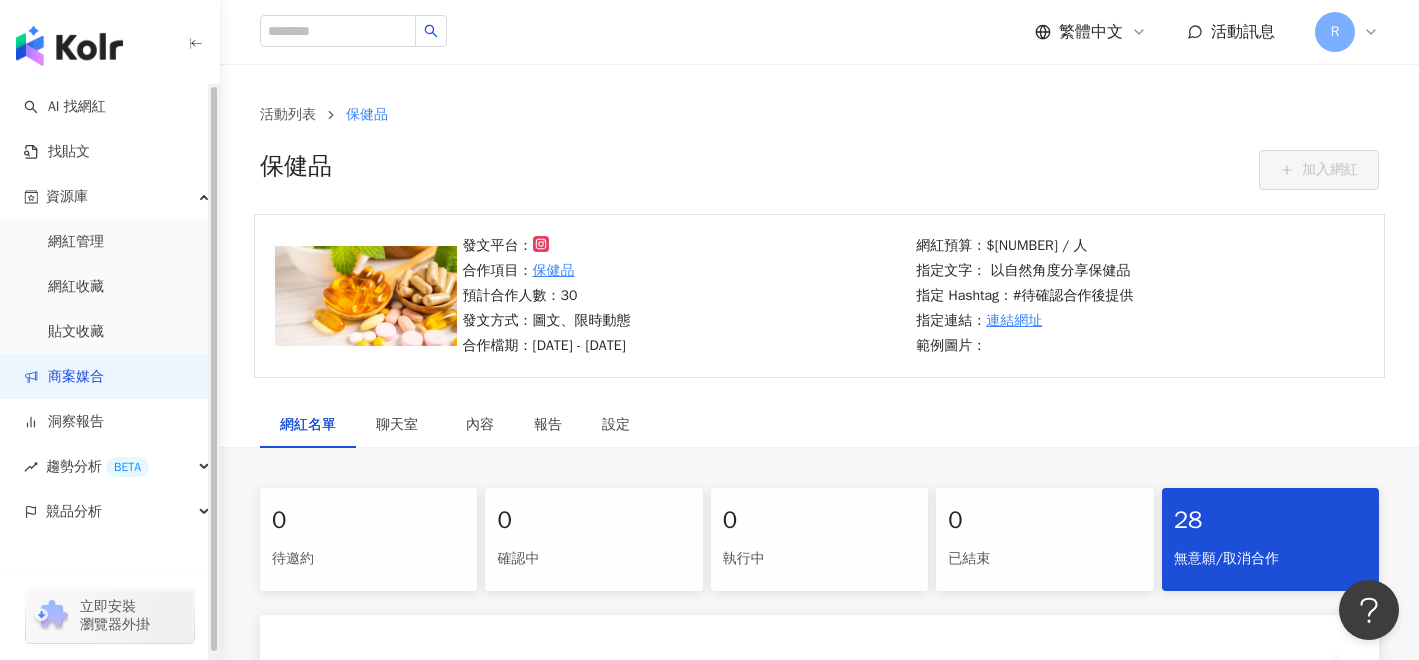 click on "商案媒合" at bounding box center [64, 377] 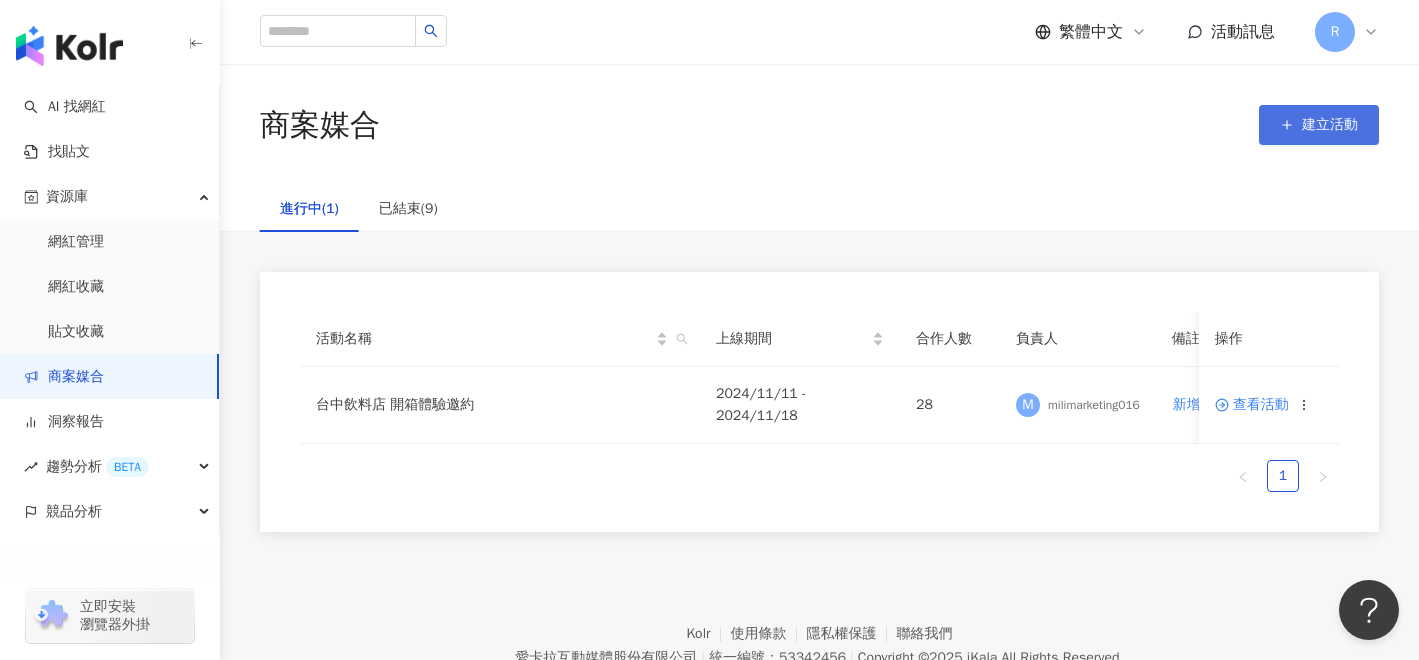 click on "建立活動" at bounding box center [1330, 125] 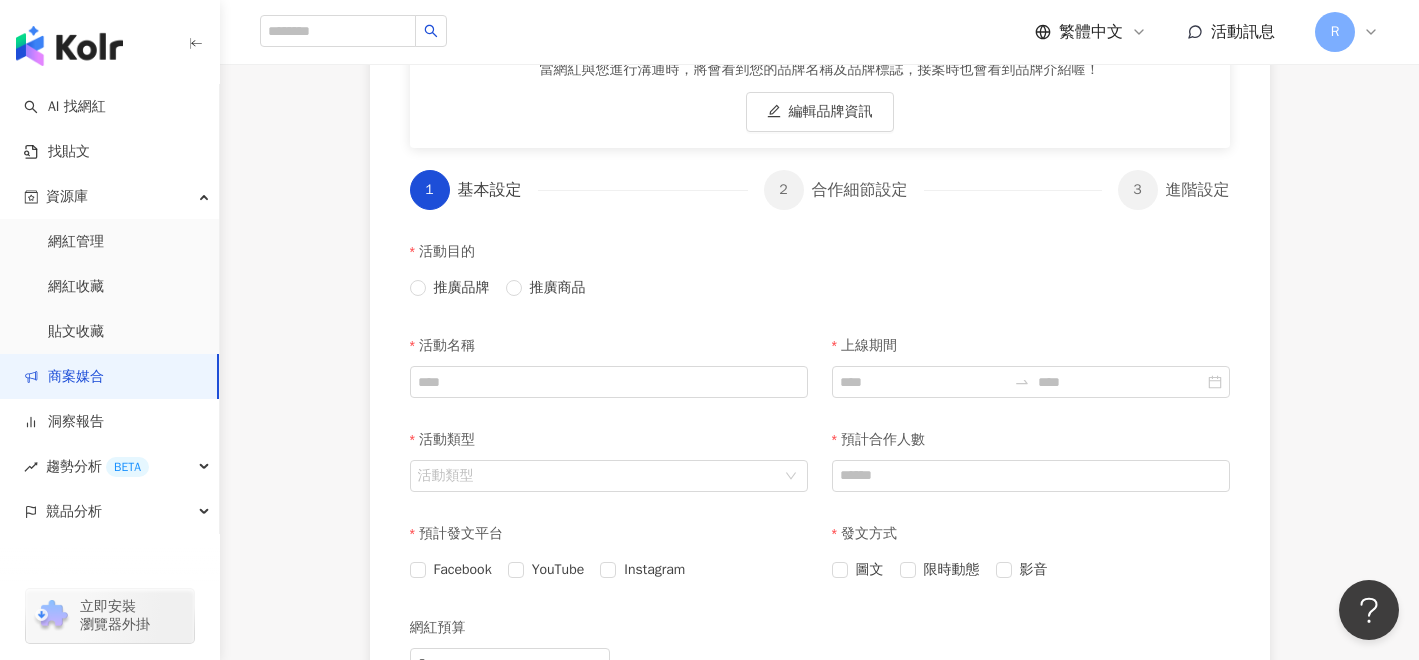 scroll, scrollTop: 352, scrollLeft: 0, axis: vertical 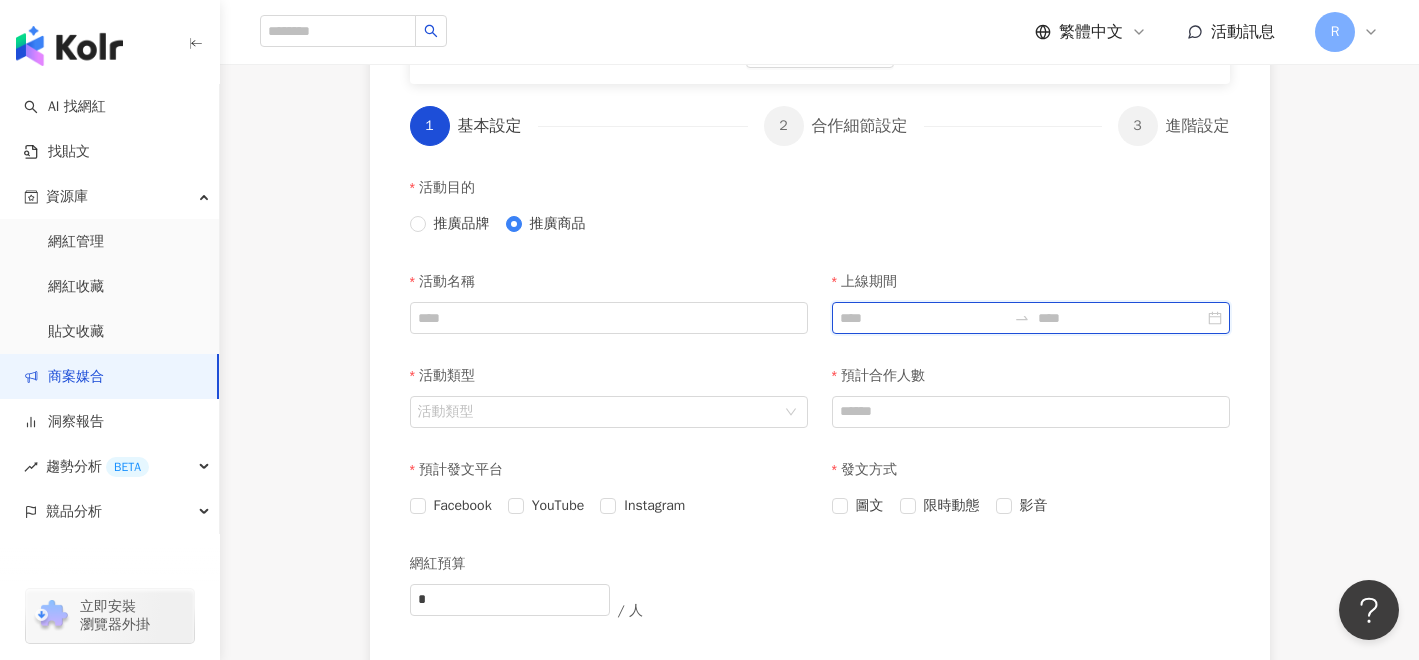 click on "上線期間" at bounding box center (923, 318) 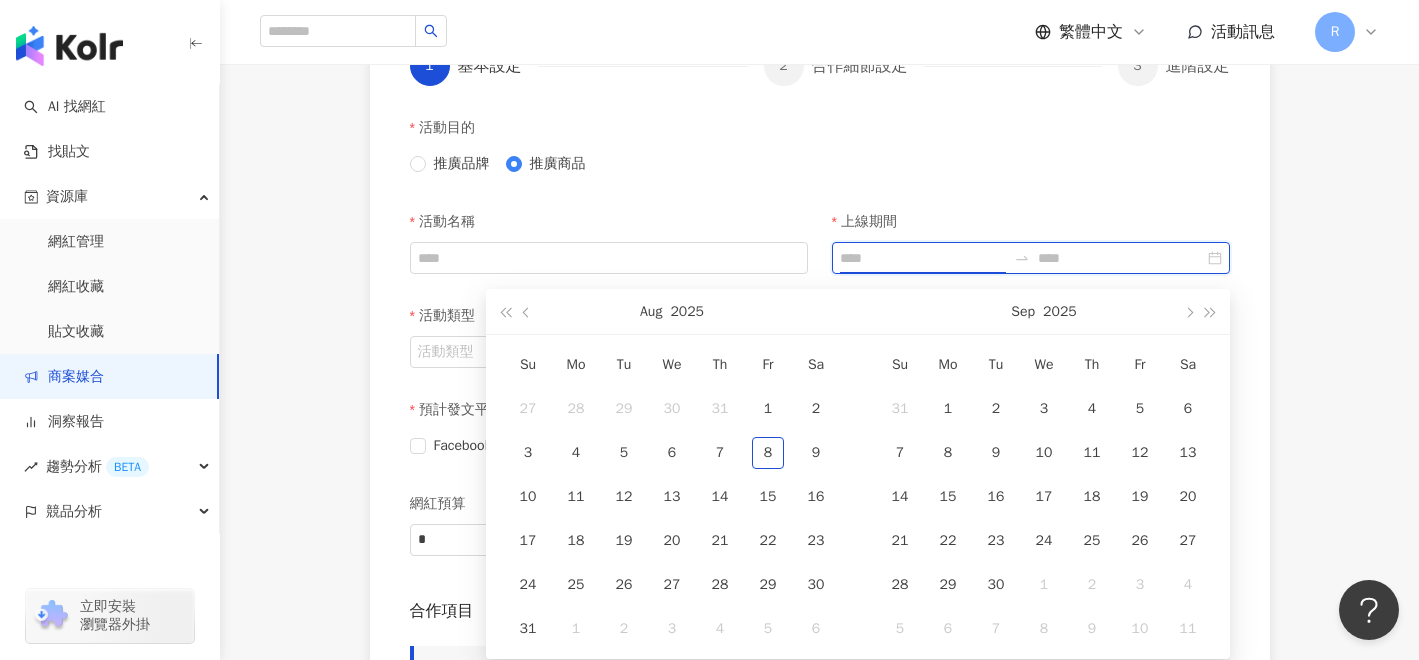 scroll, scrollTop: 474, scrollLeft: 0, axis: vertical 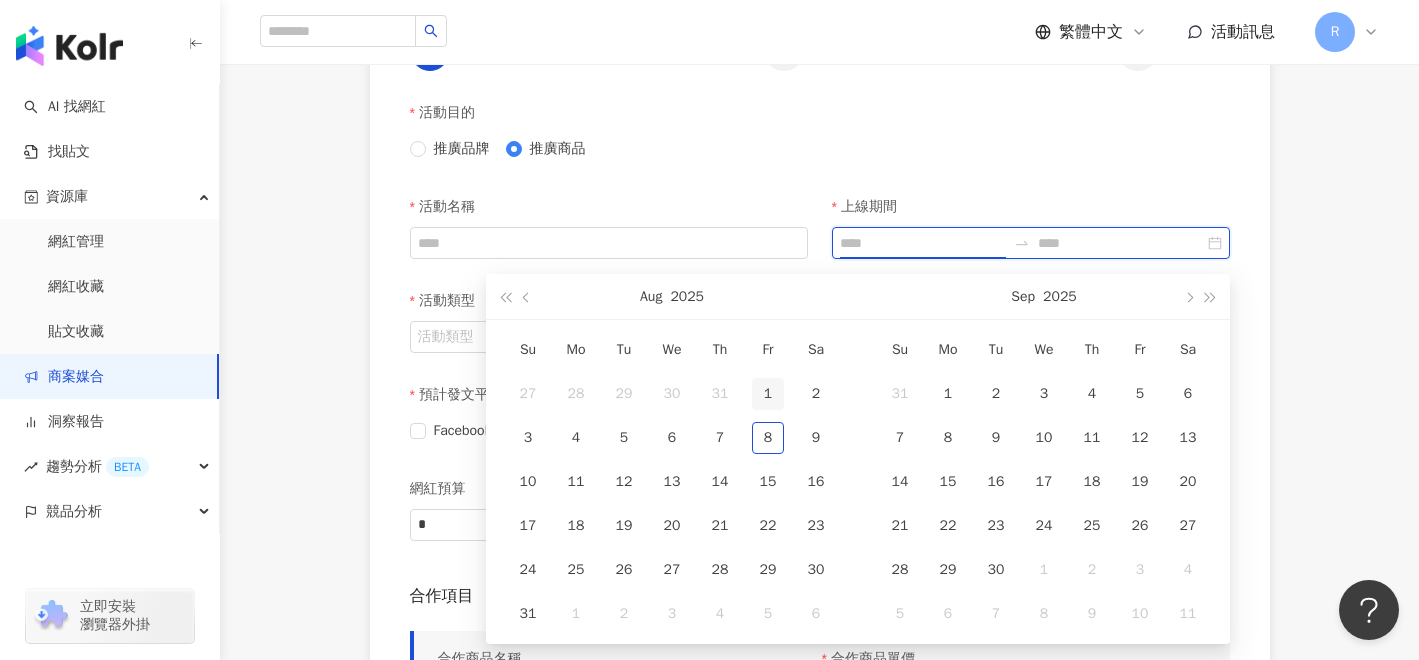 type on "**********" 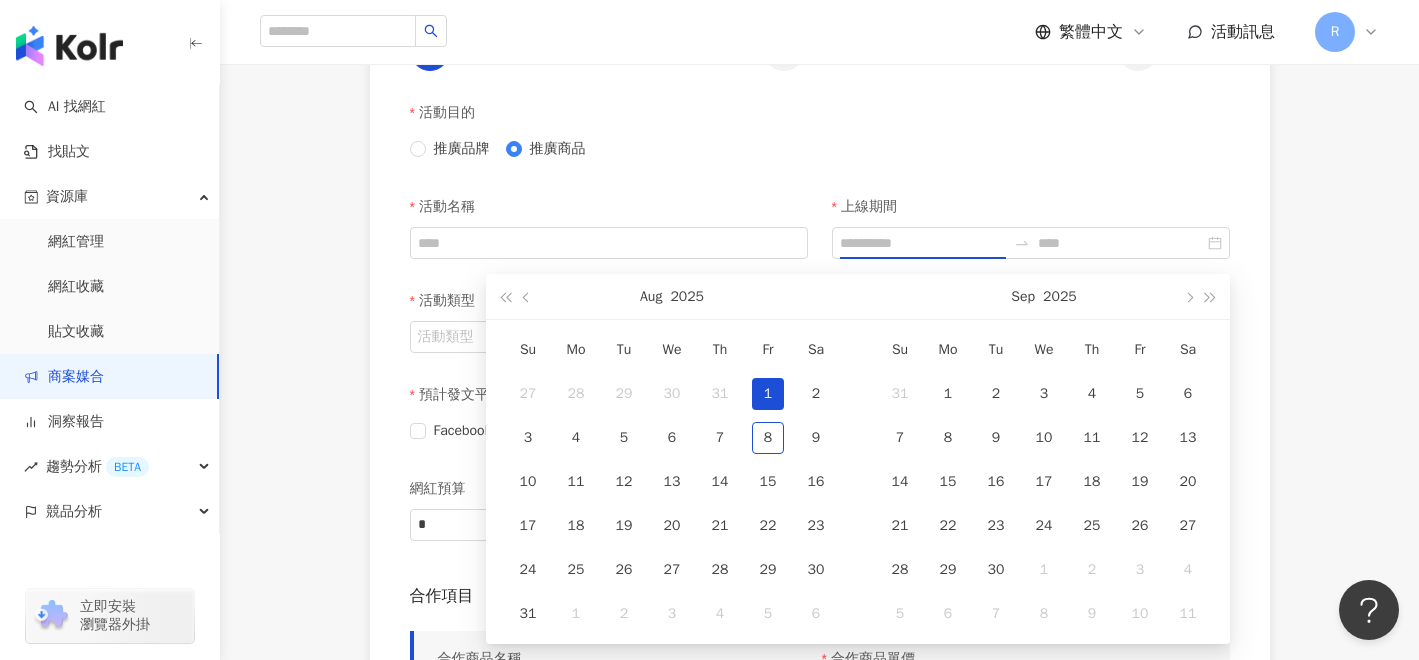 click on "1" at bounding box center (768, 394) 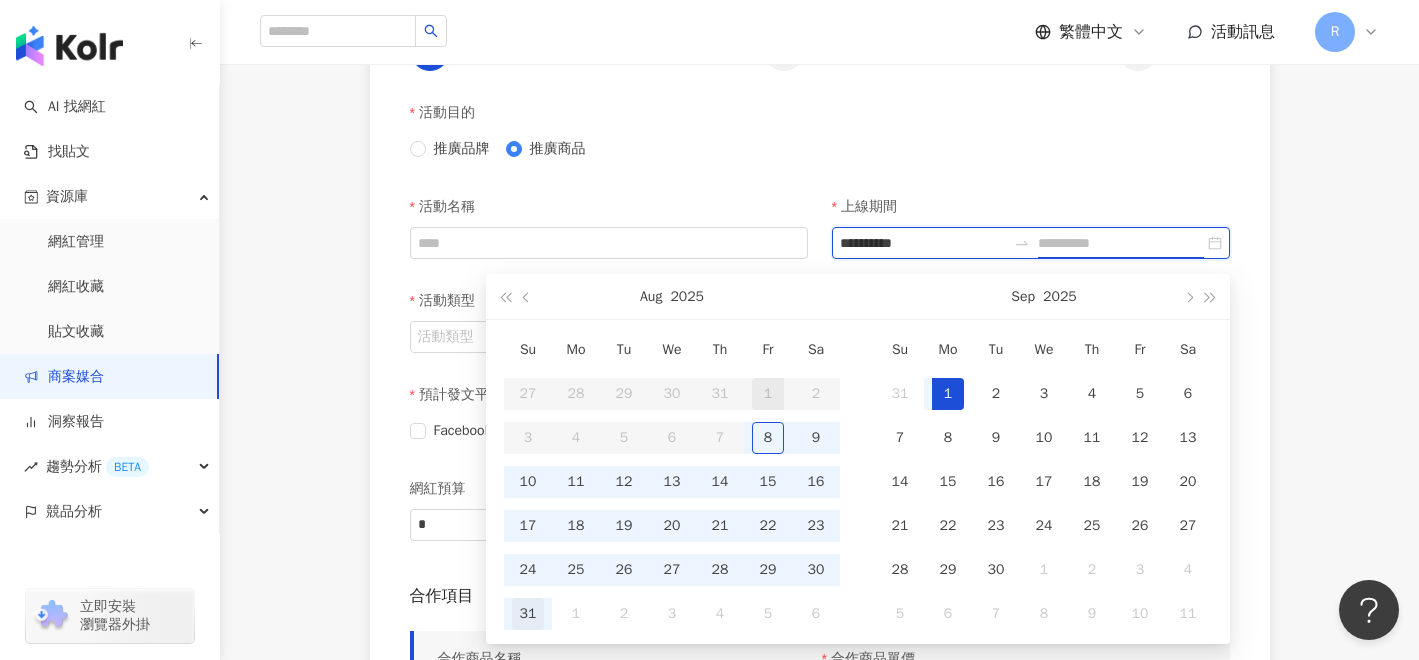 type on "**********" 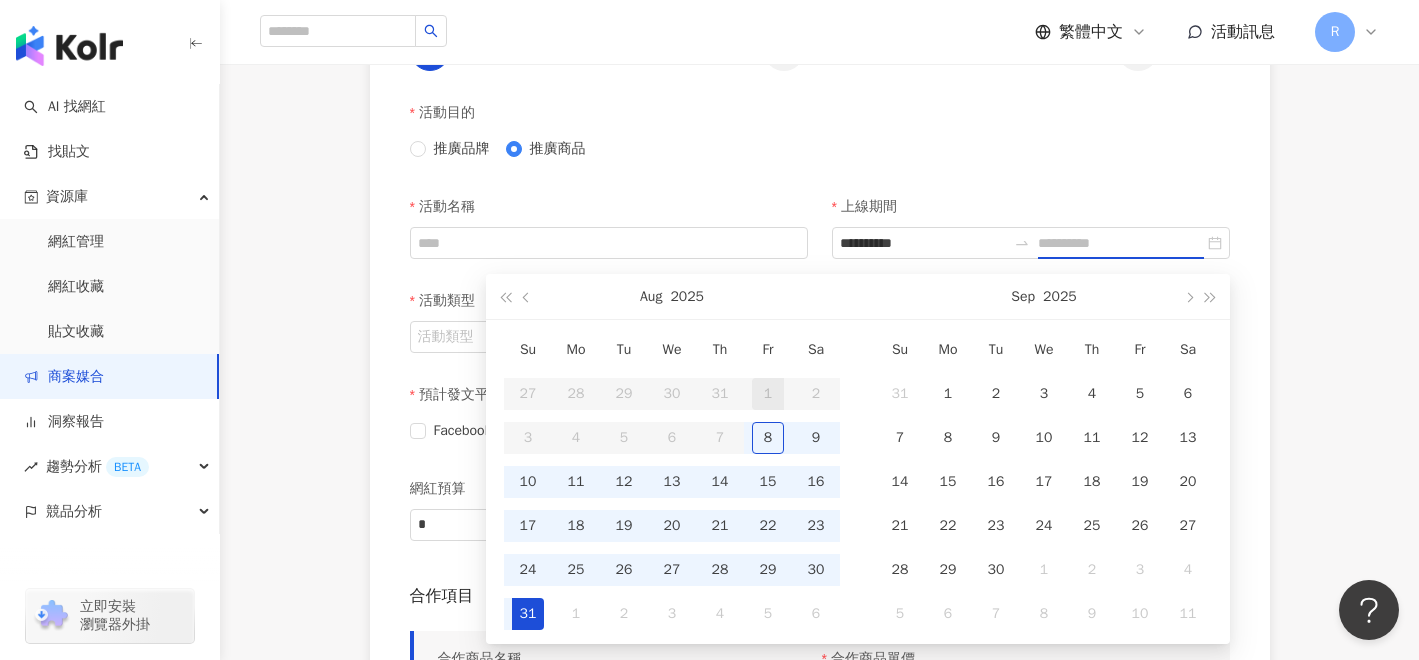 click on "31" at bounding box center [528, 614] 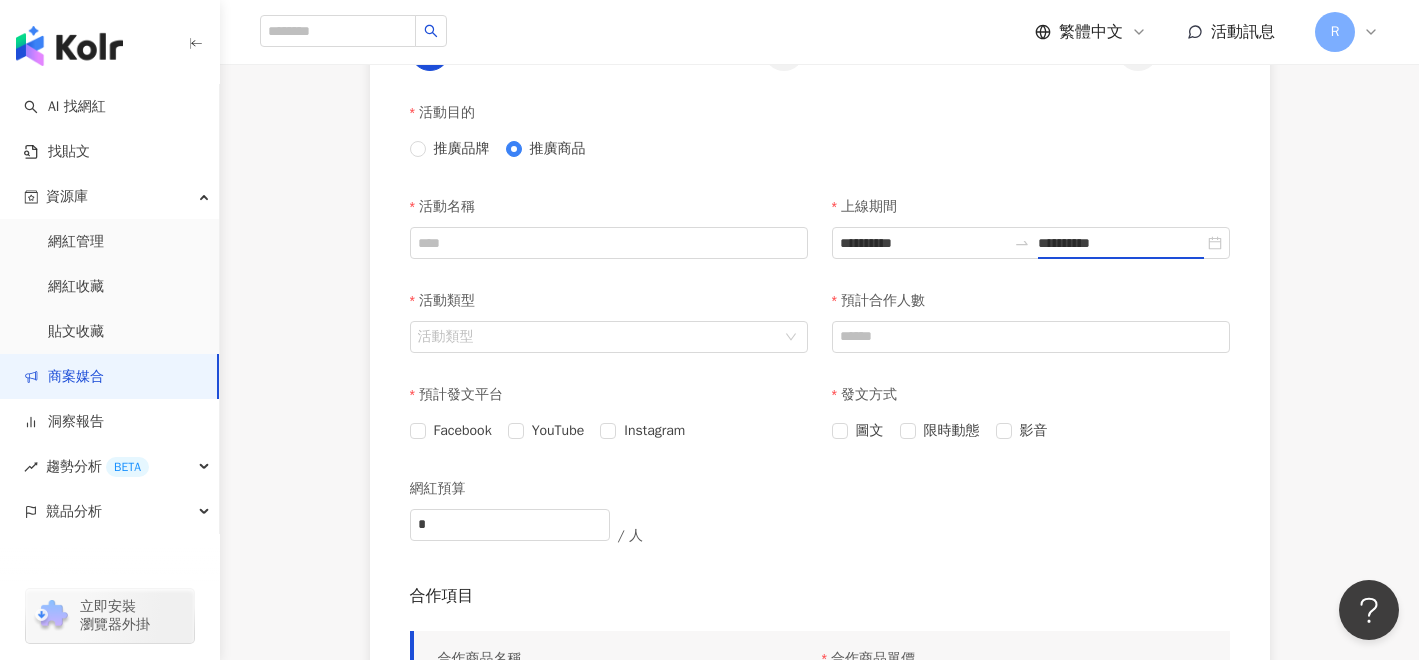 type on "**********" 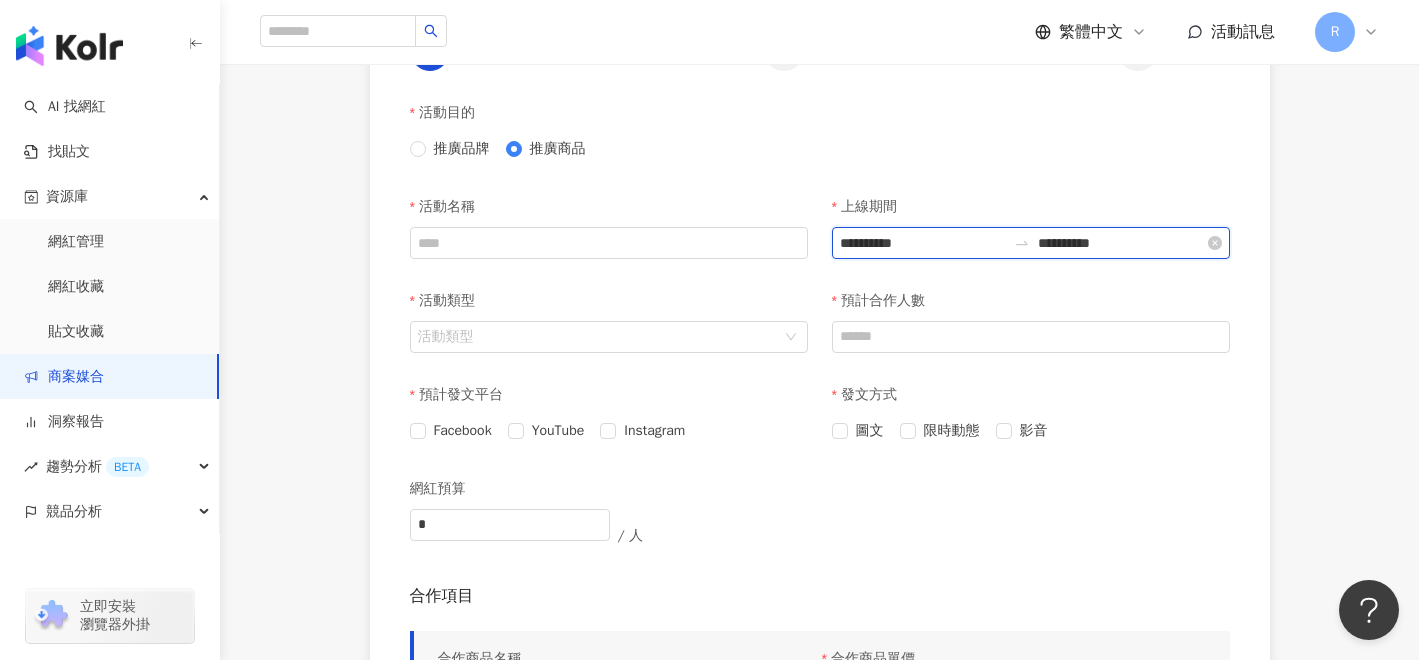 click on "**********" at bounding box center [923, 243] 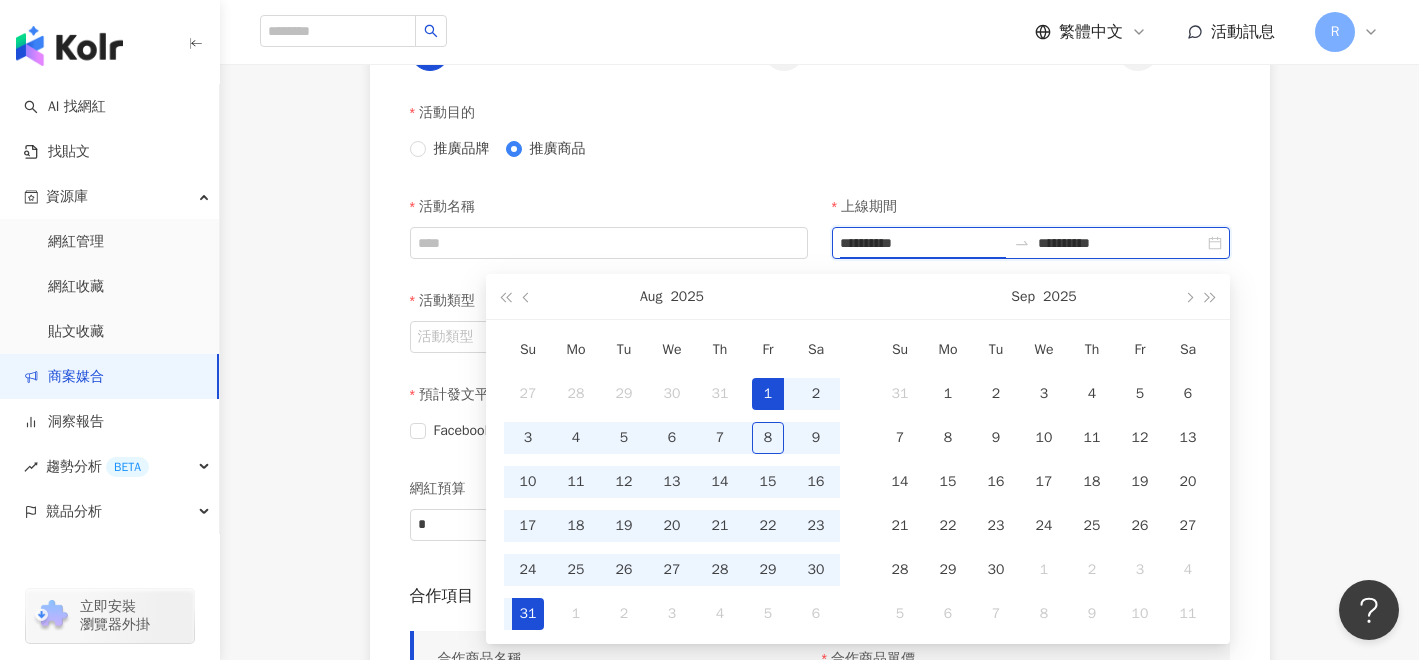 type on "**********" 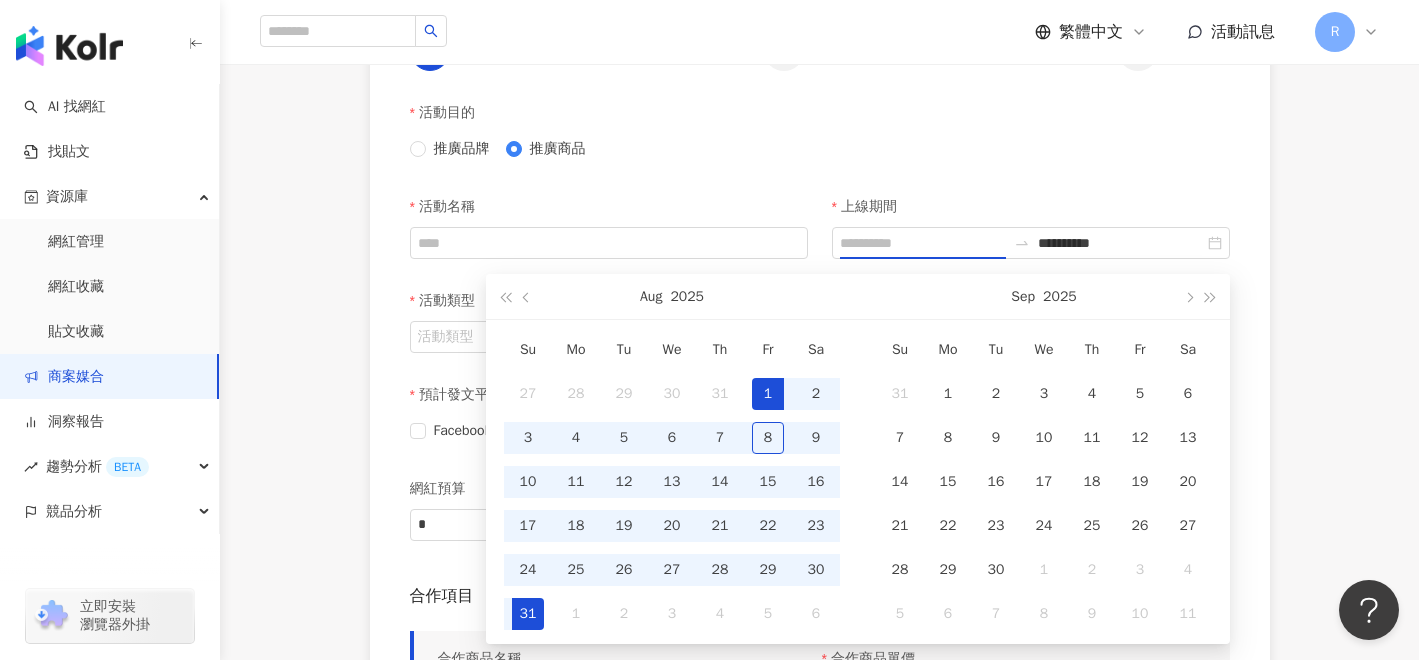click on "1" at bounding box center (768, 394) 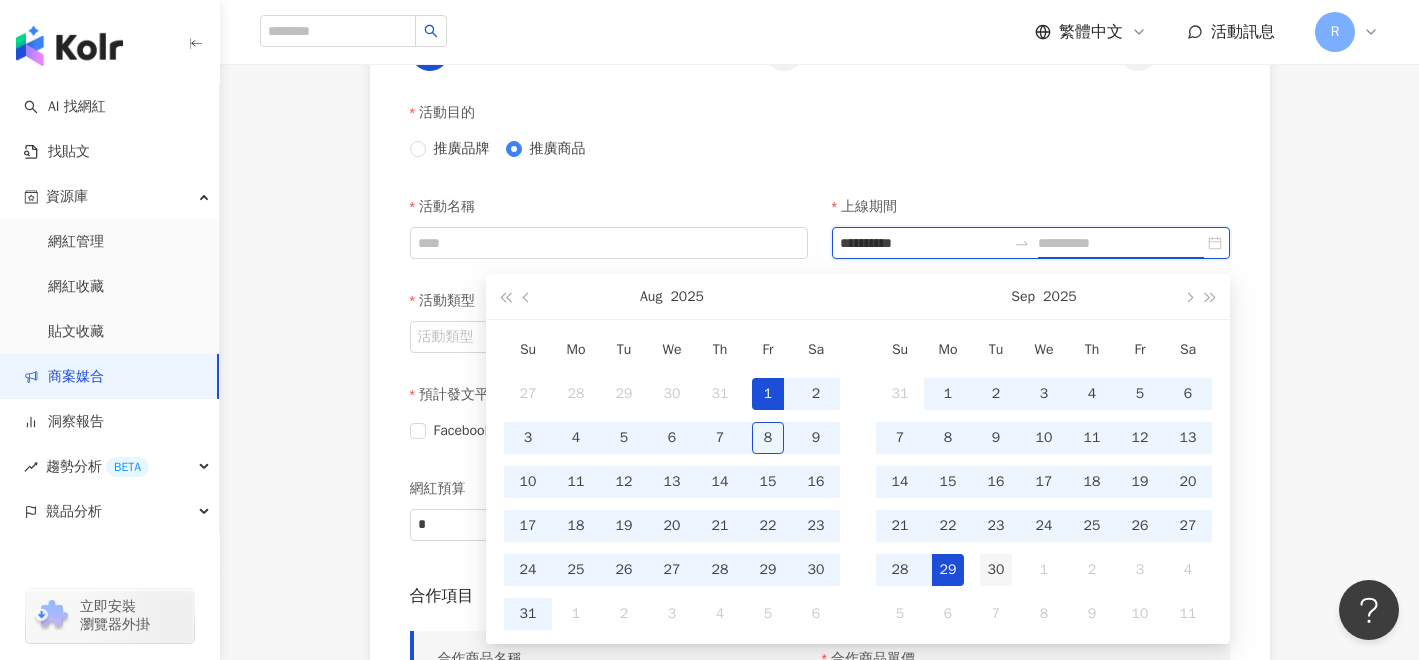 type on "**********" 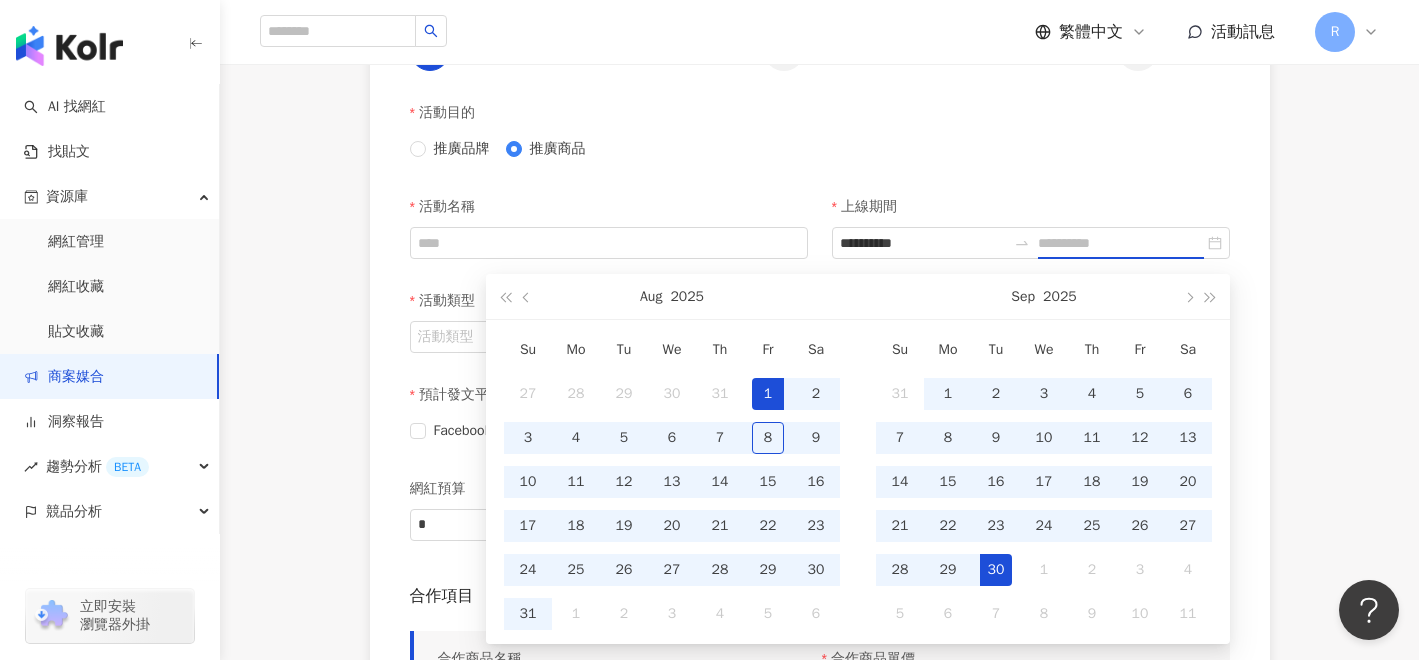 click on "30" at bounding box center [996, 570] 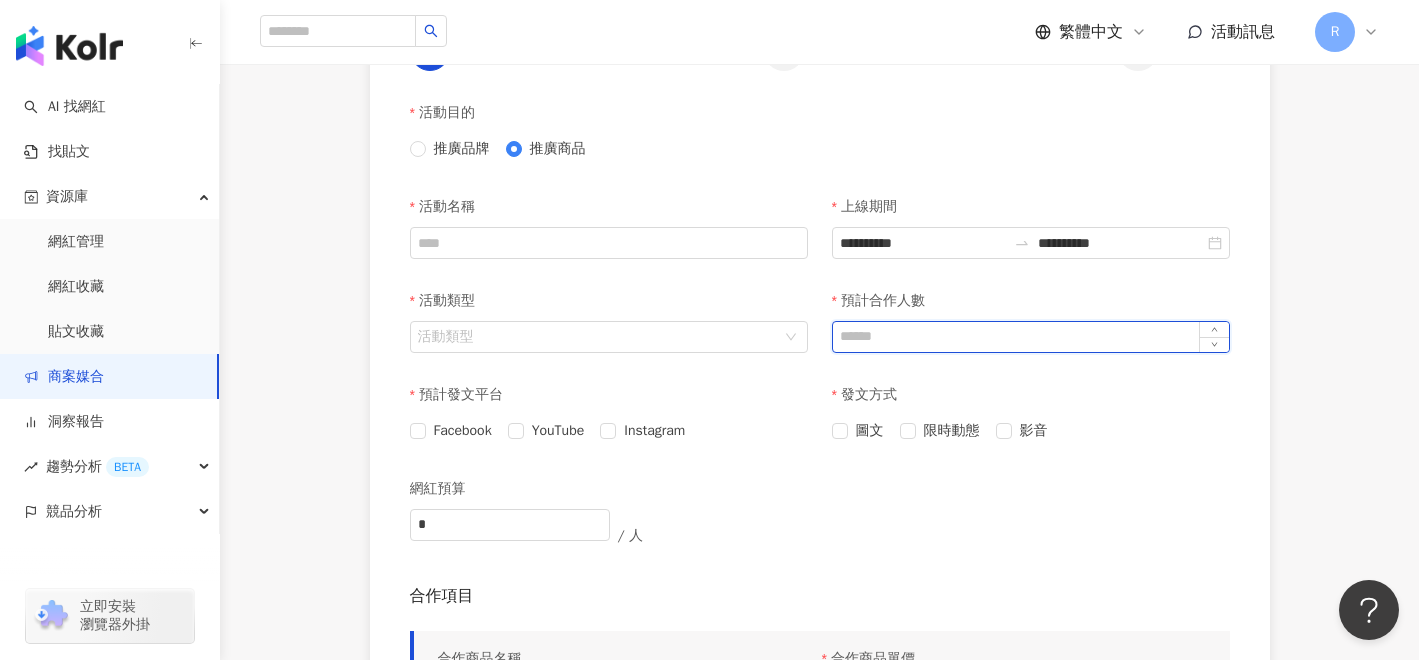 click on "預計合作人數" at bounding box center [1031, 337] 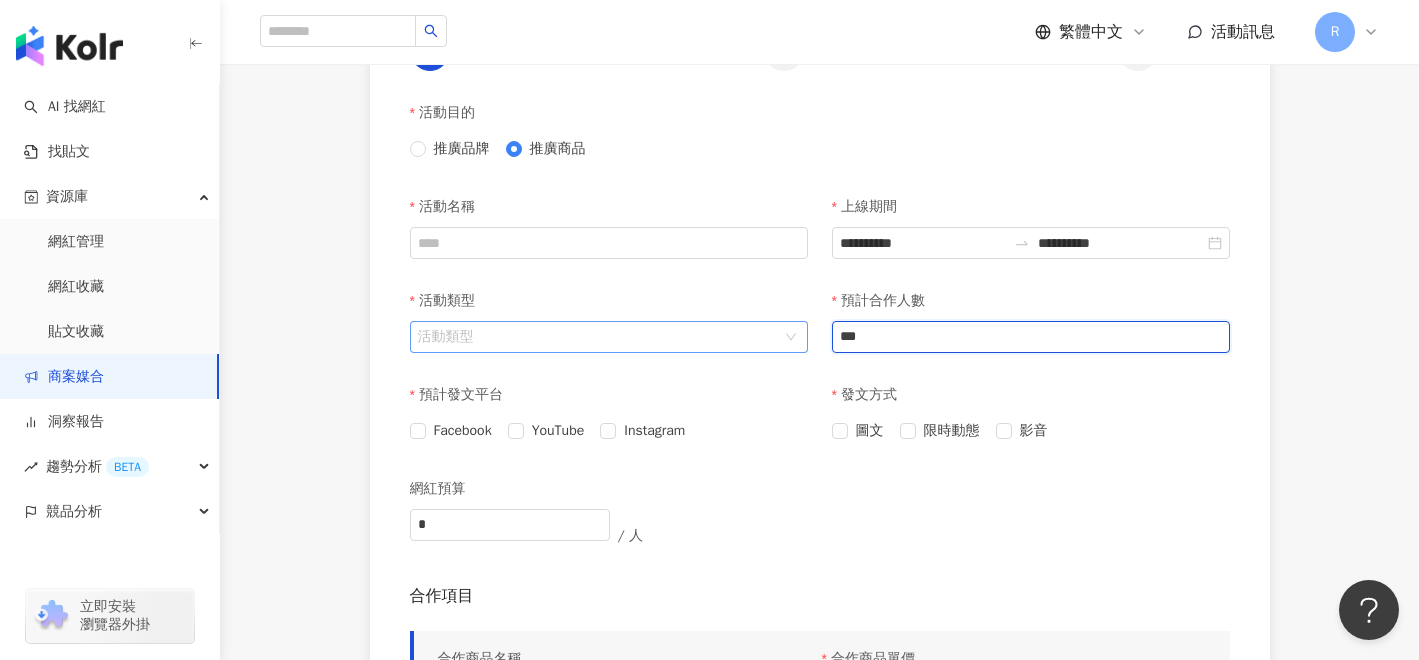 type on "***" 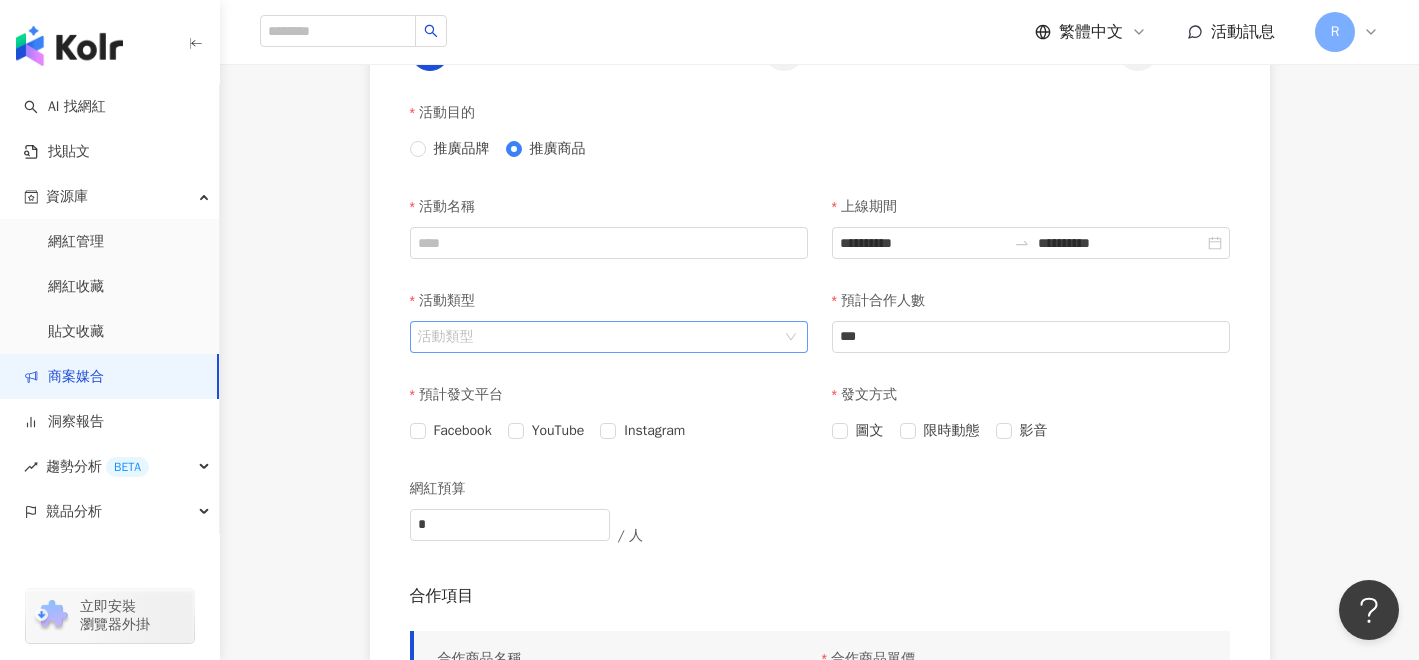 click on "活動類型" at bounding box center [598, 337] 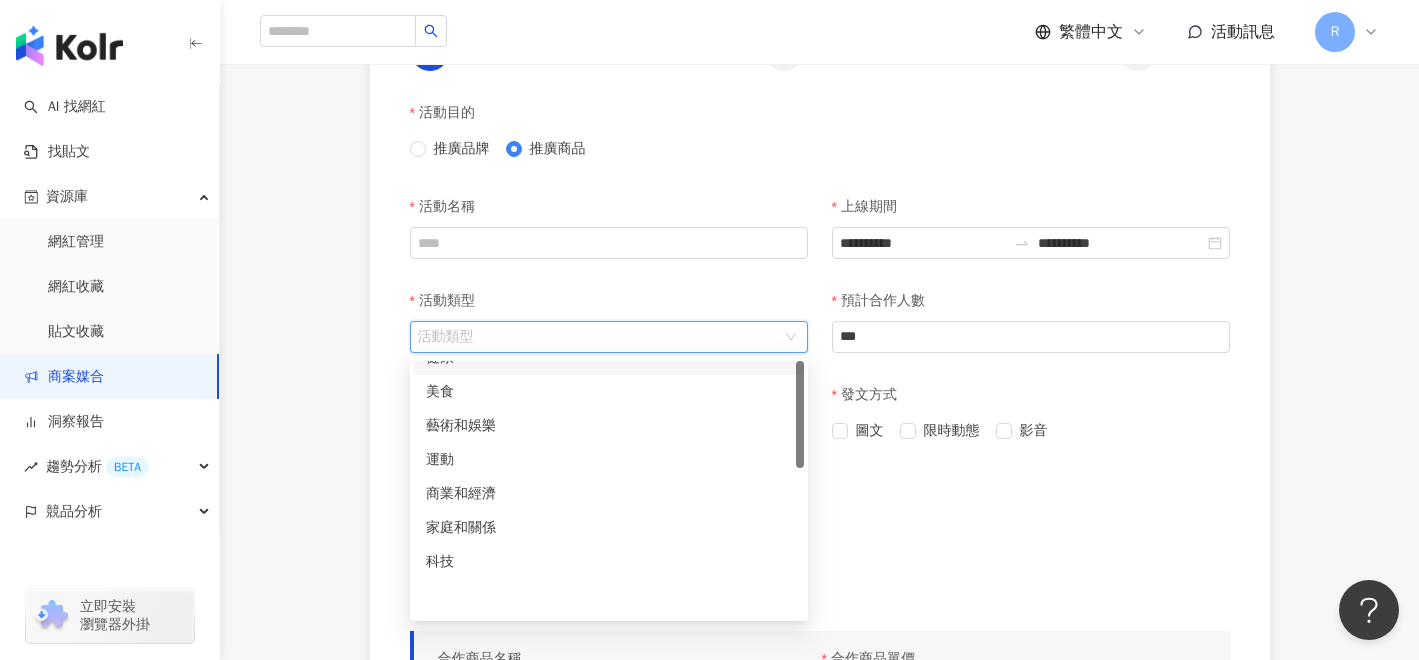 scroll, scrollTop: 0, scrollLeft: 0, axis: both 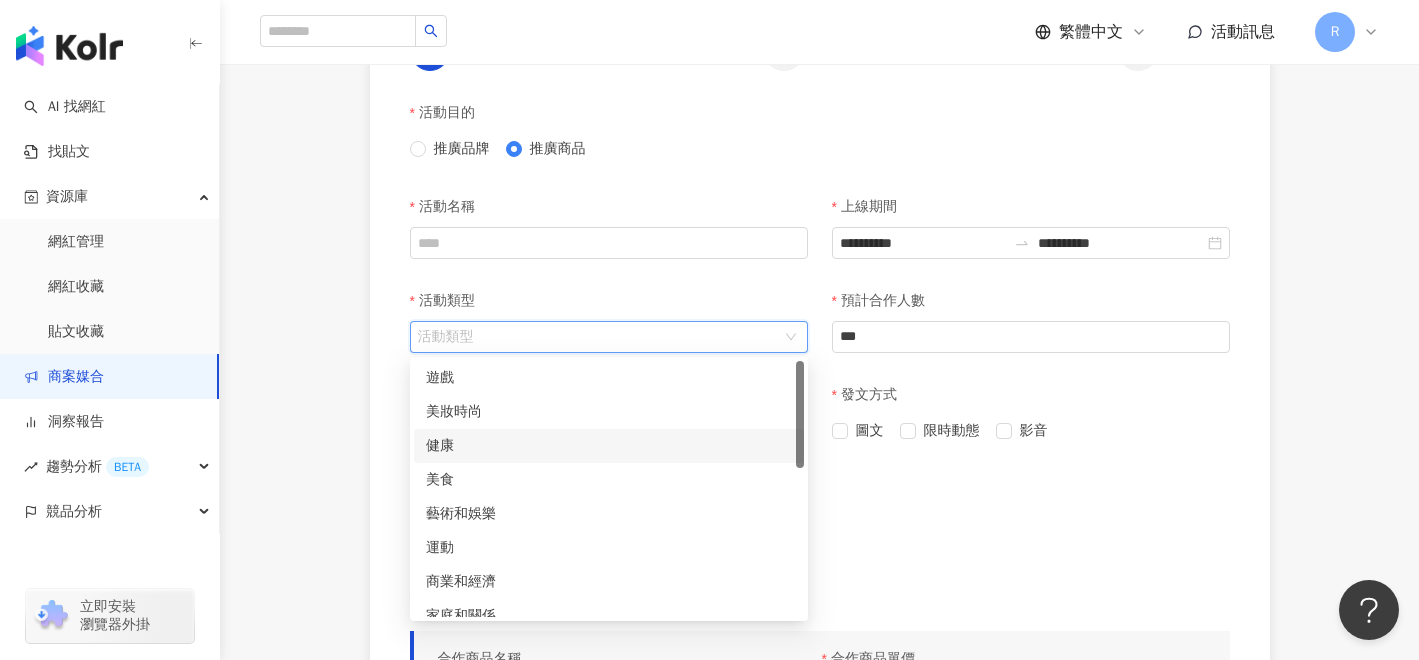 click on "健康" at bounding box center [609, 446] 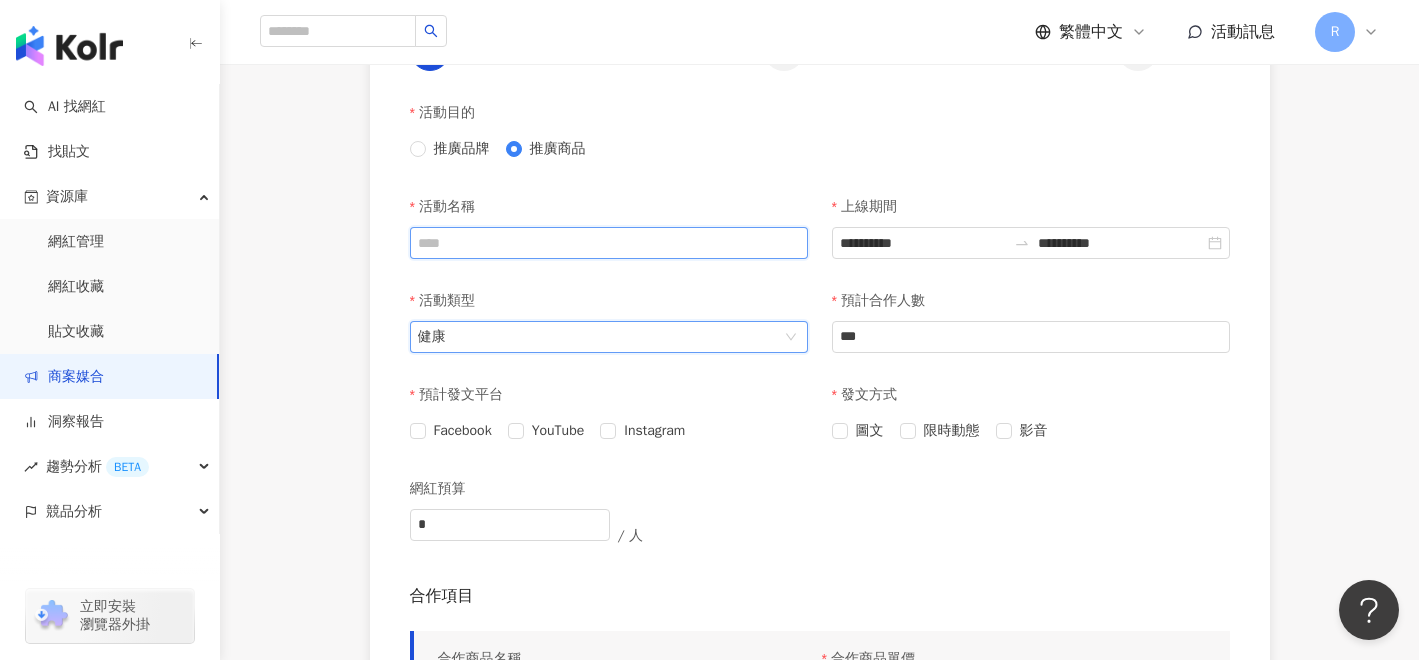 click on "活動名稱" at bounding box center (609, 243) 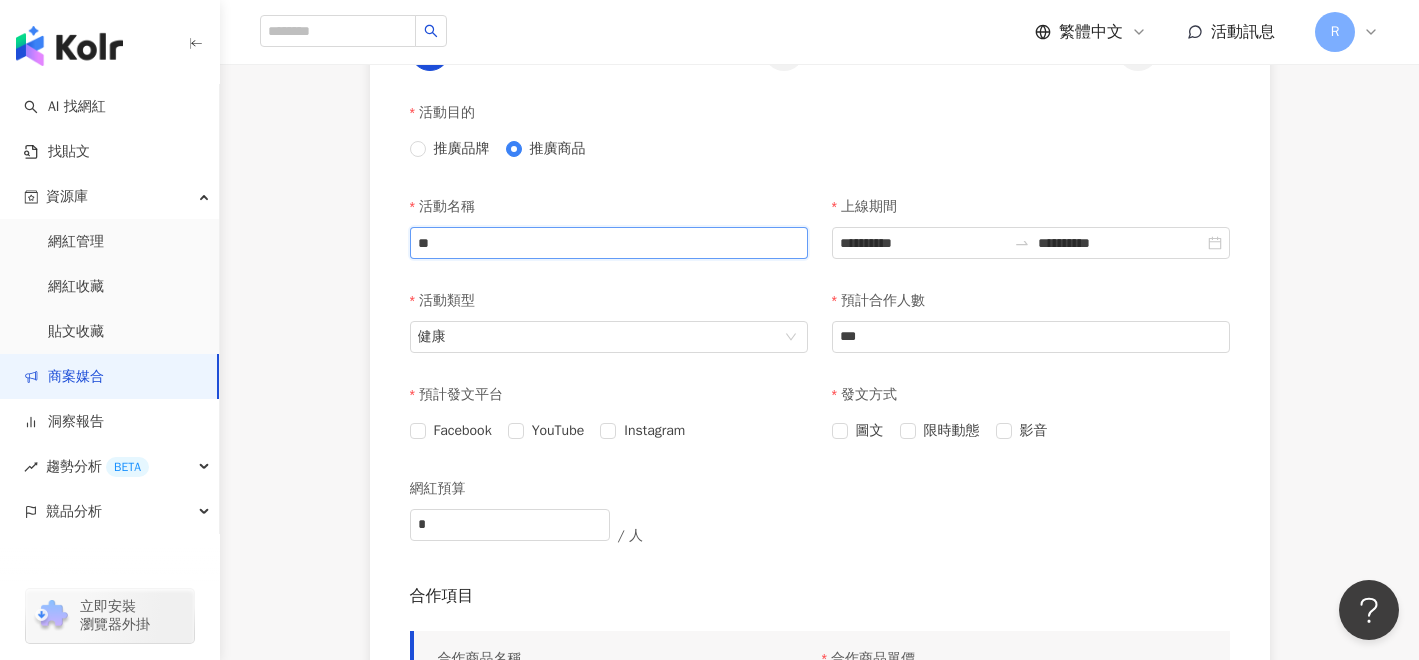 type on "*" 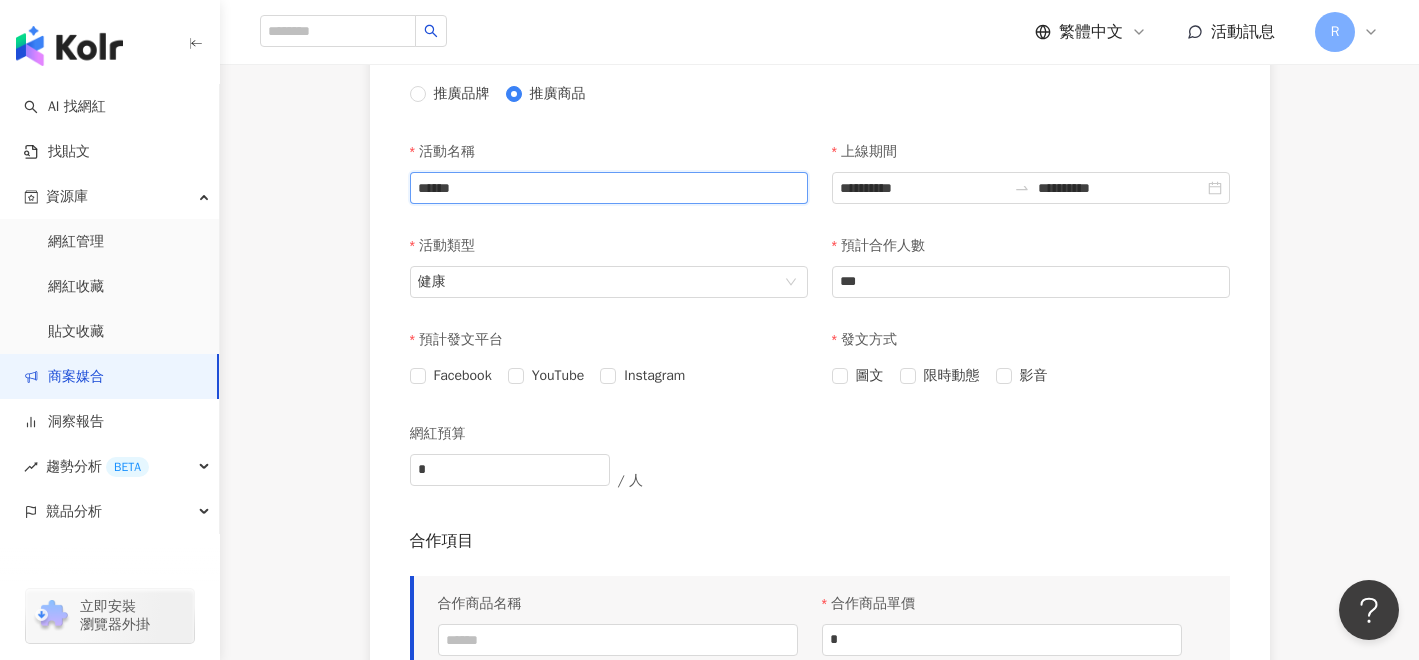 scroll, scrollTop: 537, scrollLeft: 0, axis: vertical 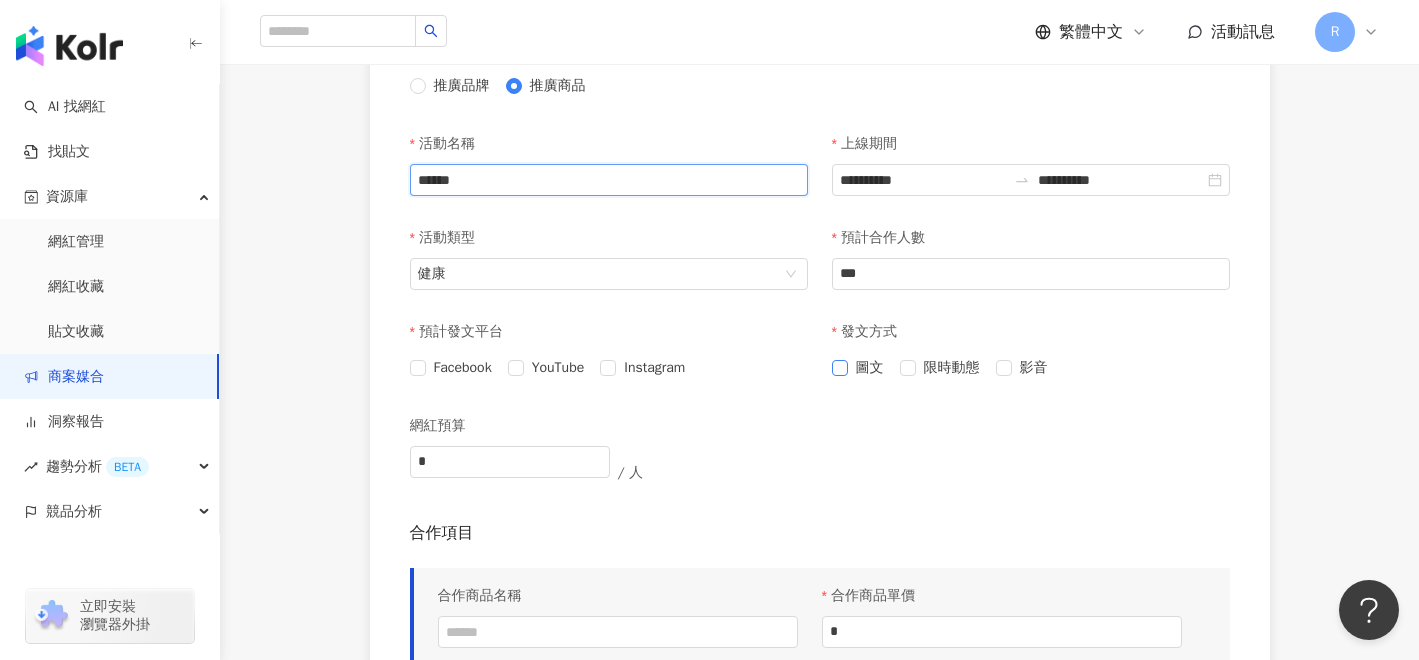 type on "******" 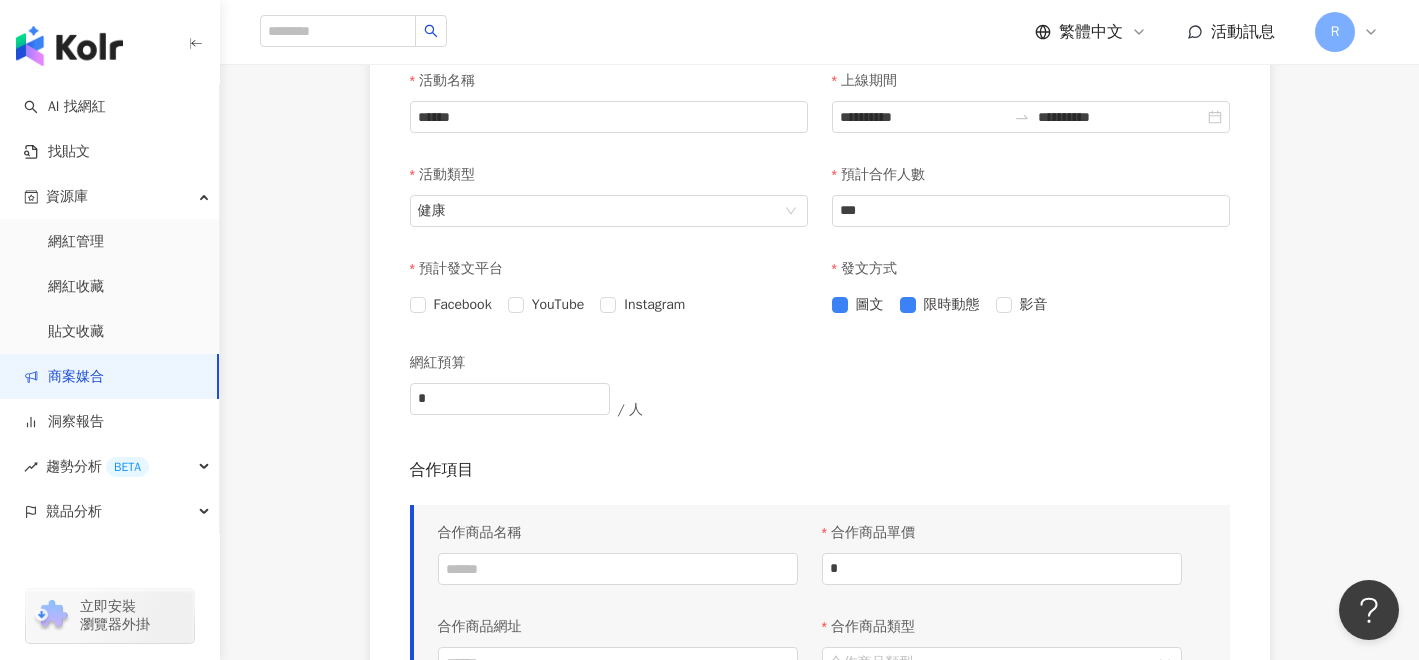 scroll, scrollTop: 614, scrollLeft: 0, axis: vertical 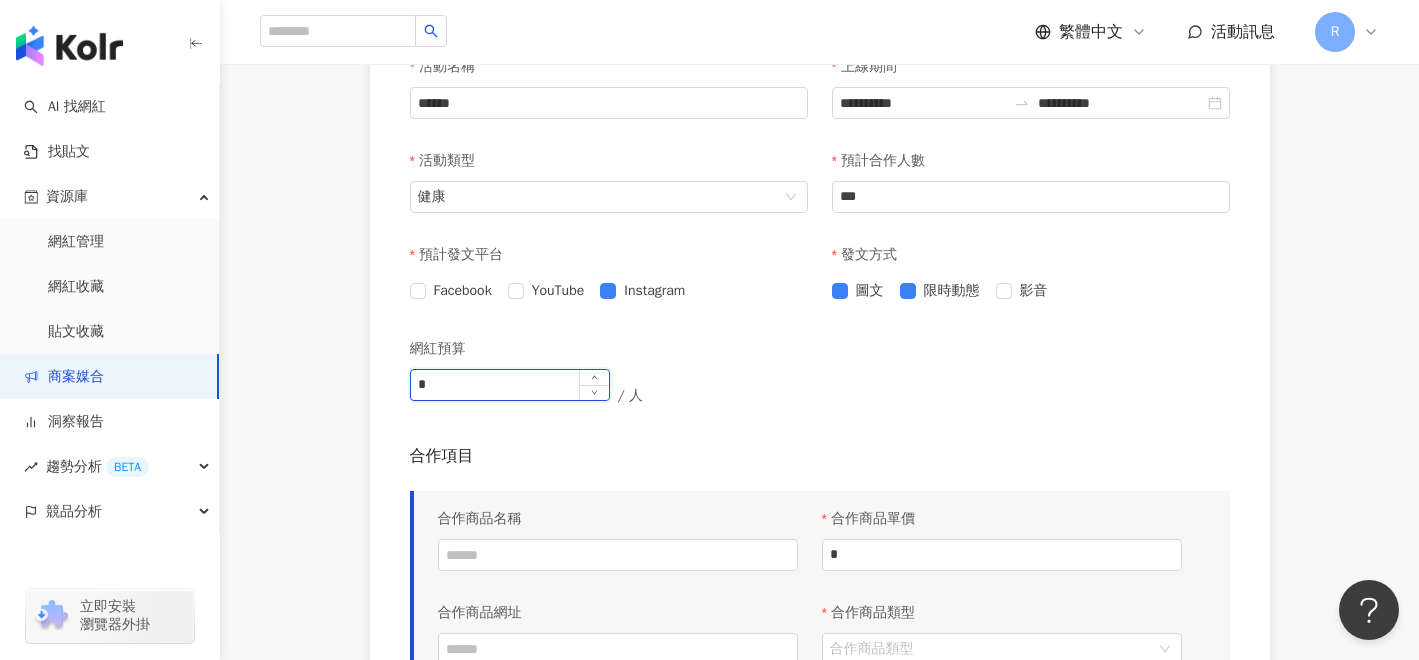 click on "*" at bounding box center (510, 385) 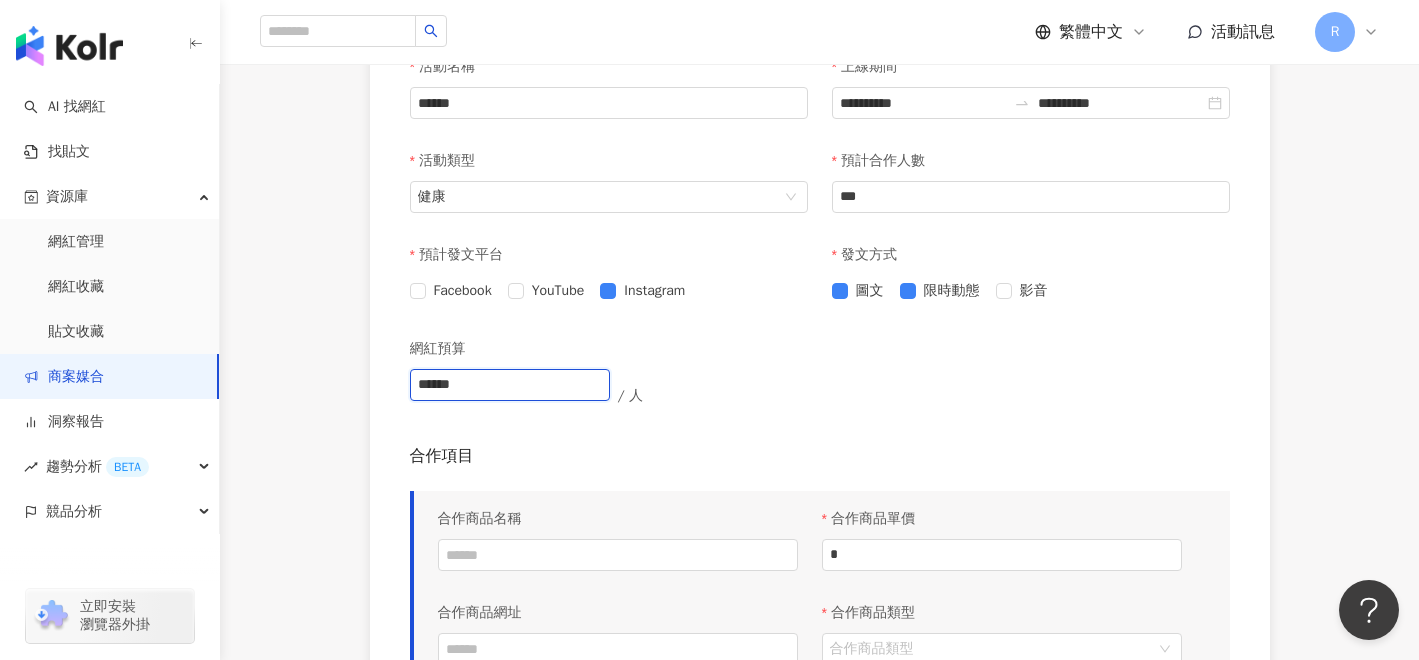 type on "******" 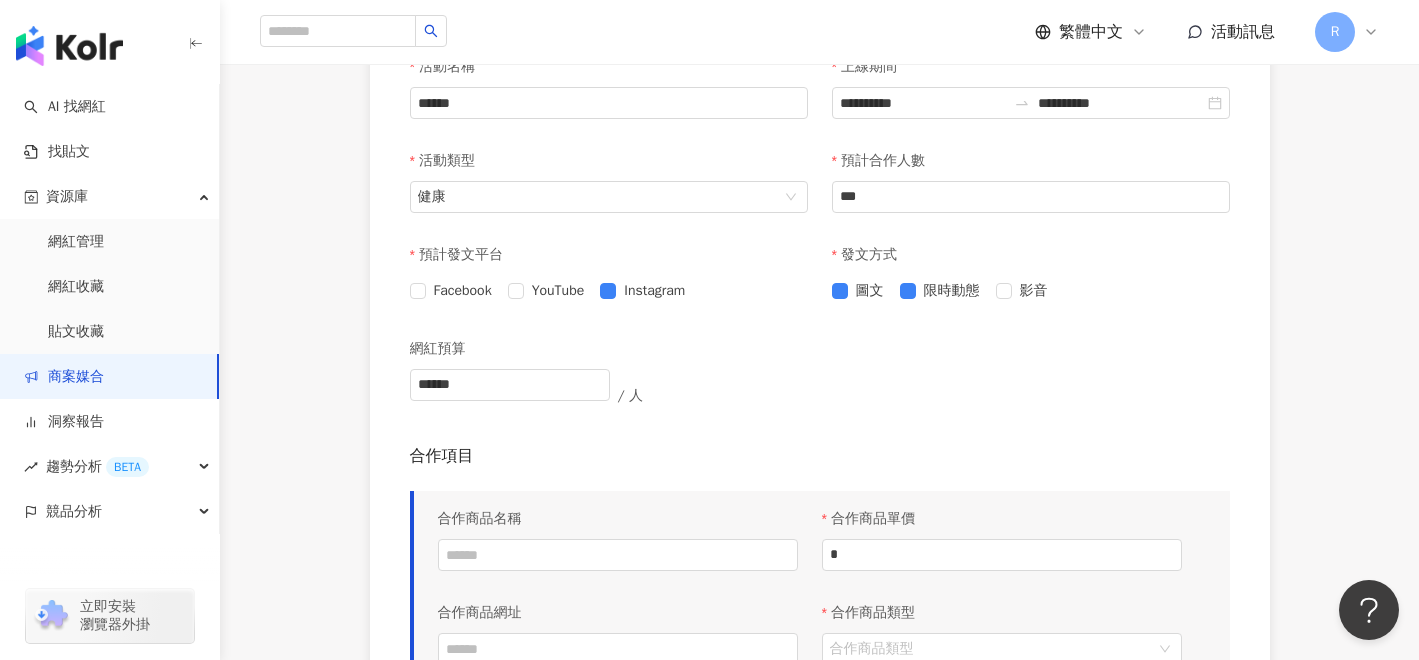 click on "****** /   人" at bounding box center [615, 396] 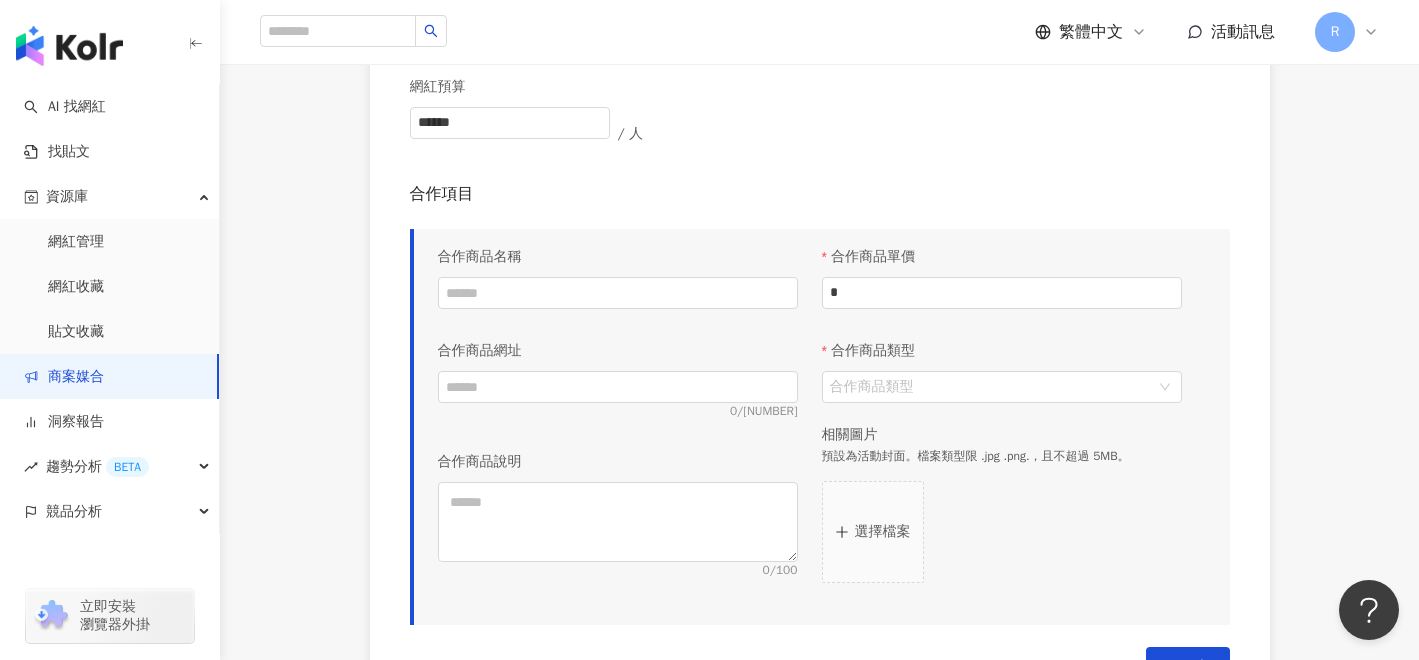 scroll, scrollTop: 907, scrollLeft: 0, axis: vertical 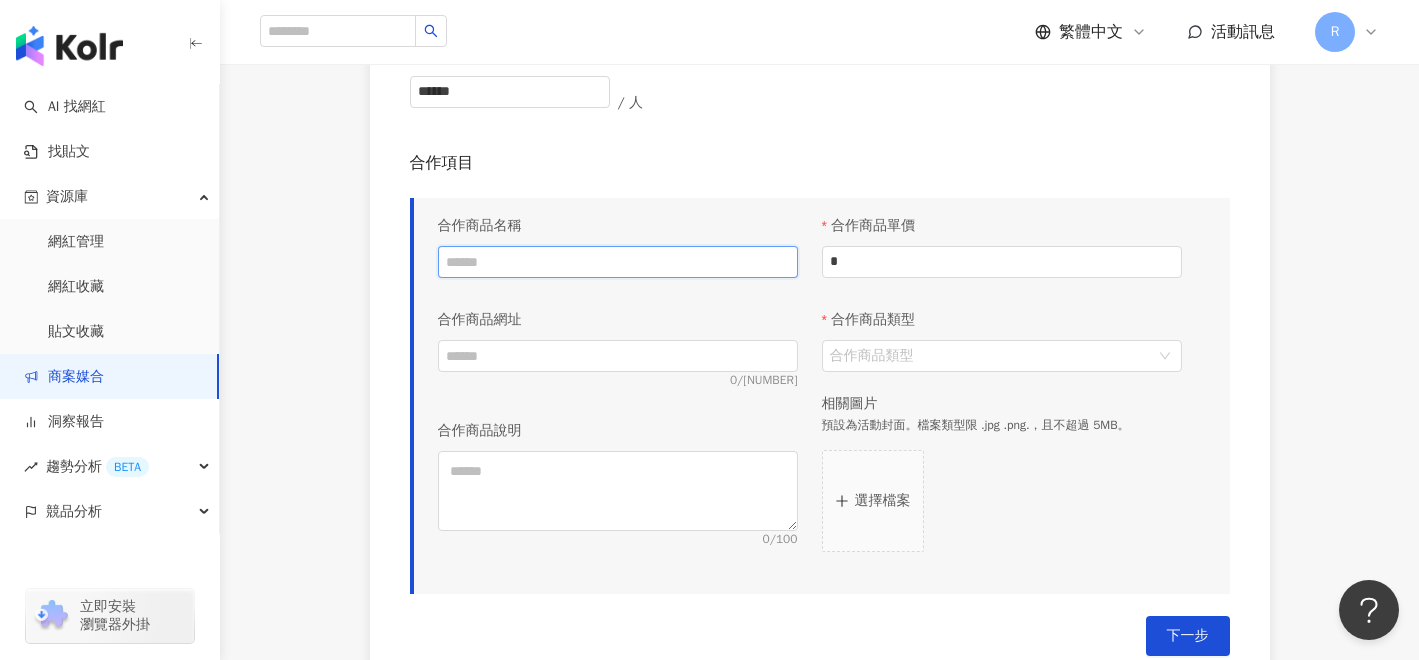 click at bounding box center [618, 262] 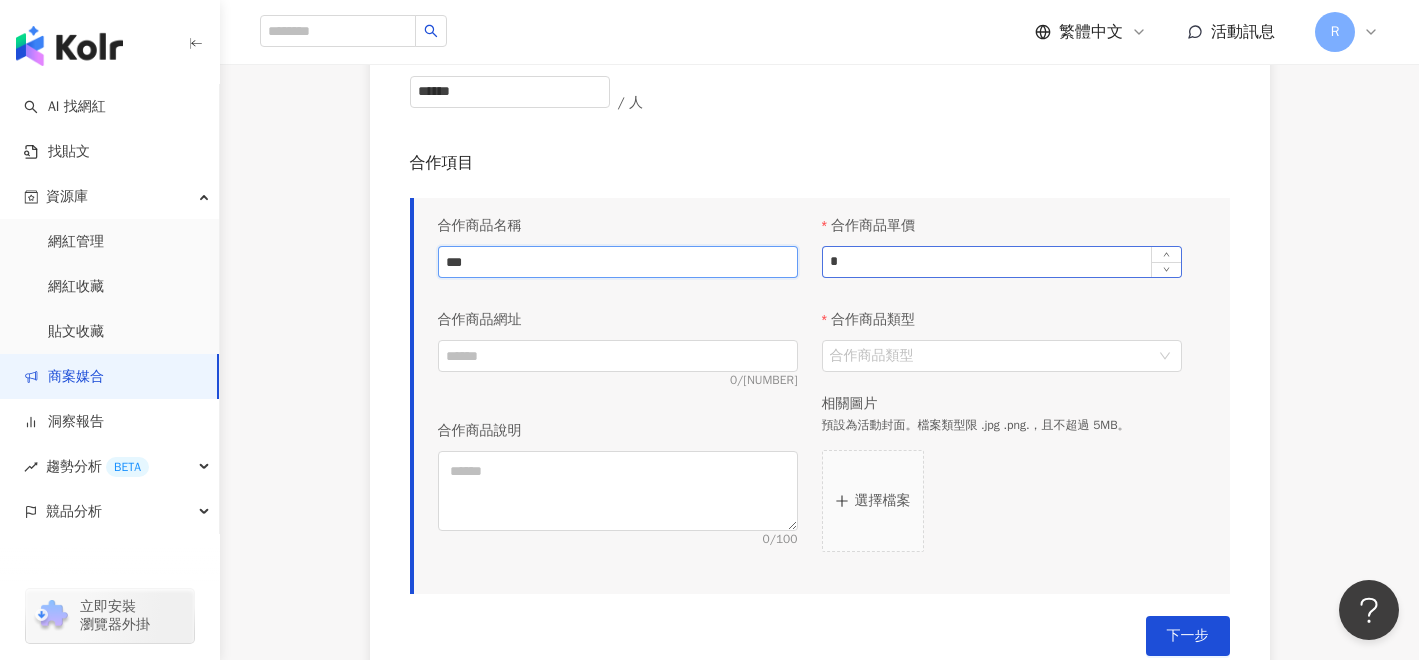 type on "***" 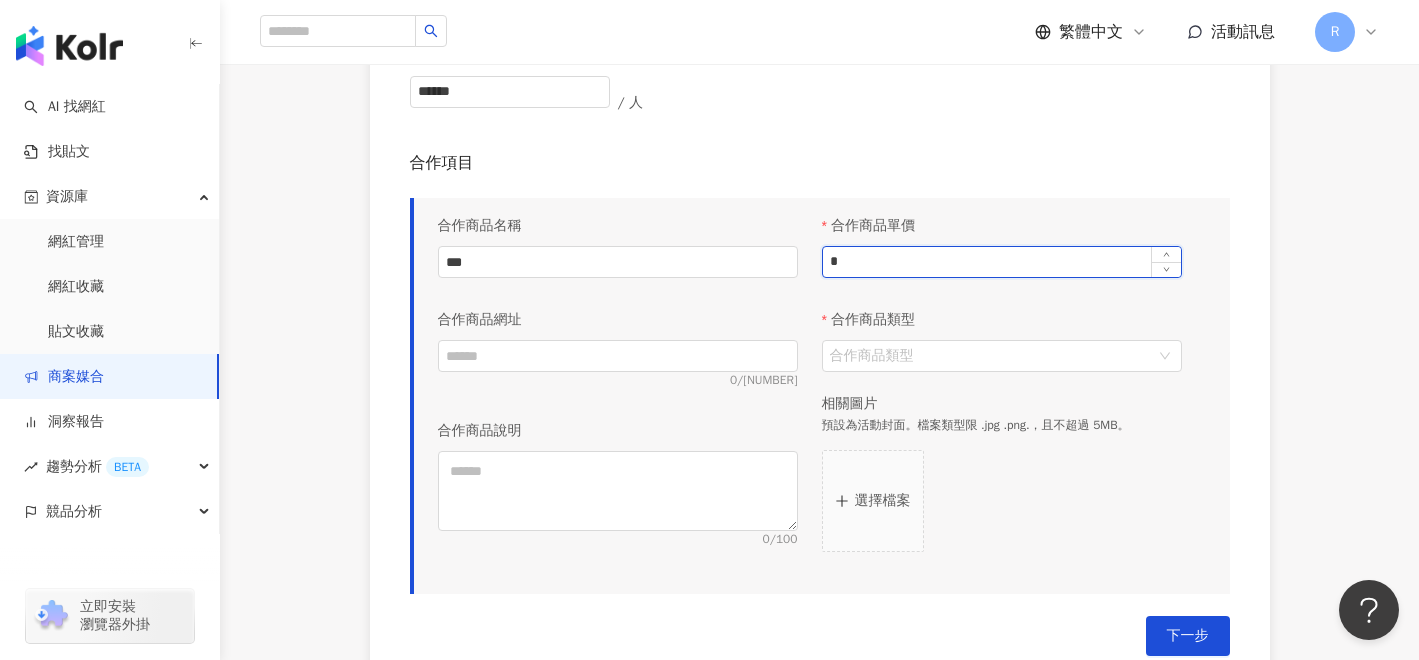click on "*" at bounding box center (1002, 262) 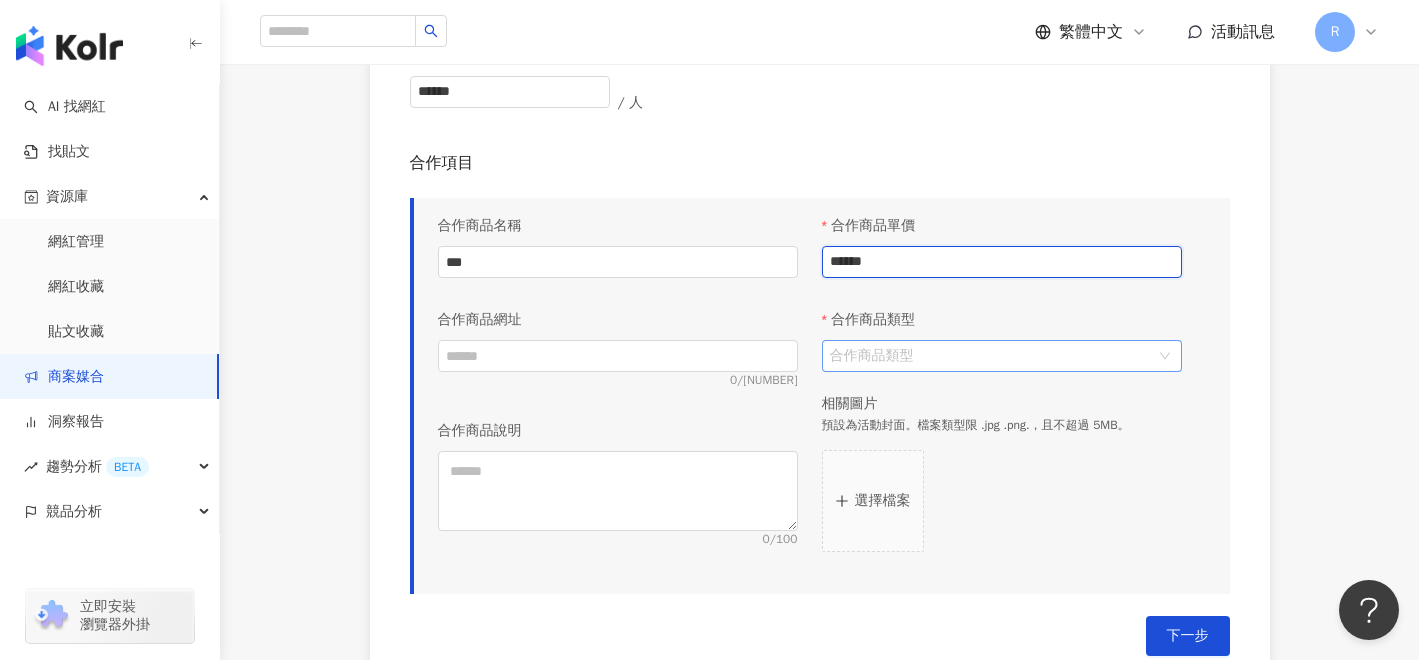 type on "******" 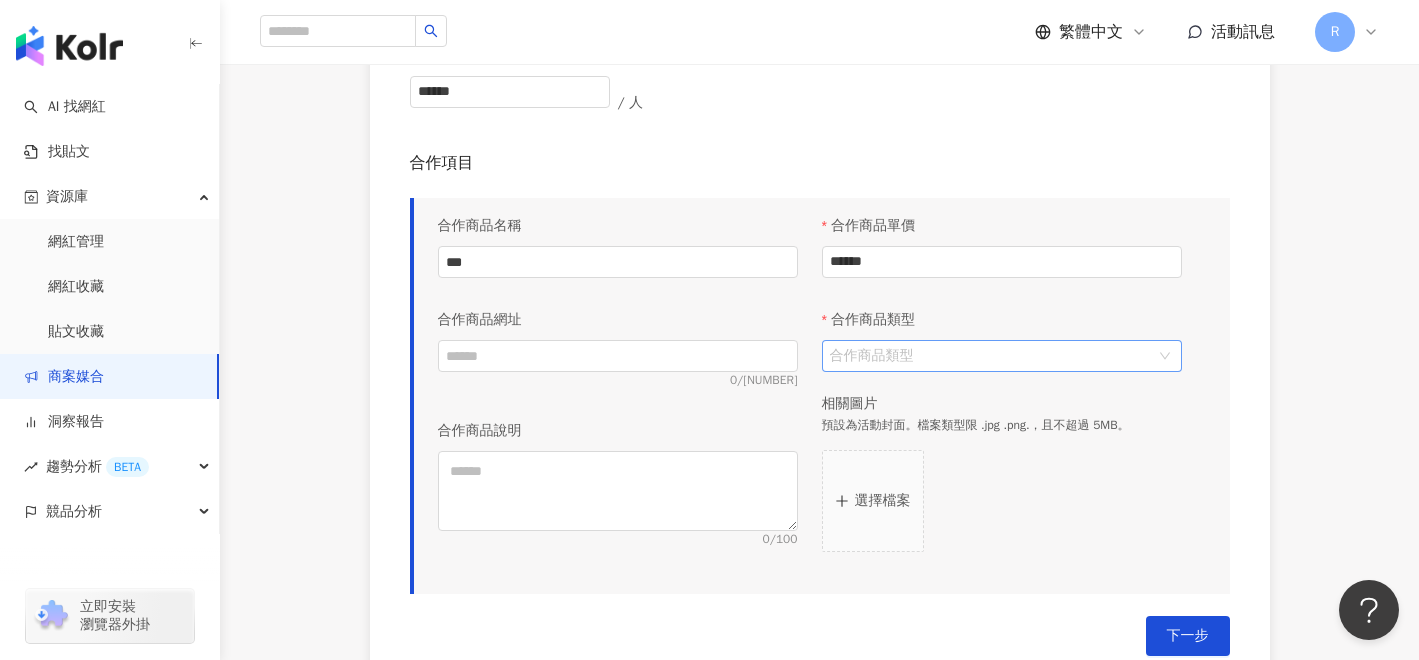 click on "合作商品類型" at bounding box center [991, 356] 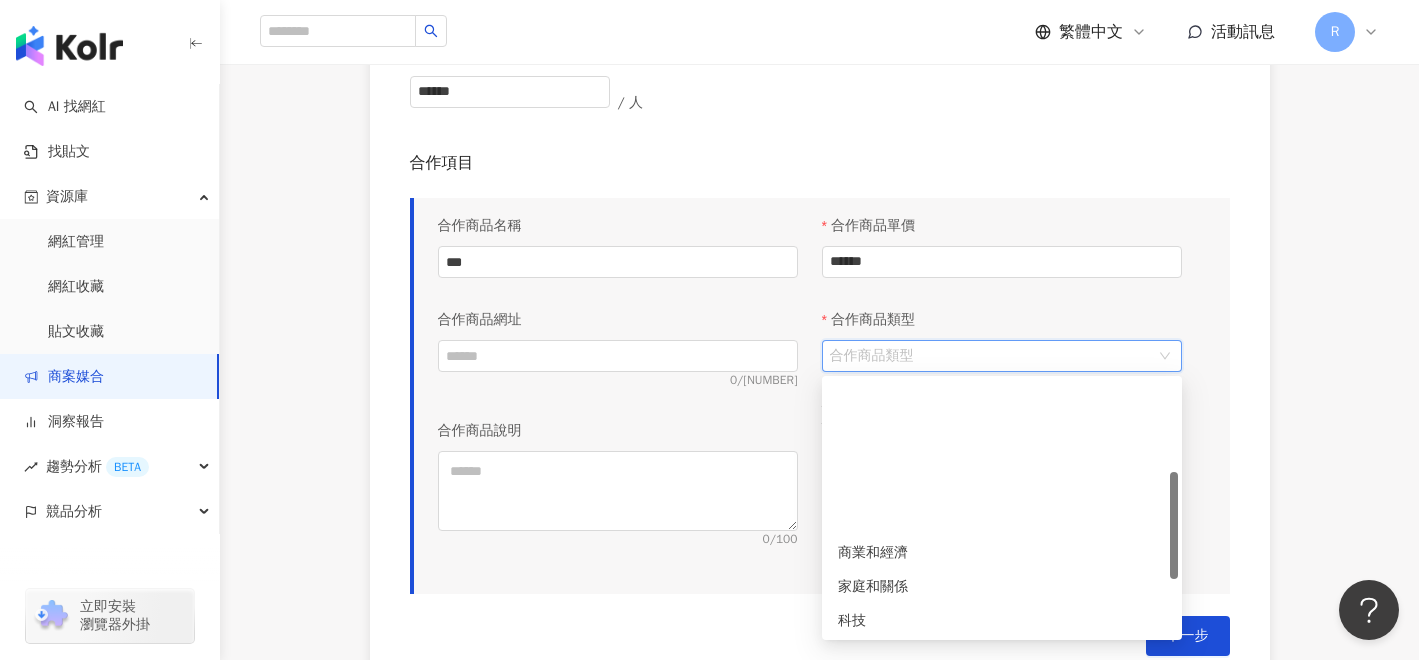 scroll, scrollTop: 0, scrollLeft: 0, axis: both 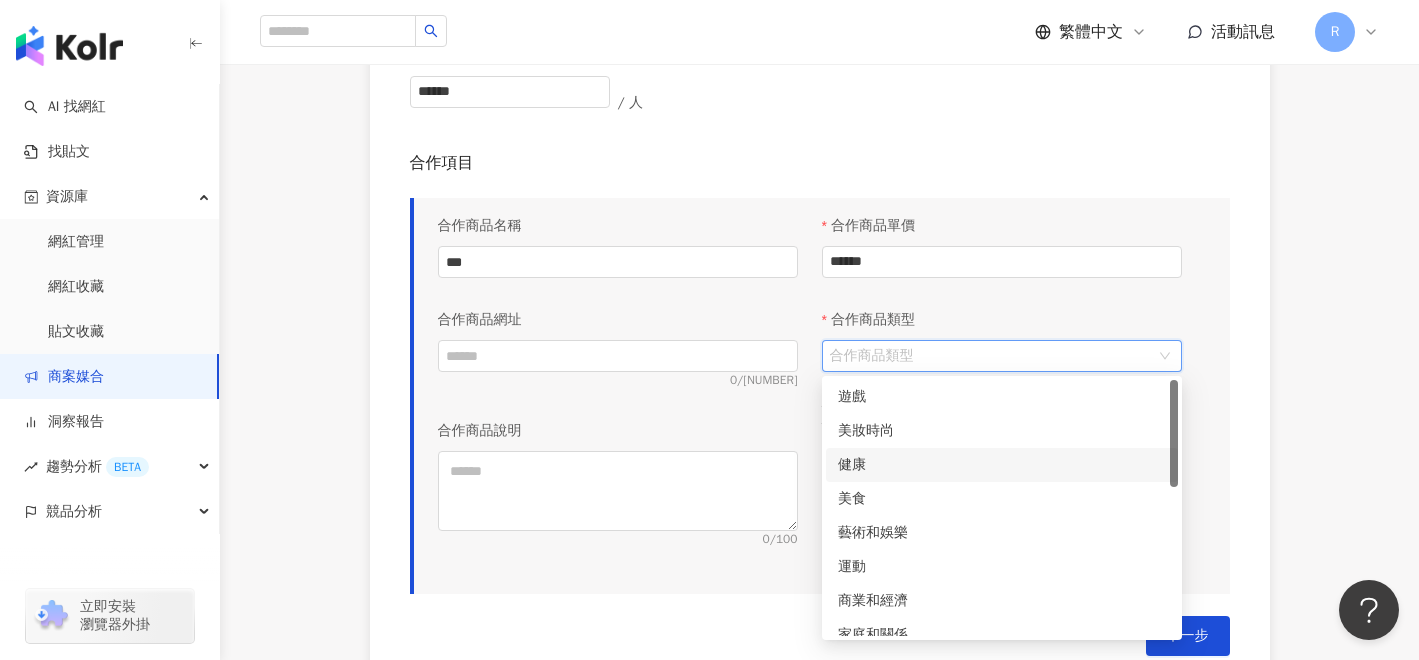 click on "健康" at bounding box center (1002, 465) 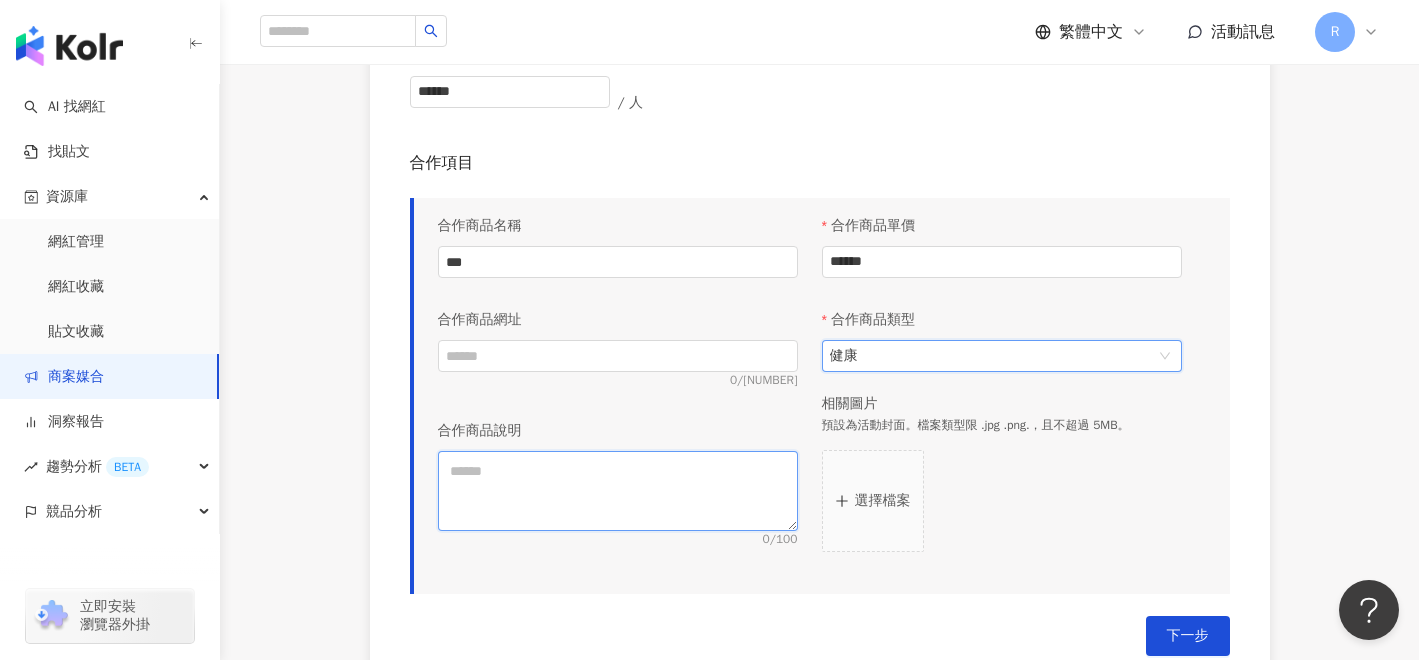 click at bounding box center (618, 491) 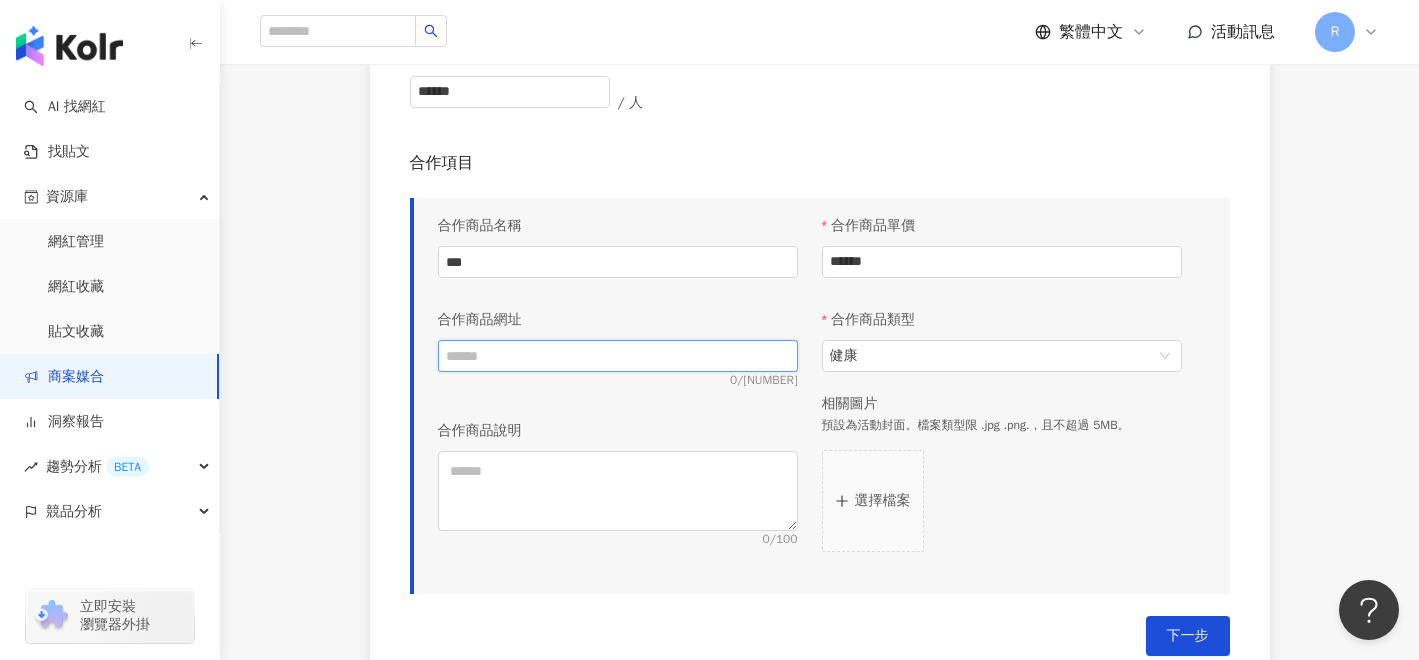 click at bounding box center [618, 356] 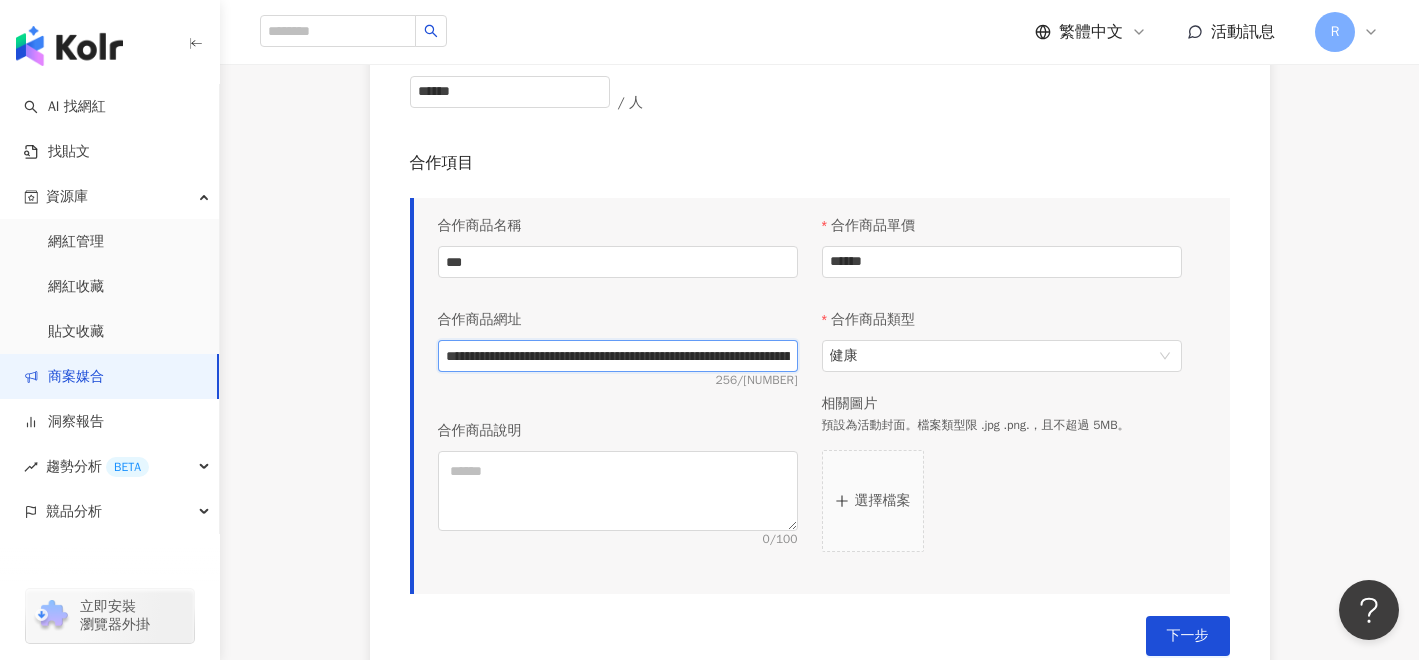 scroll, scrollTop: 0, scrollLeft: 2004, axis: horizontal 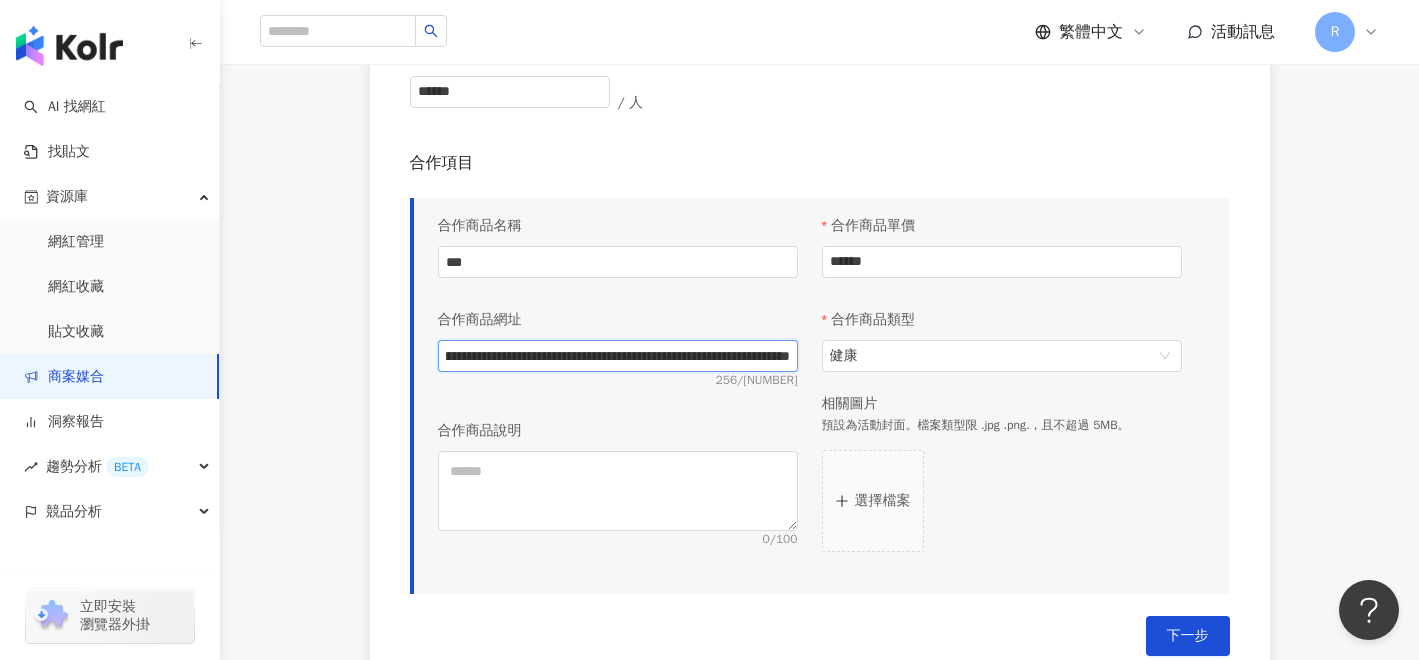 type on "**********" 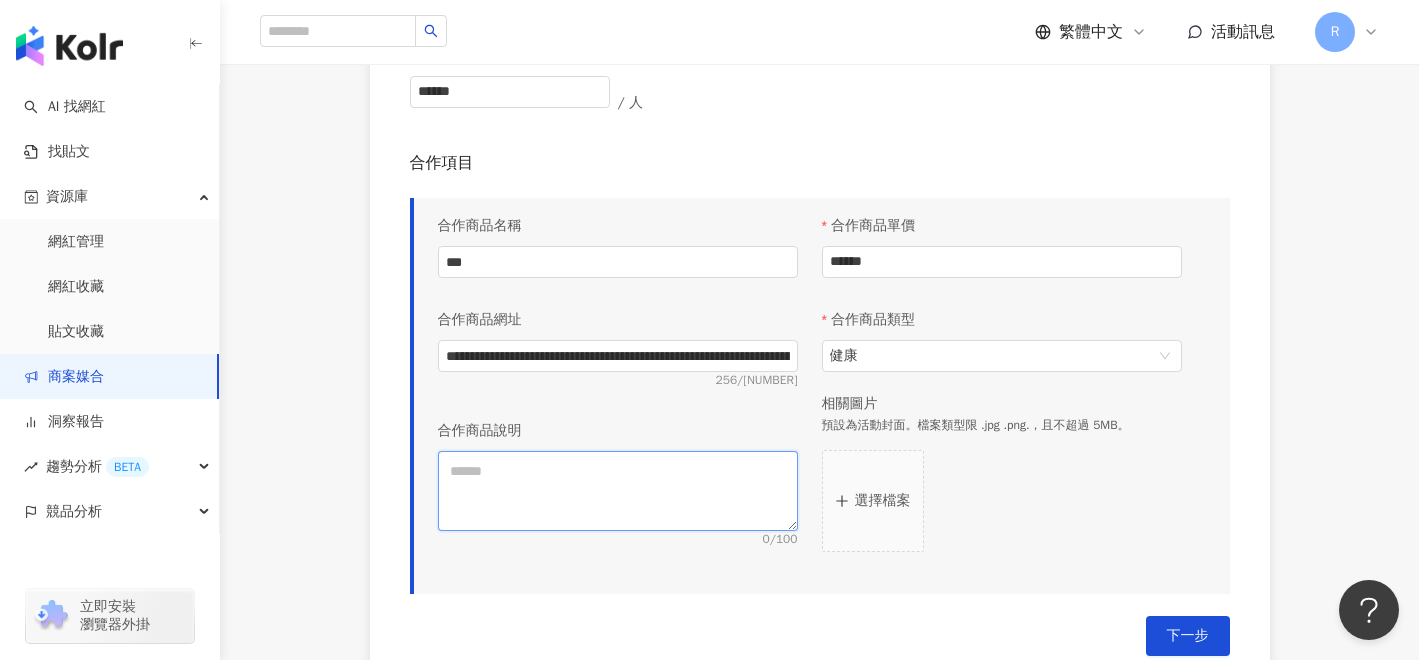 click at bounding box center (618, 491) 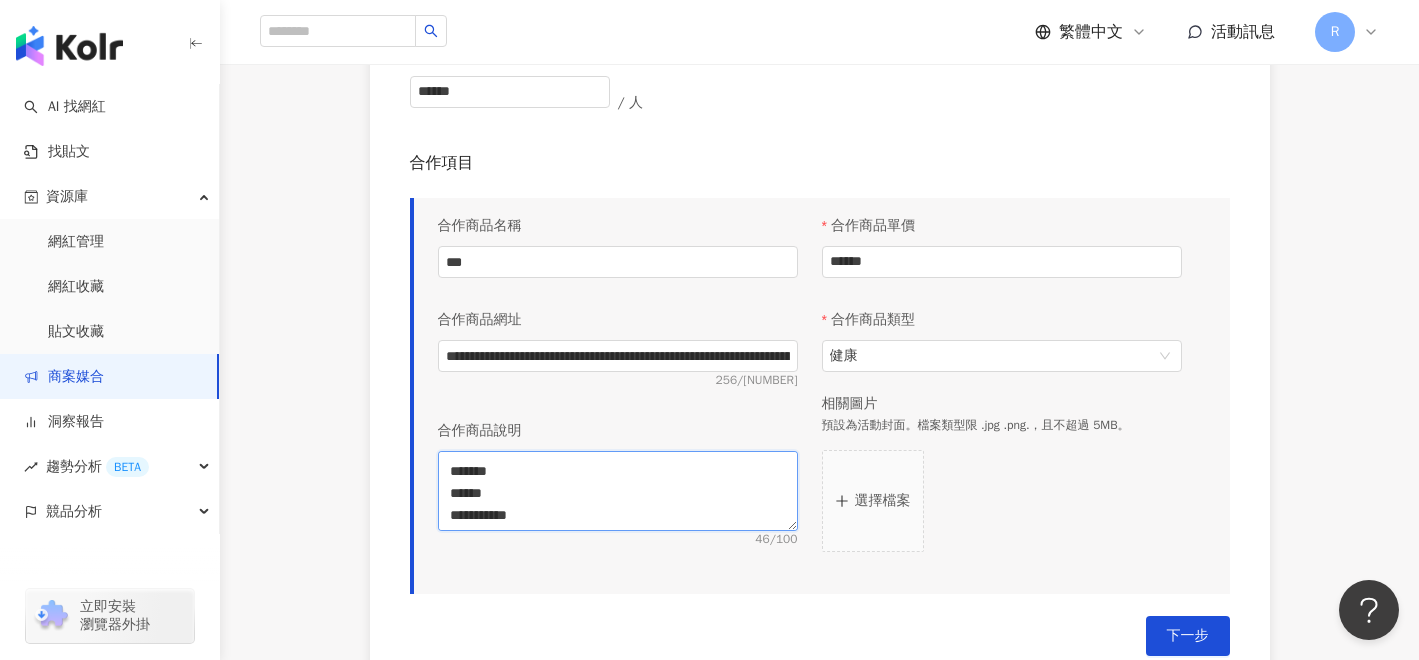 scroll, scrollTop: 48, scrollLeft: 0, axis: vertical 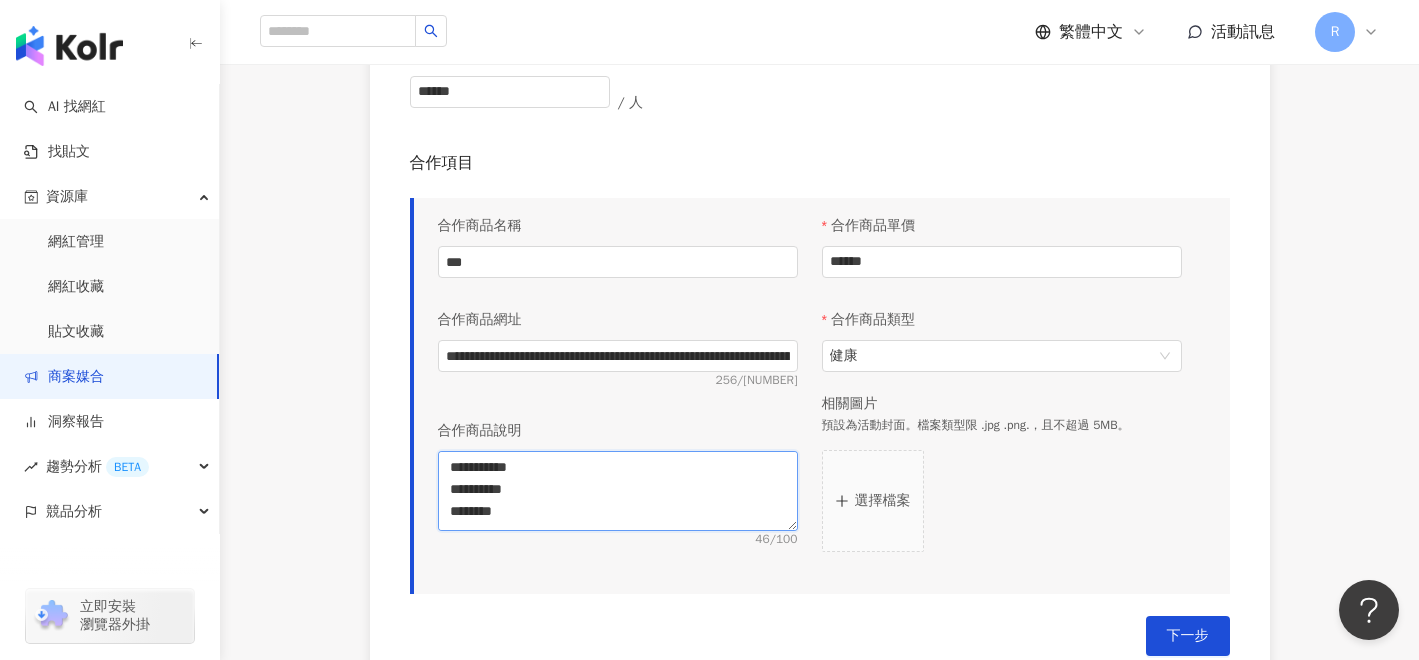 type on "**********" 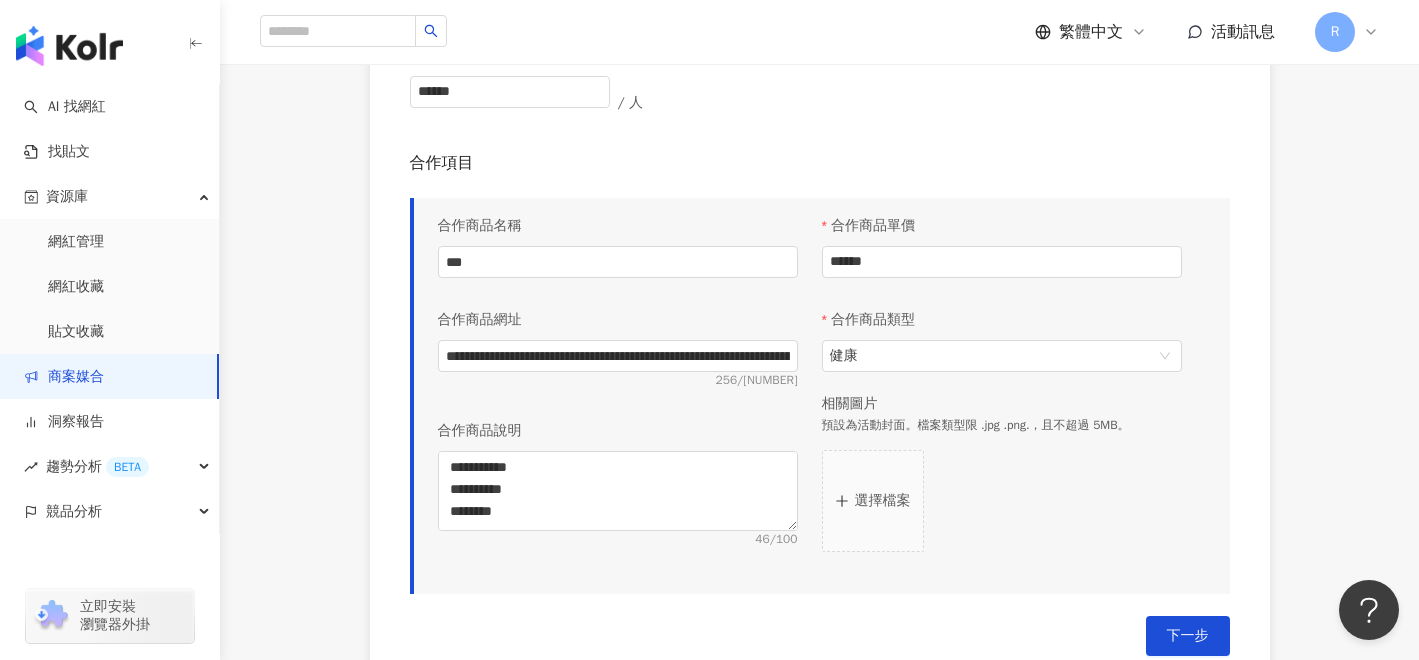 click on "**********" at bounding box center [820, 396] 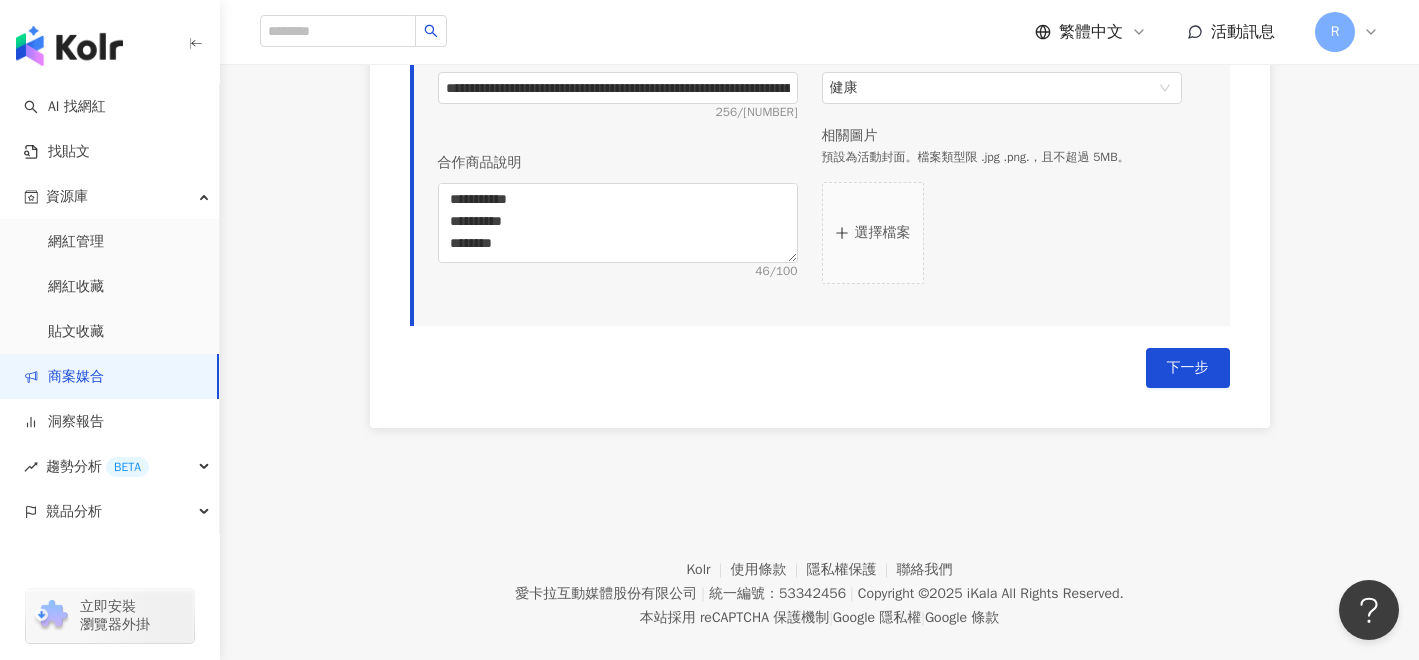 scroll, scrollTop: 1190, scrollLeft: 0, axis: vertical 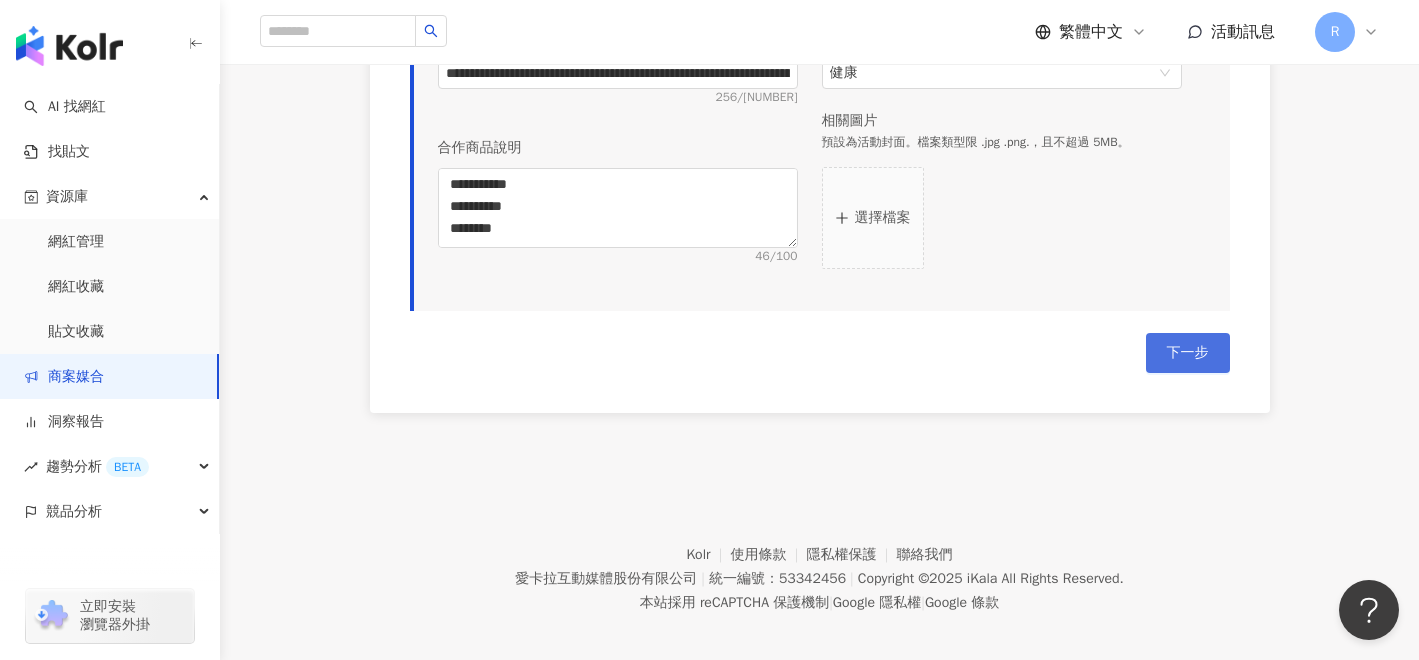 click on "下一步" at bounding box center [1188, 353] 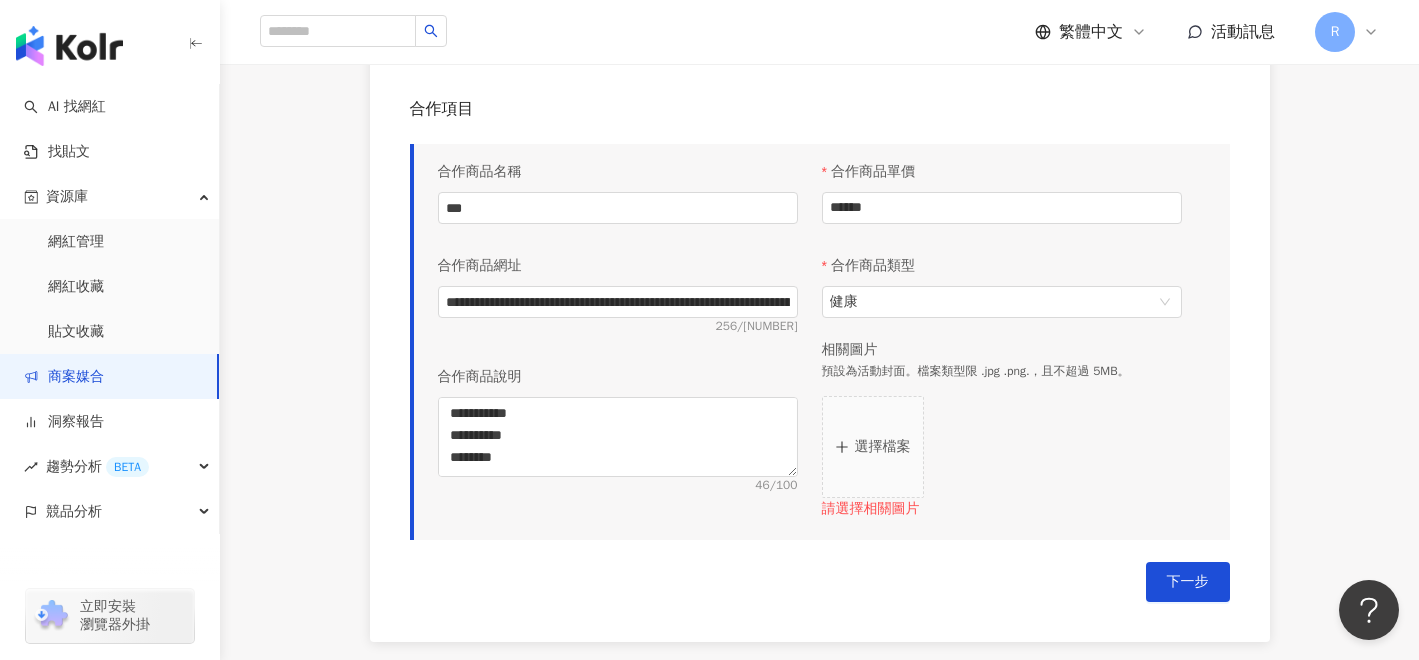 scroll, scrollTop: 972, scrollLeft: 0, axis: vertical 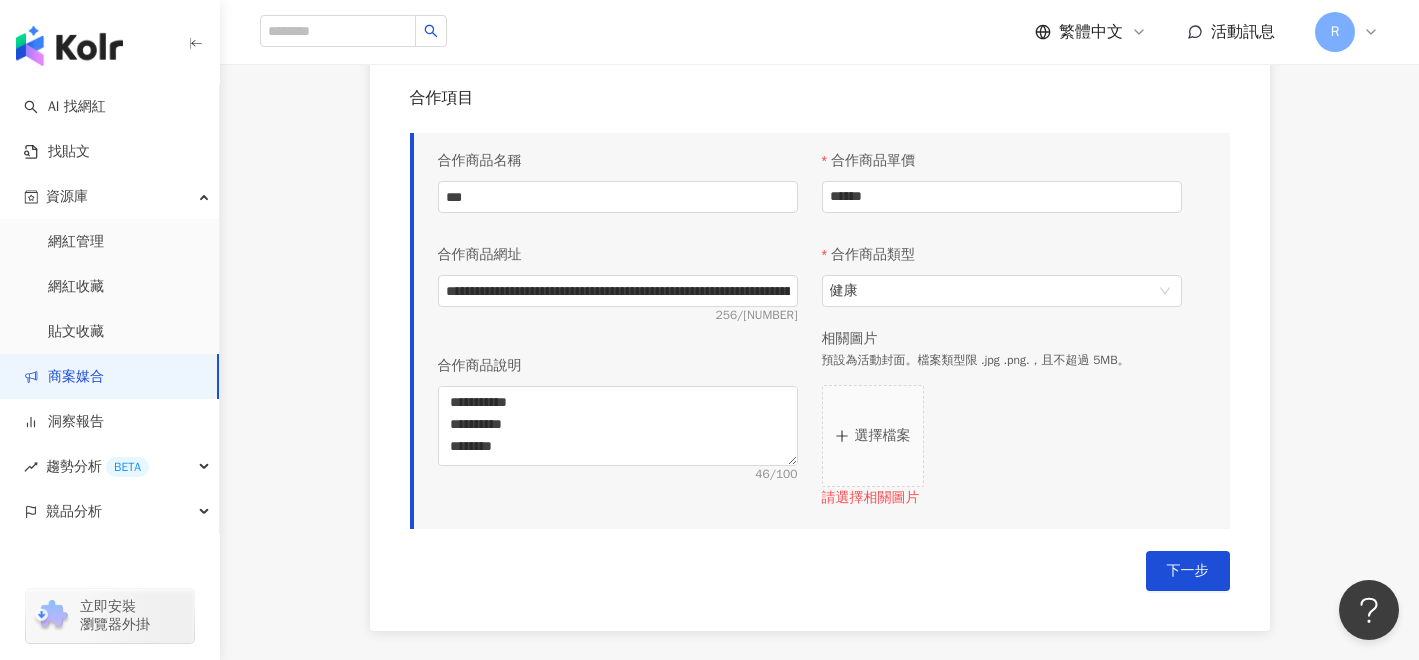 click on "選擇檔案" at bounding box center (1002, 436) 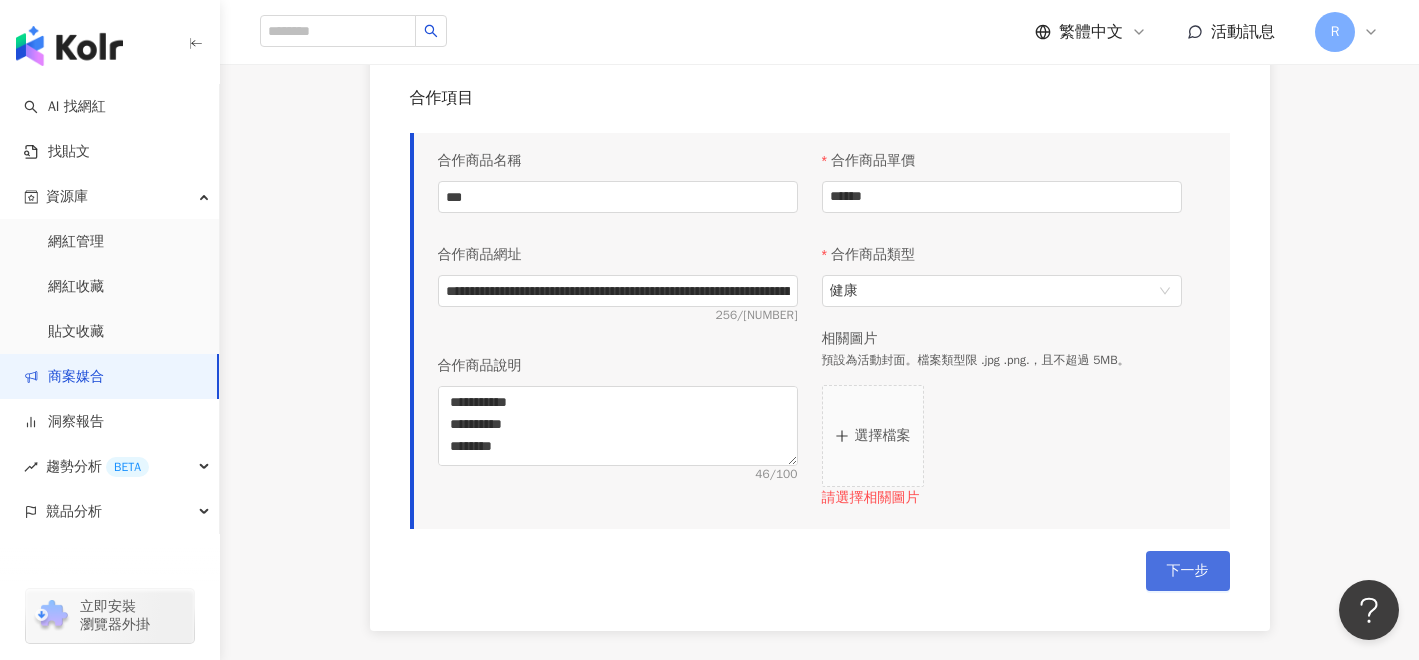 click on "下一步" at bounding box center (1188, 571) 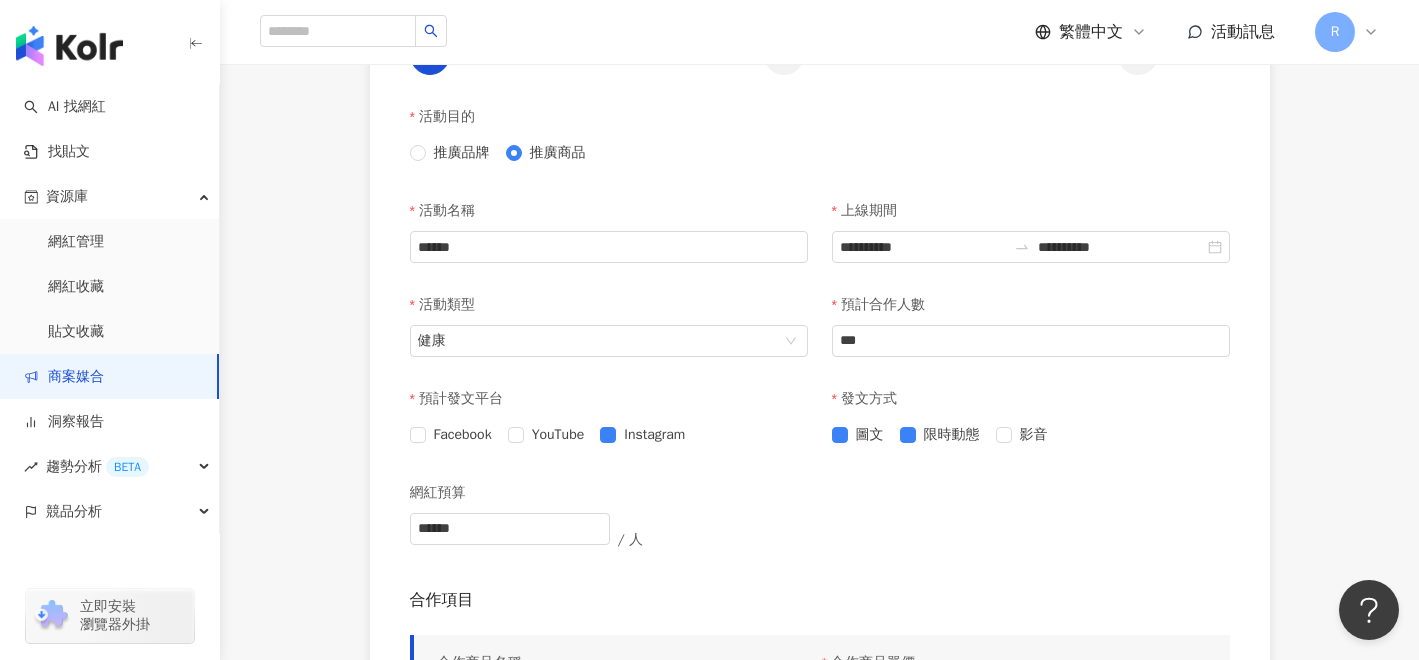 scroll, scrollTop: 466, scrollLeft: 0, axis: vertical 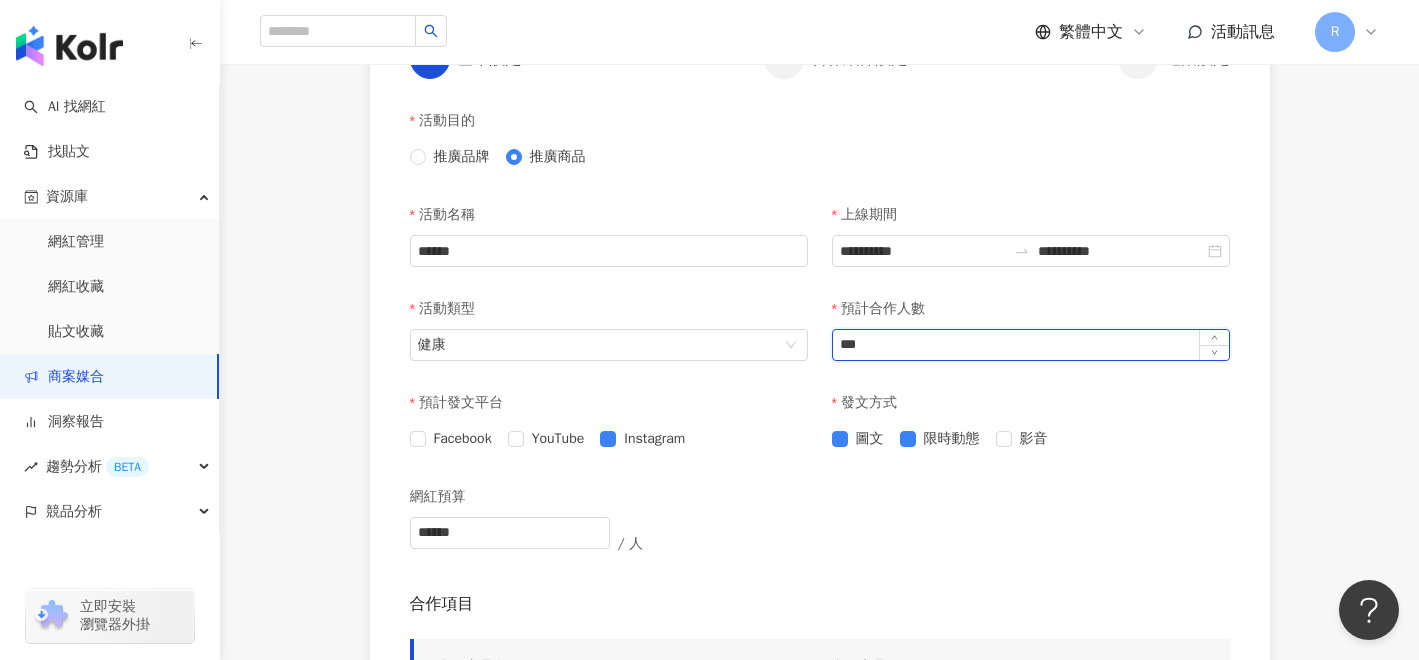 drag, startPoint x: 869, startPoint y: 351, endPoint x: 831, endPoint y: 348, distance: 38.118237 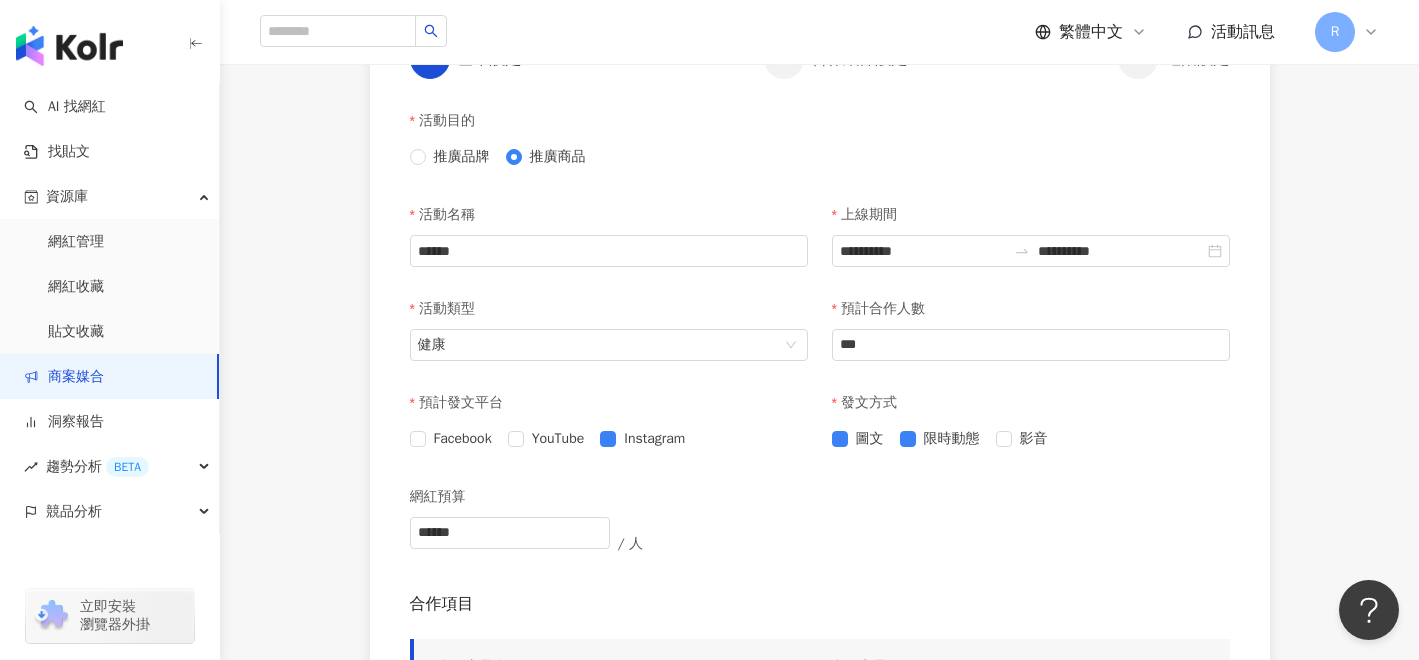 click on "預計發文平台 Facebook YouTube Instagram" at bounding box center (609, 430) 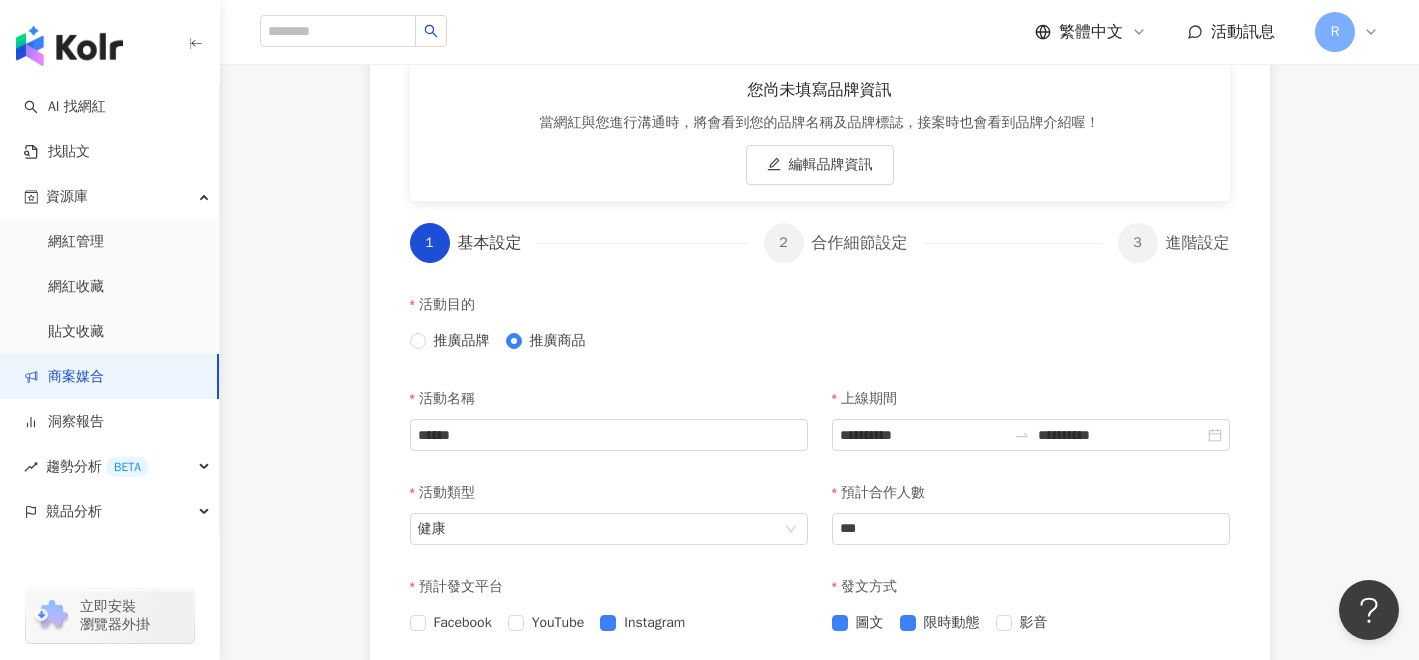 scroll, scrollTop: 144, scrollLeft: 0, axis: vertical 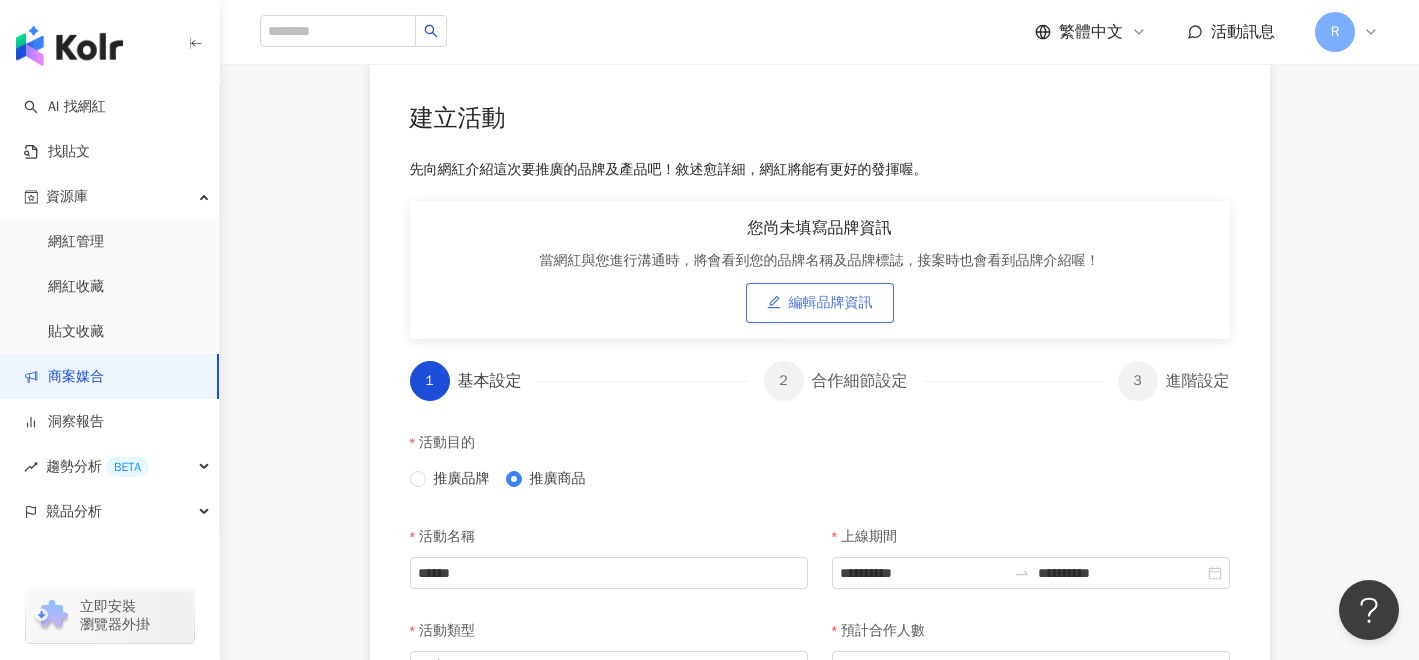 click on "編輯品牌資訊" at bounding box center [820, 303] 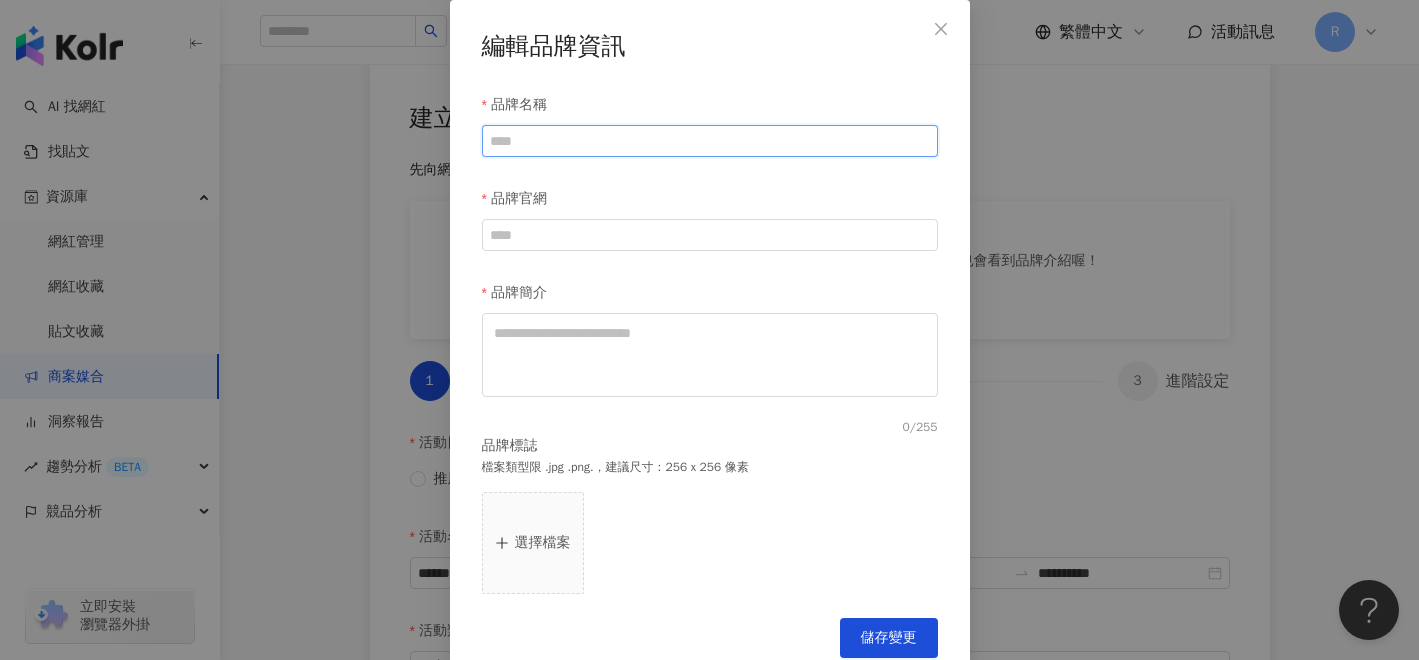 click on "品牌名稱" at bounding box center (710, 141) 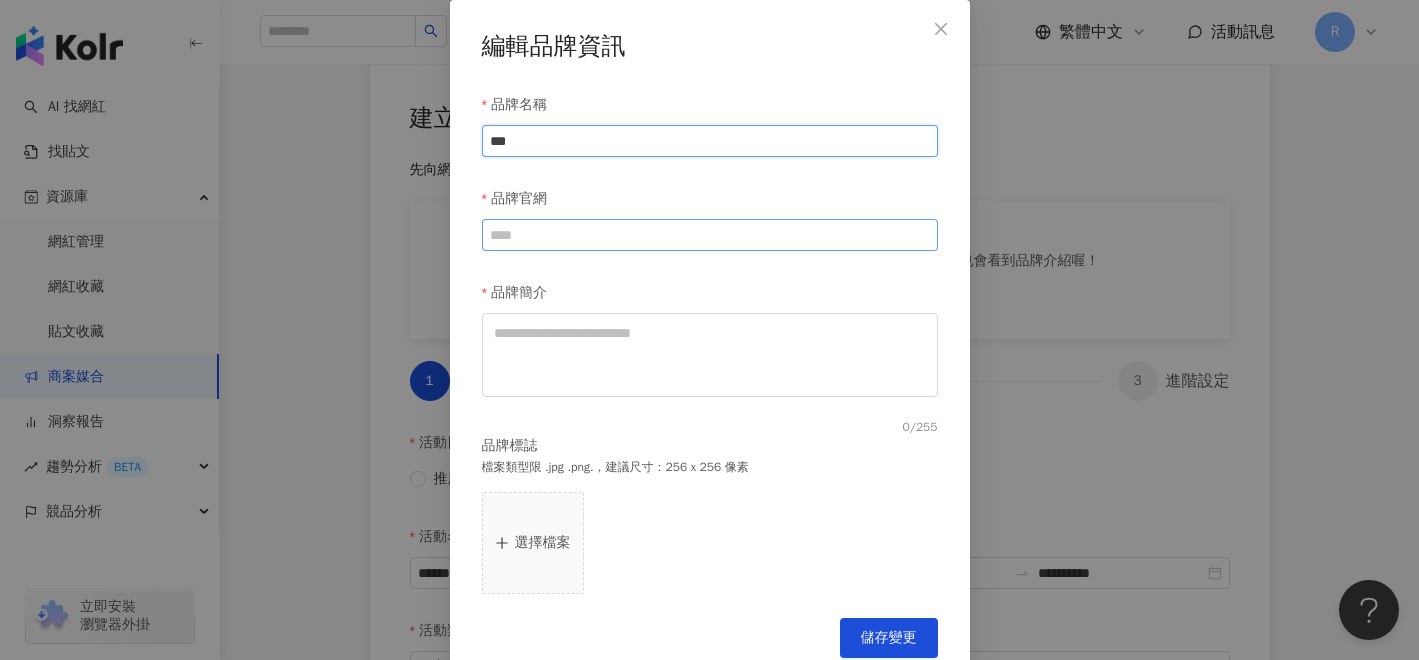 type on "***" 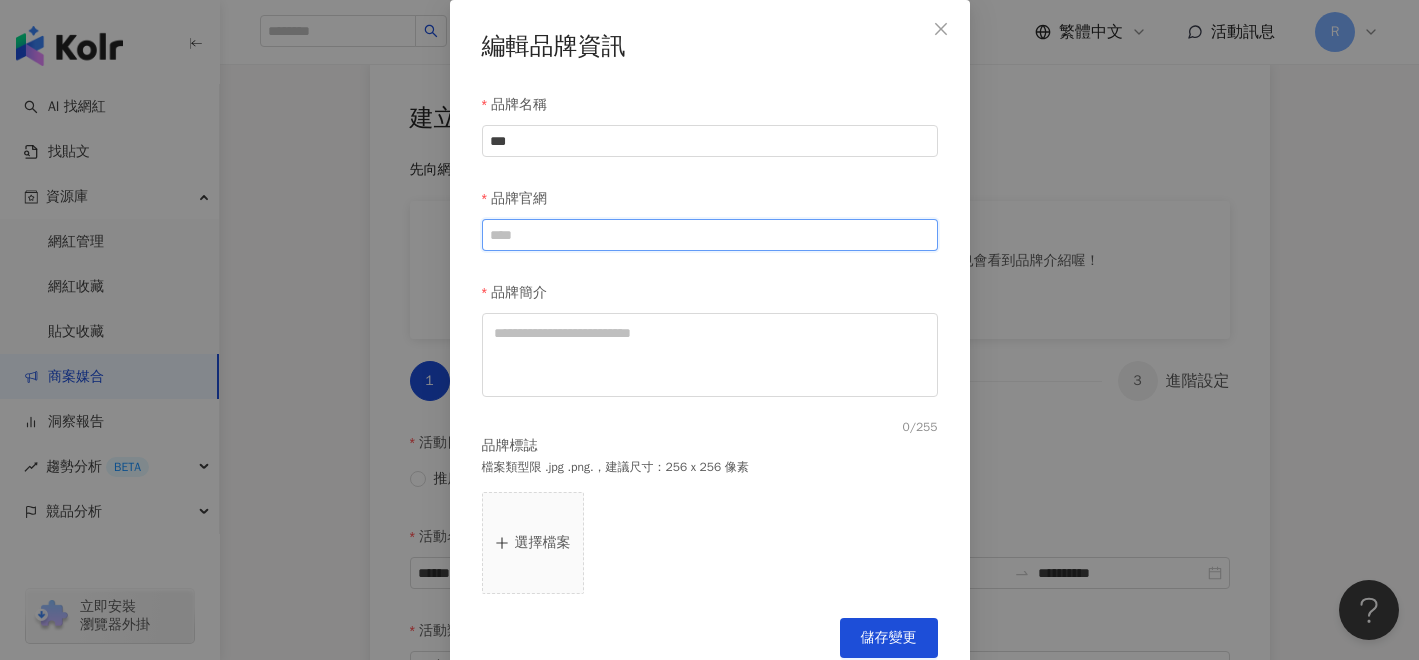 click on "品牌官網" at bounding box center [710, 235] 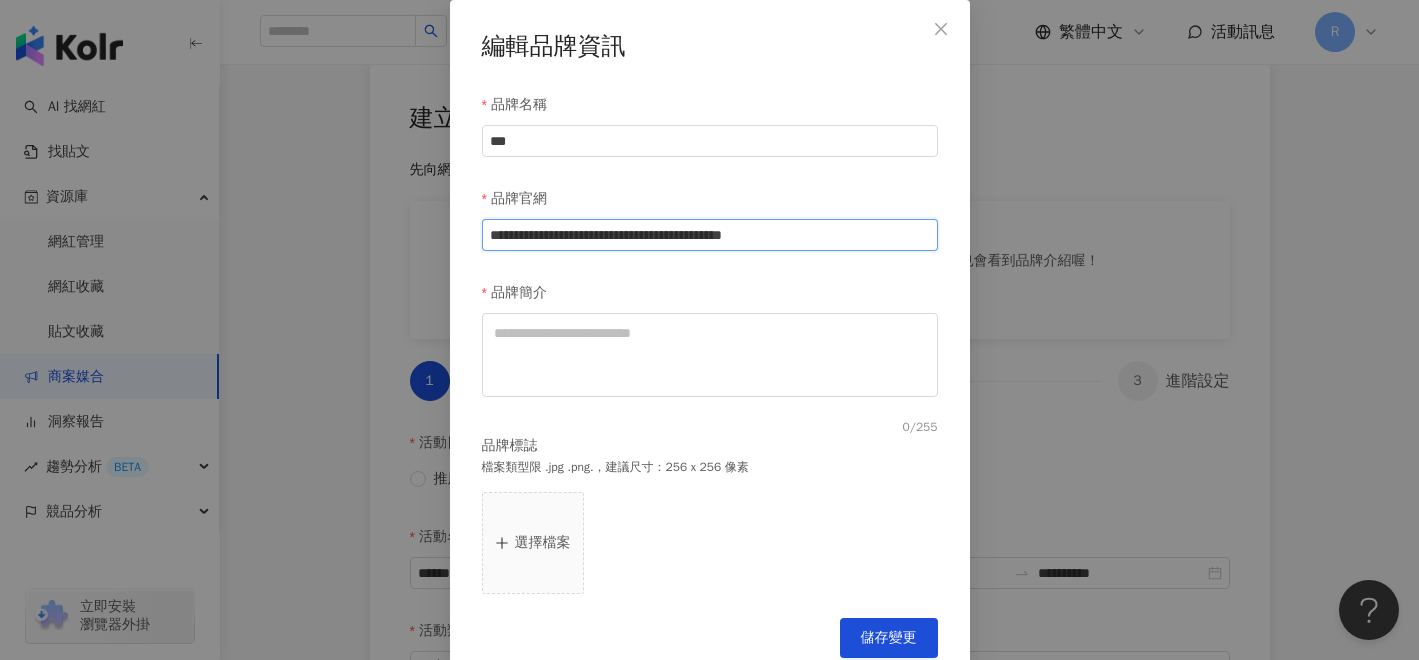 scroll, scrollTop: 0, scrollLeft: 102, axis: horizontal 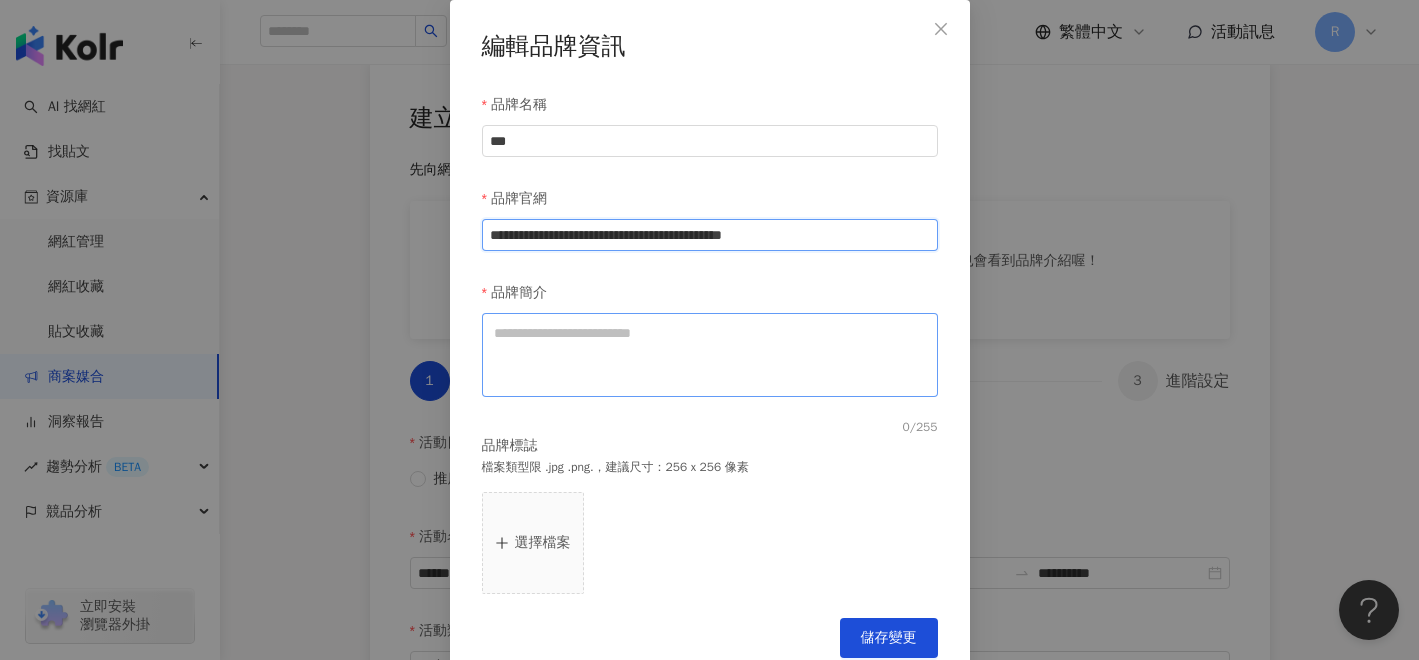 type 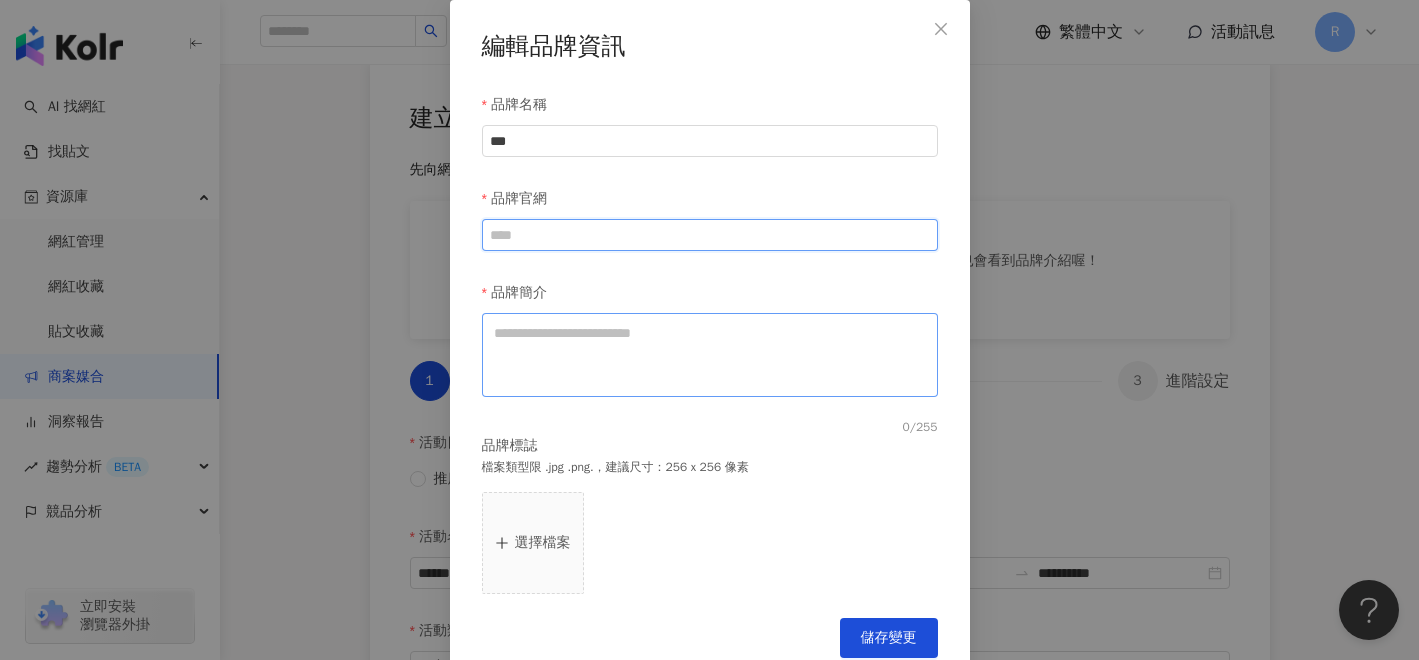 scroll, scrollTop: 0, scrollLeft: 0, axis: both 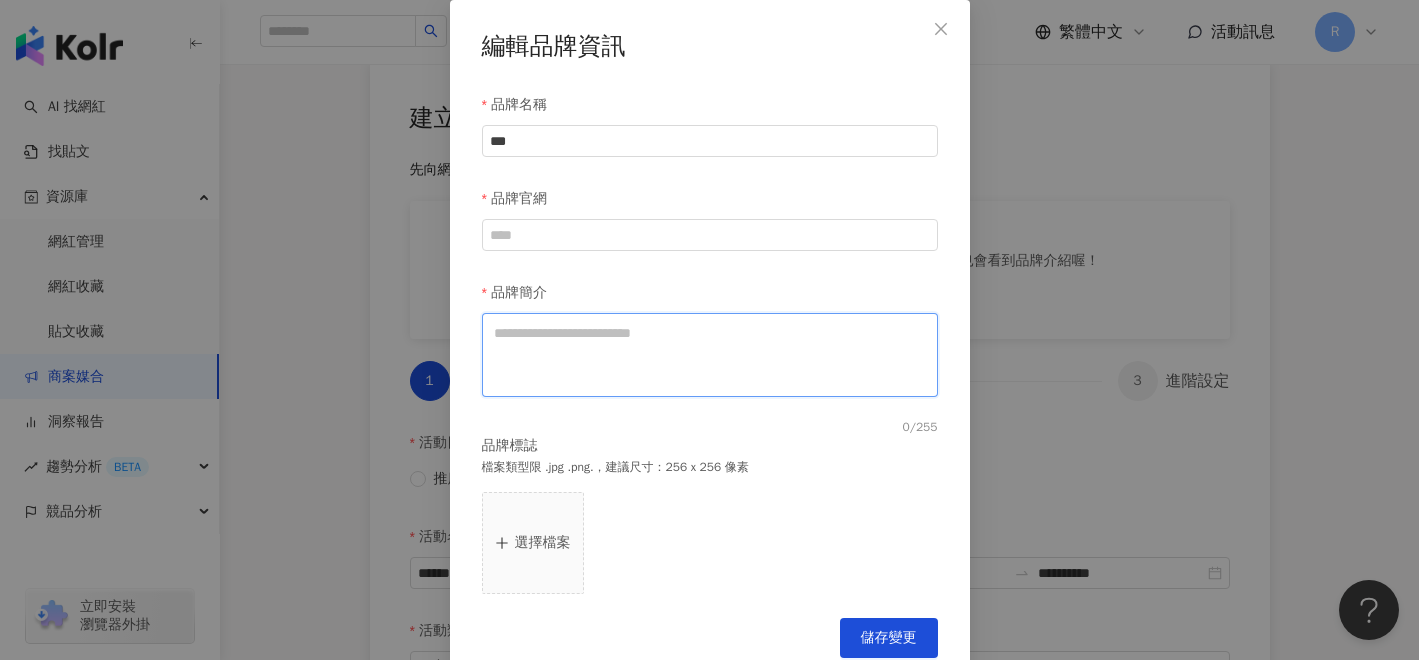 click on "品牌簡介" at bounding box center [710, 355] 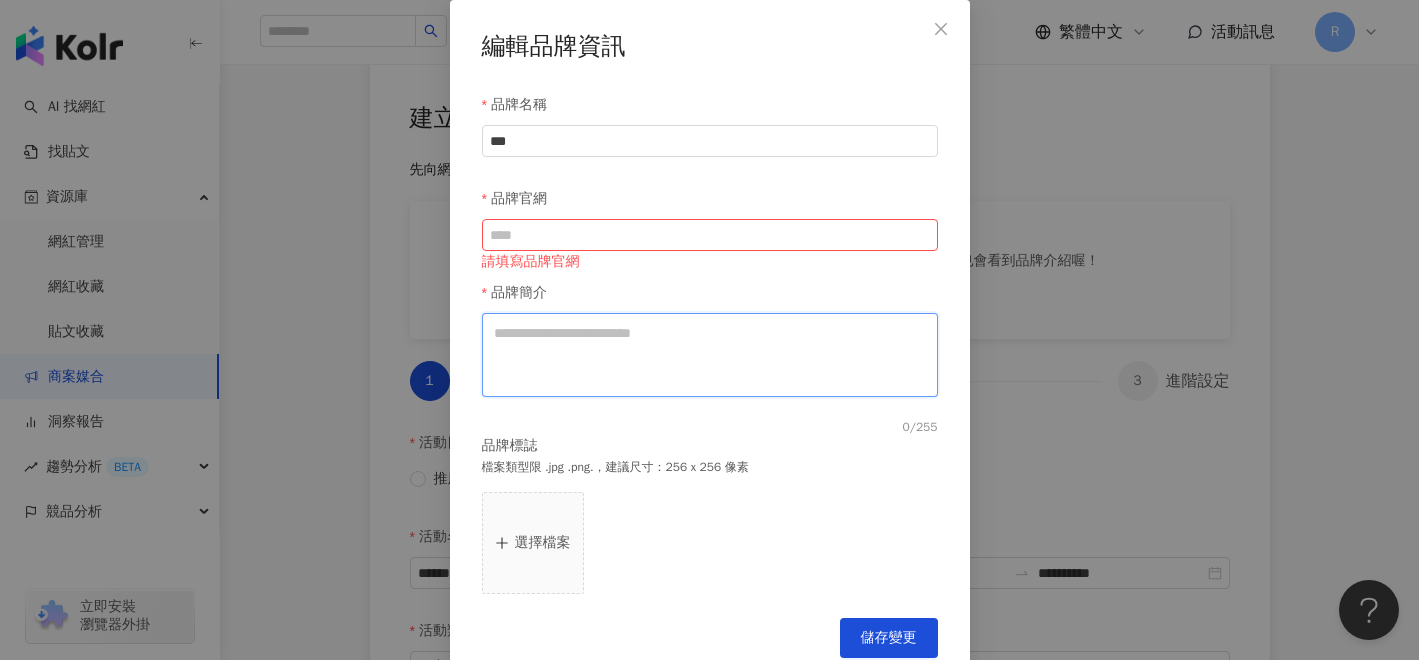paste on "**********" 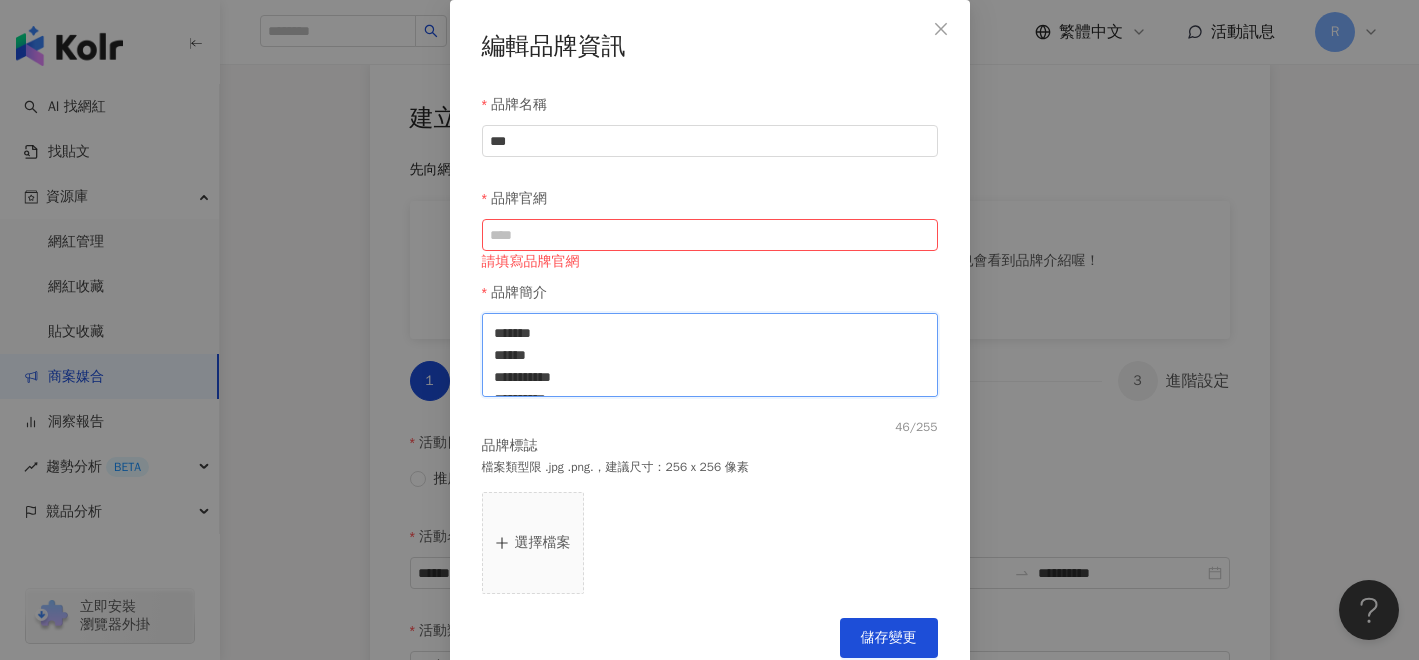 scroll, scrollTop: 33, scrollLeft: 0, axis: vertical 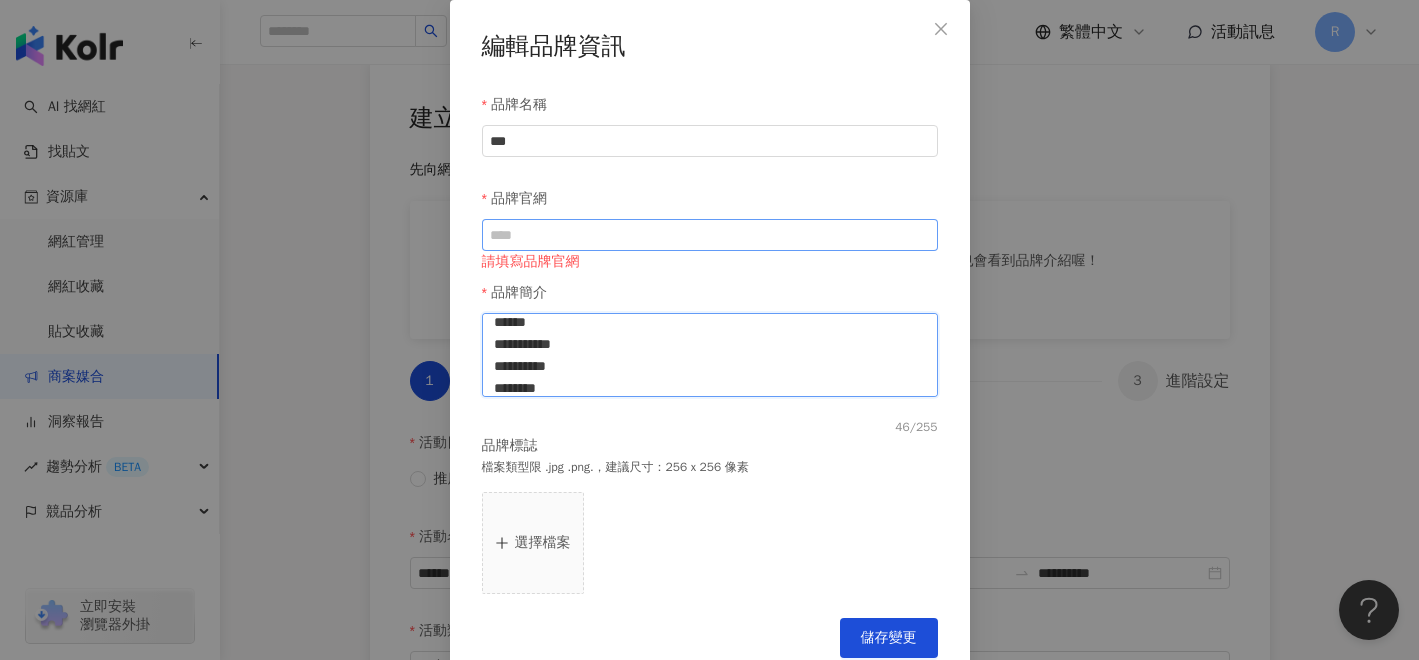 type on "**********" 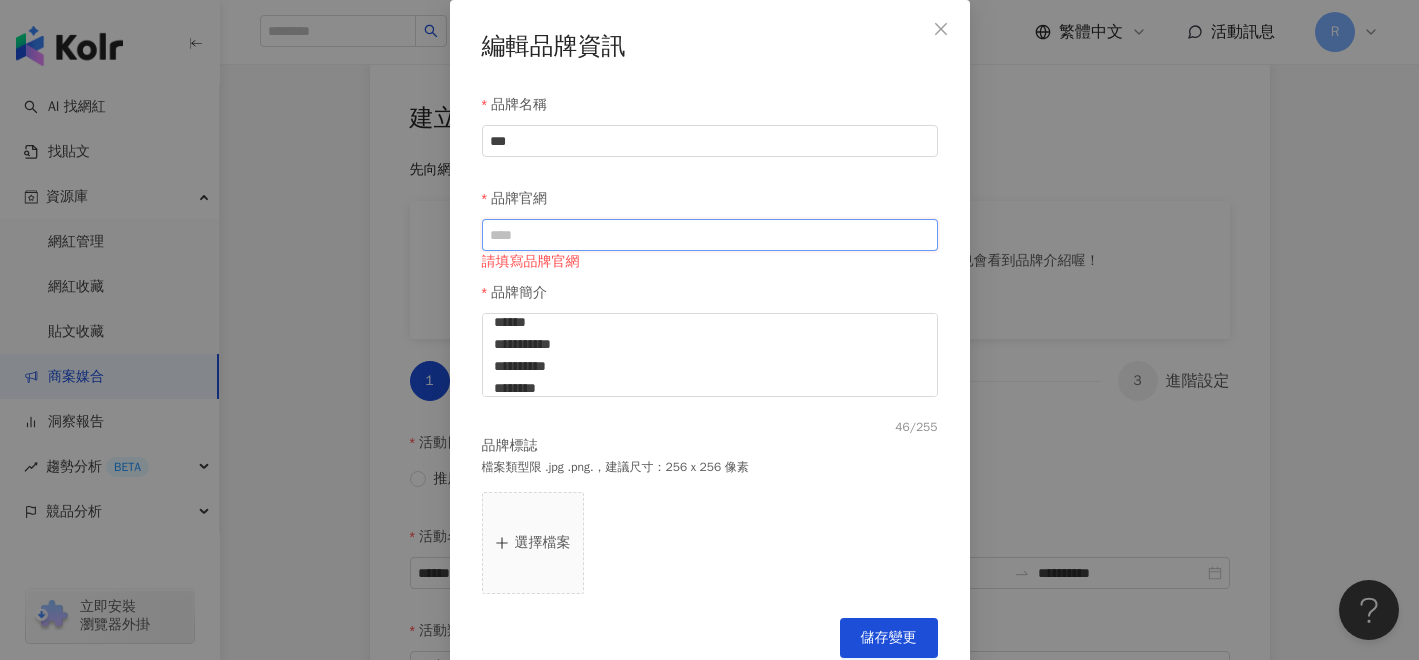 click on "品牌官網" at bounding box center (710, 235) 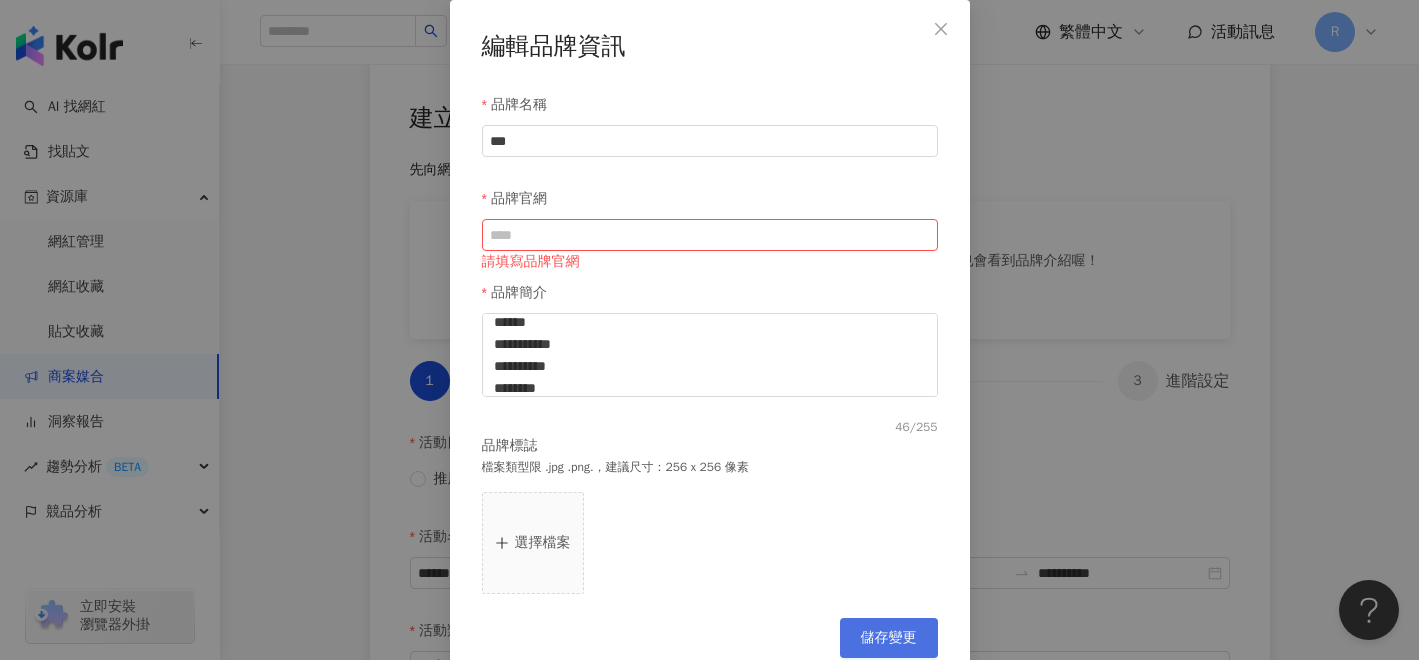 click on "儲存變更" at bounding box center [889, 638] 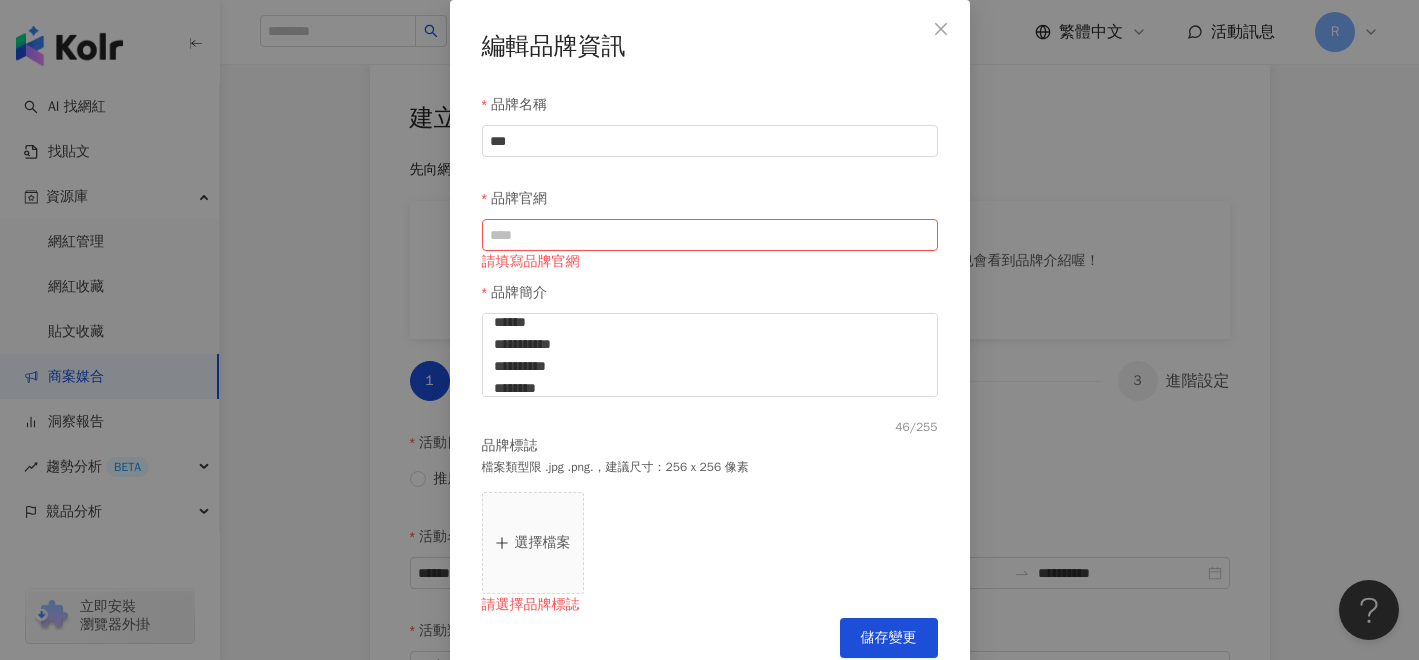 click on "選擇檔案" at bounding box center [543, 543] 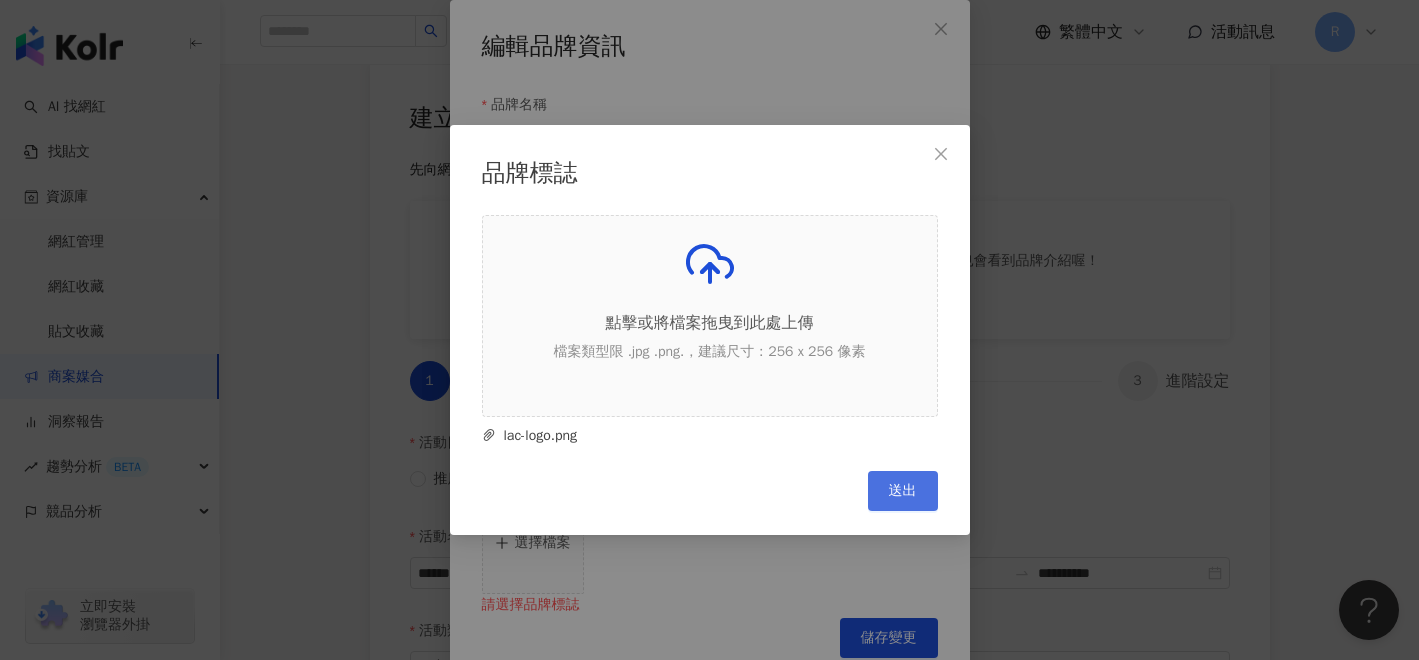 click on "送出" at bounding box center [903, 491] 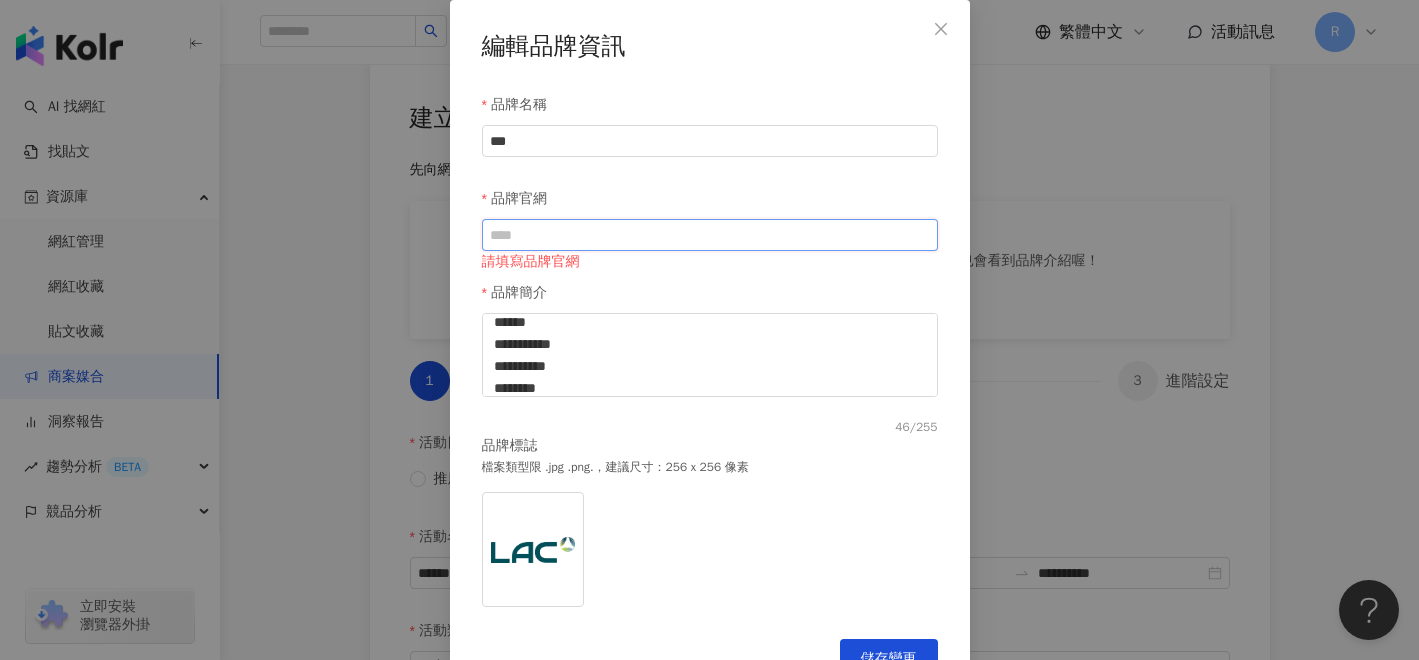 click on "品牌官網" at bounding box center (710, 235) 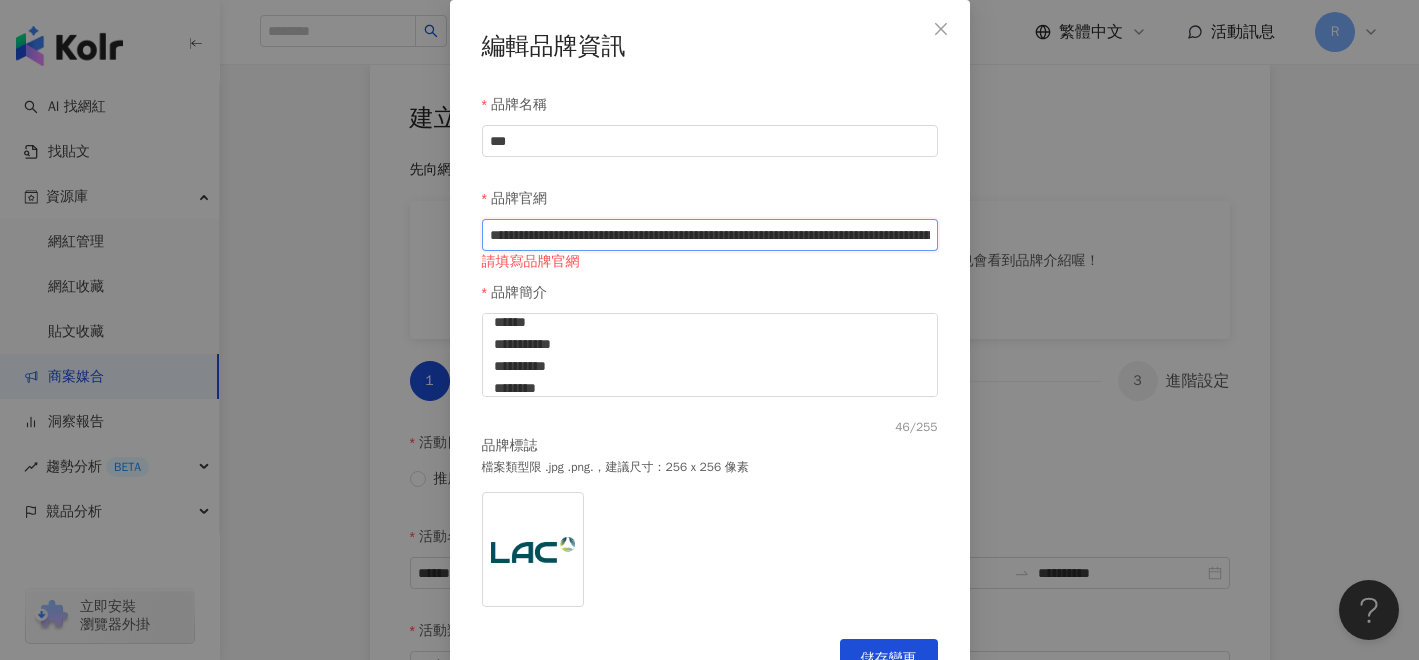 scroll, scrollTop: 0, scrollLeft: 1938, axis: horizontal 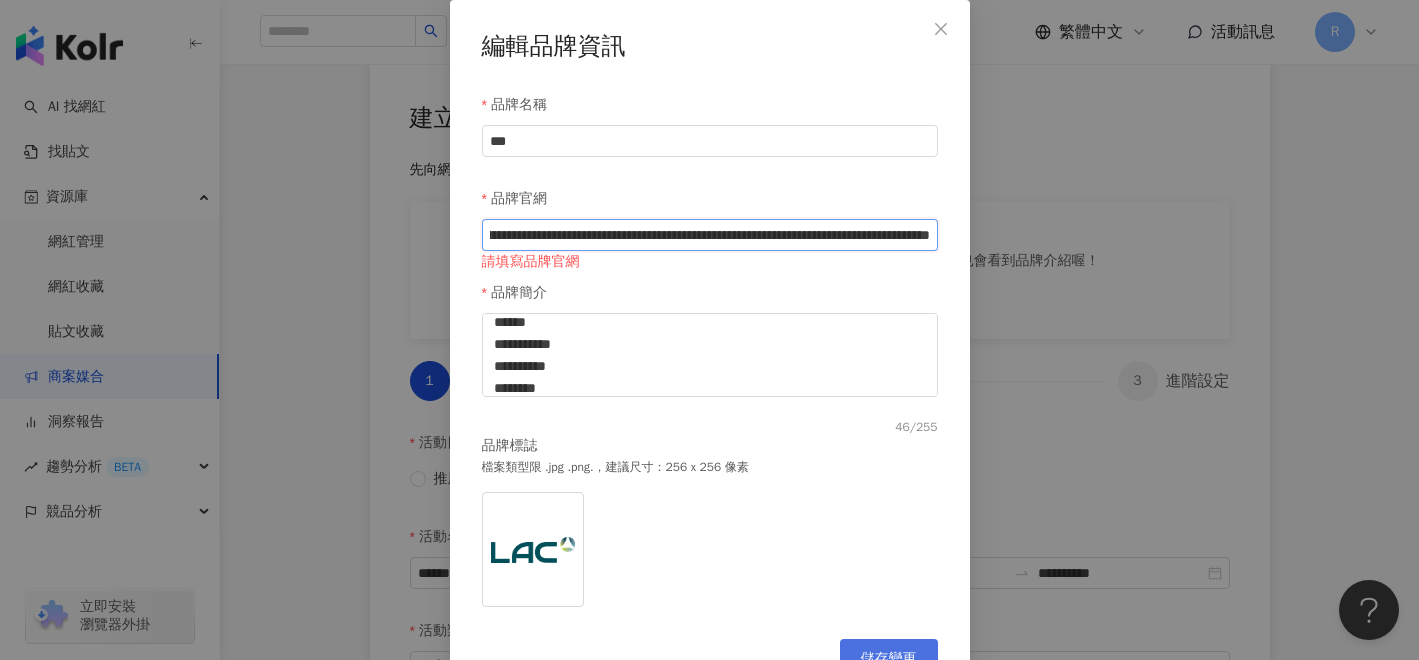 type on "**********" 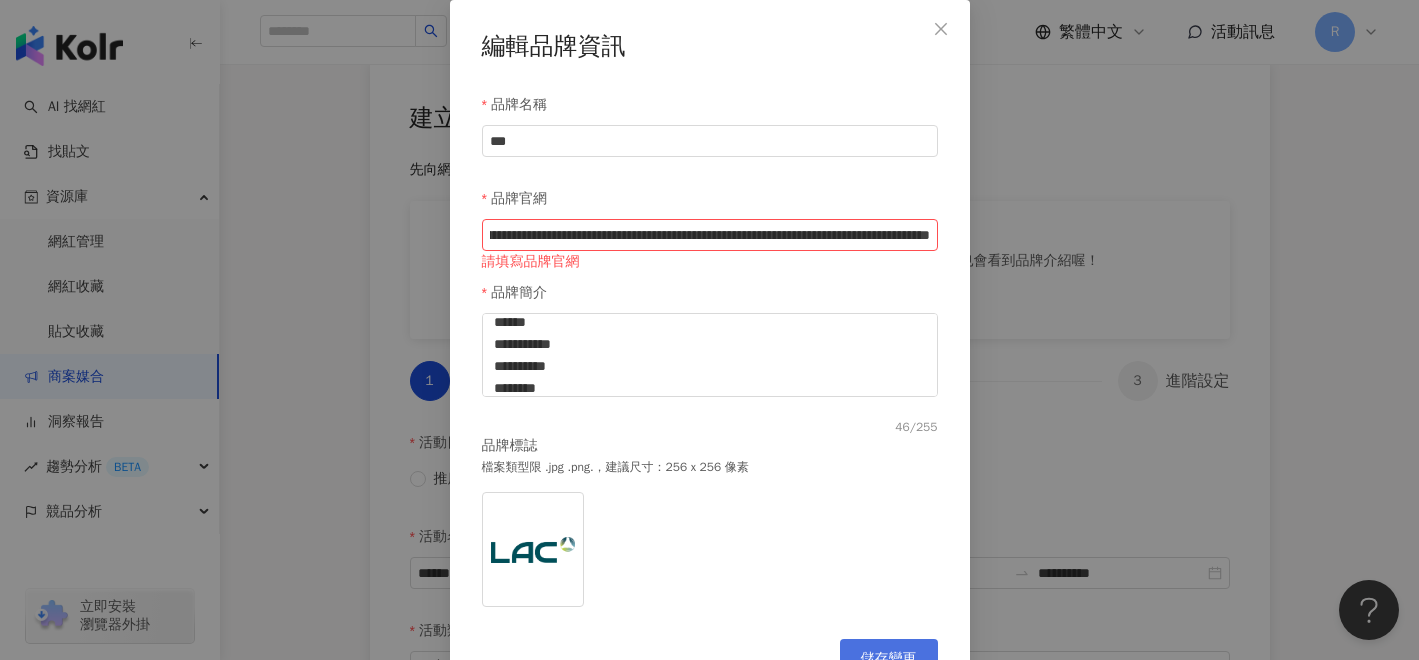 click on "儲存變更" at bounding box center [889, 659] 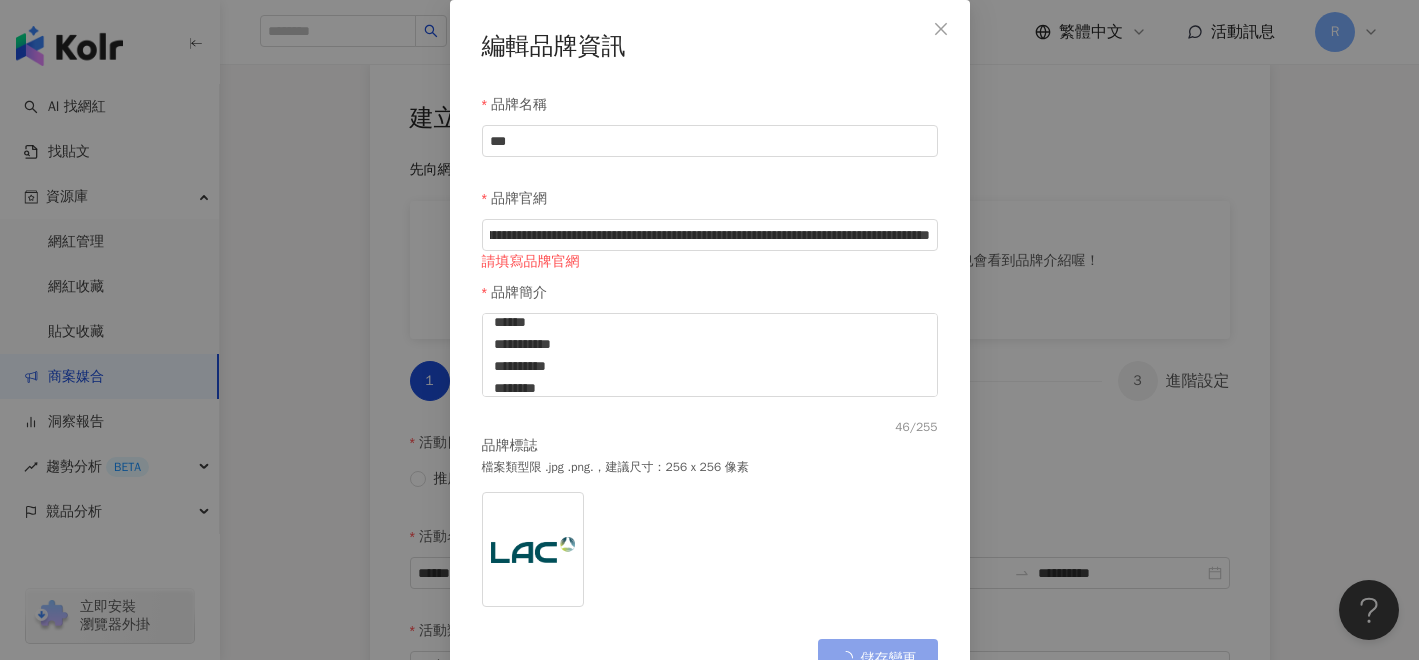 scroll, scrollTop: 0, scrollLeft: 0, axis: both 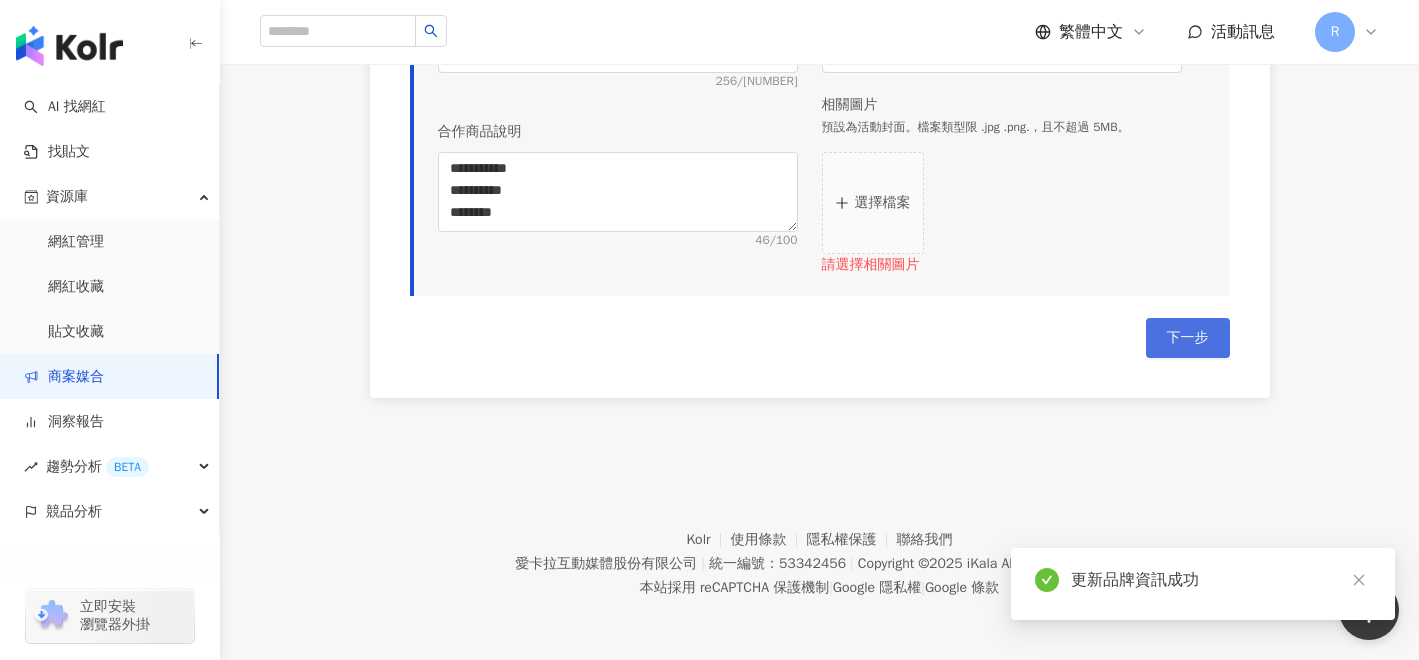 click on "下一步" at bounding box center [1188, 338] 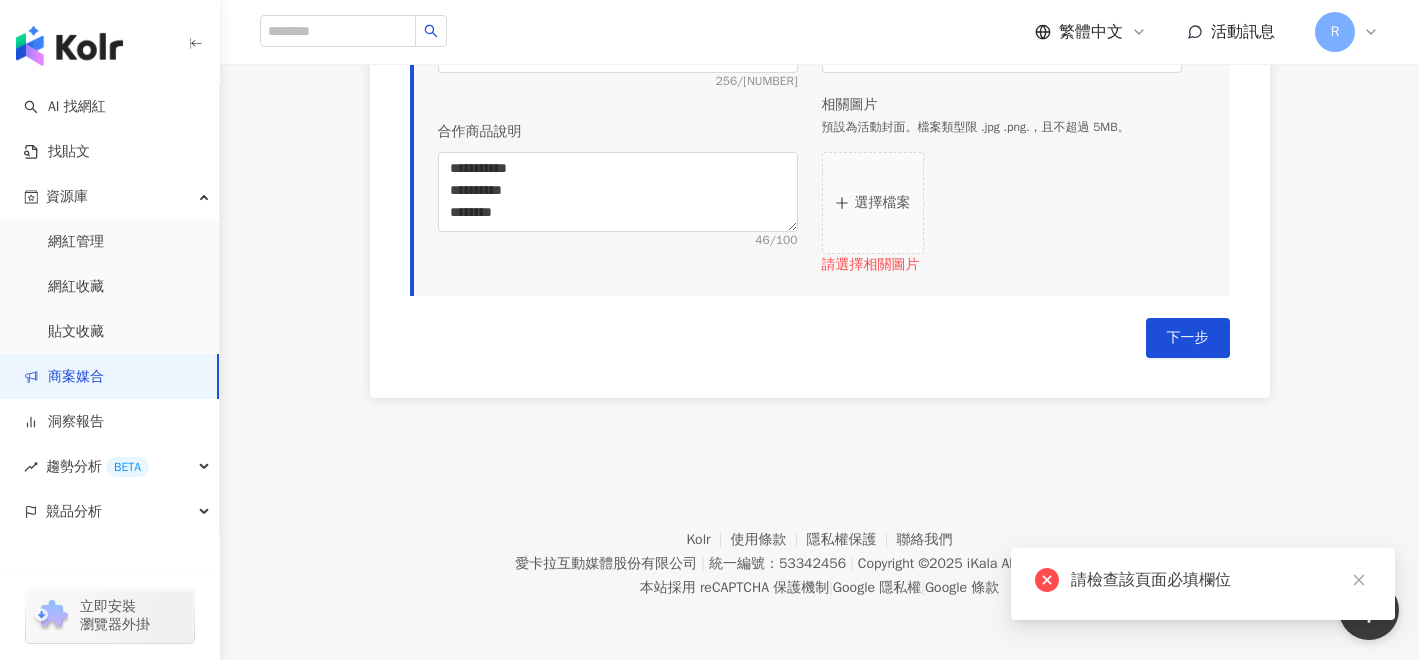 click on "選擇檔案" at bounding box center (873, 203) 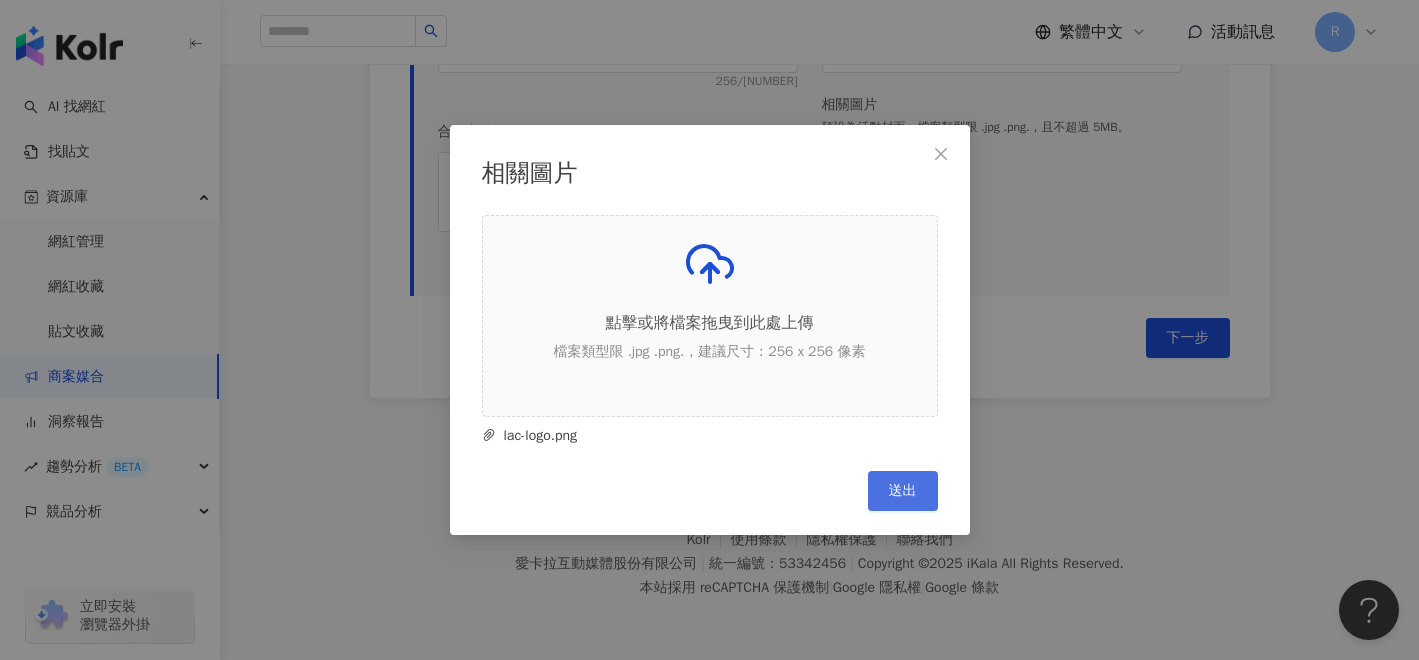click on "送出" at bounding box center [903, 491] 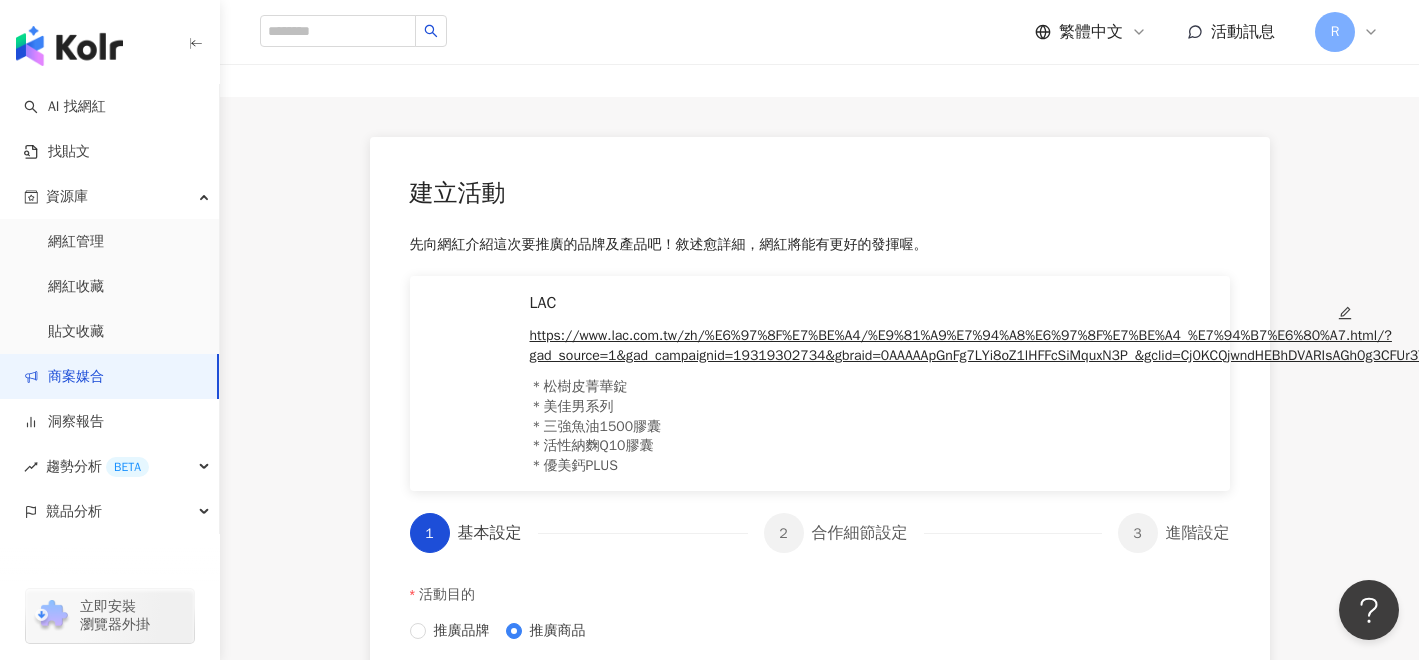 scroll, scrollTop: 0, scrollLeft: 0, axis: both 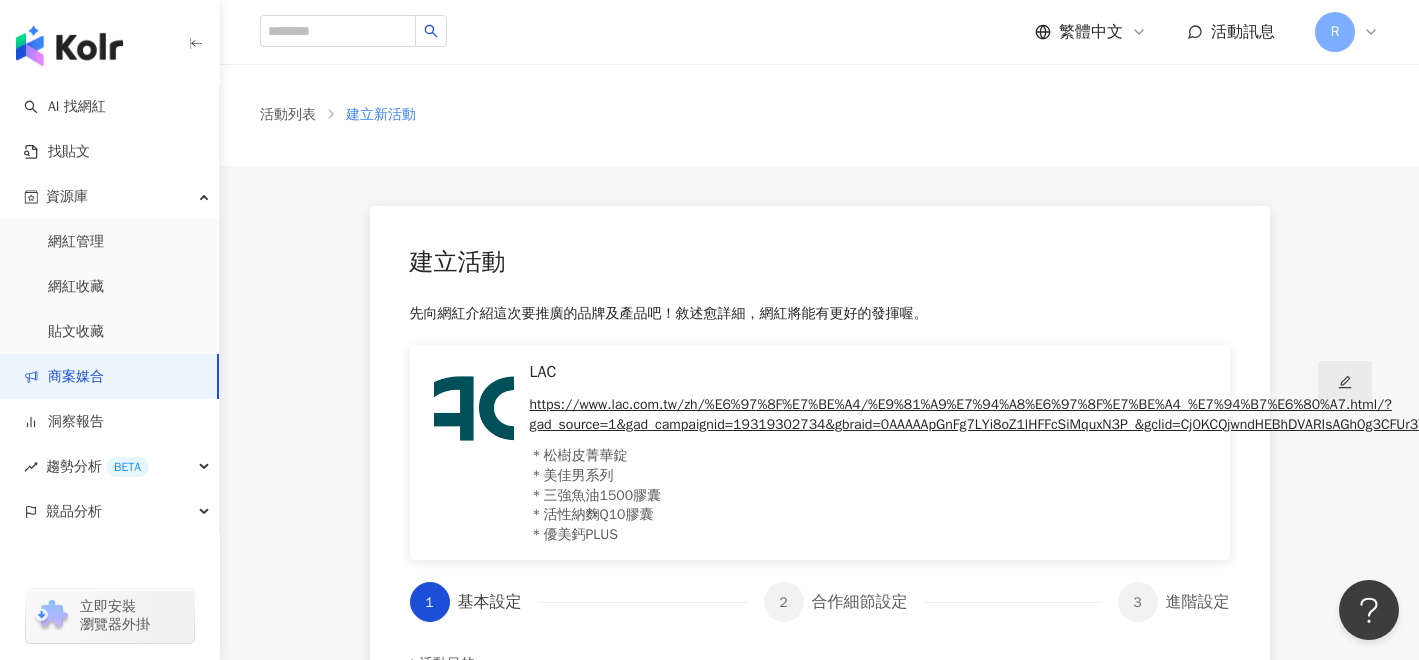 click 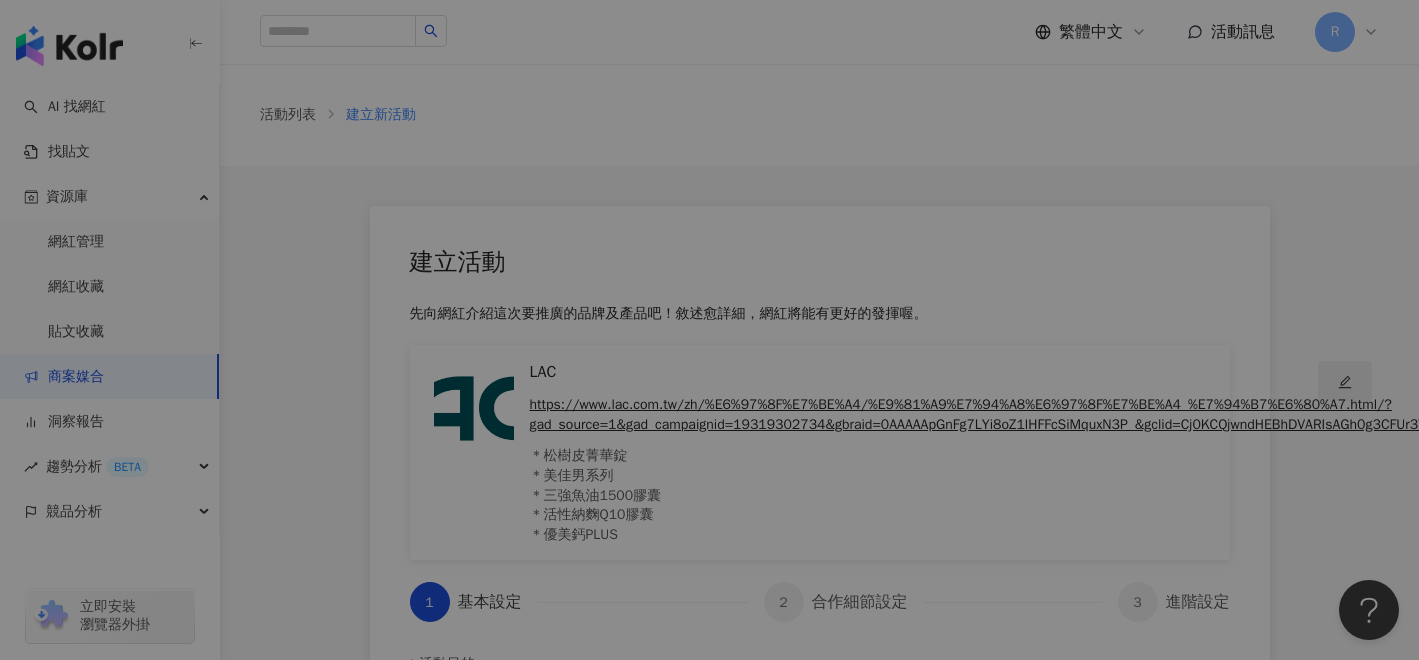 type 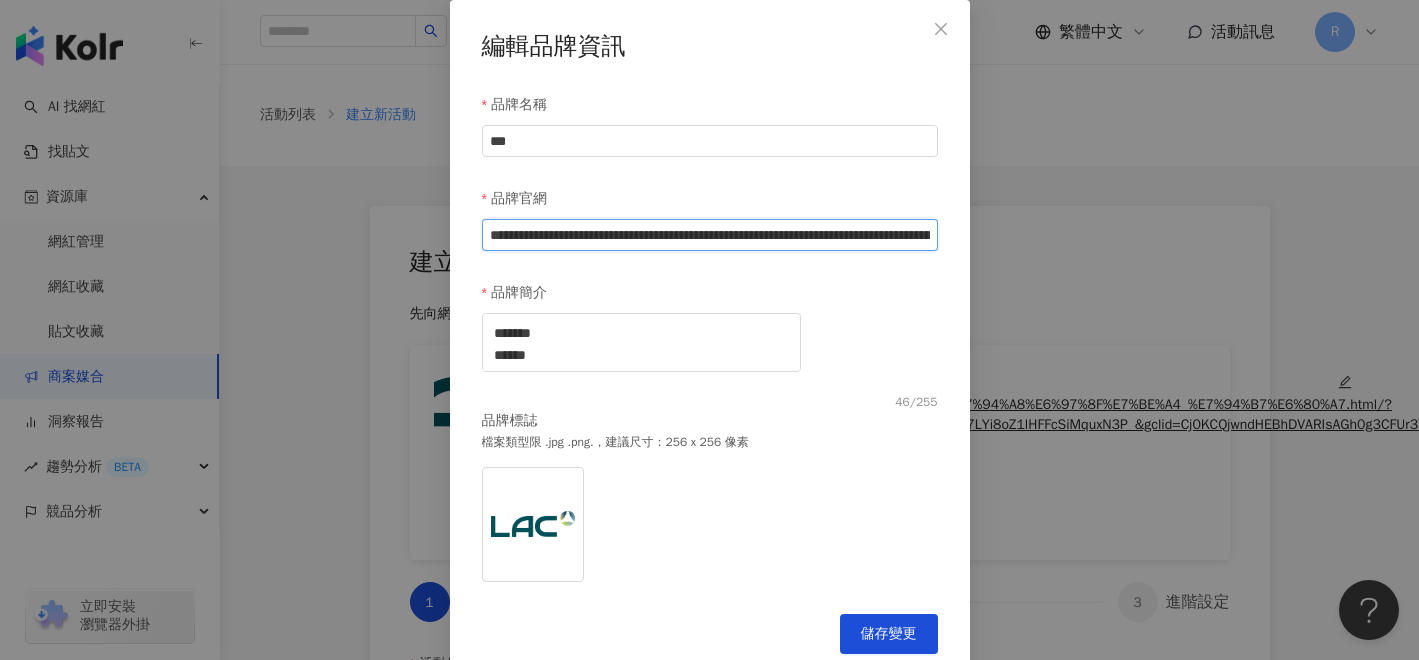 click on "**********" at bounding box center [710, 235] 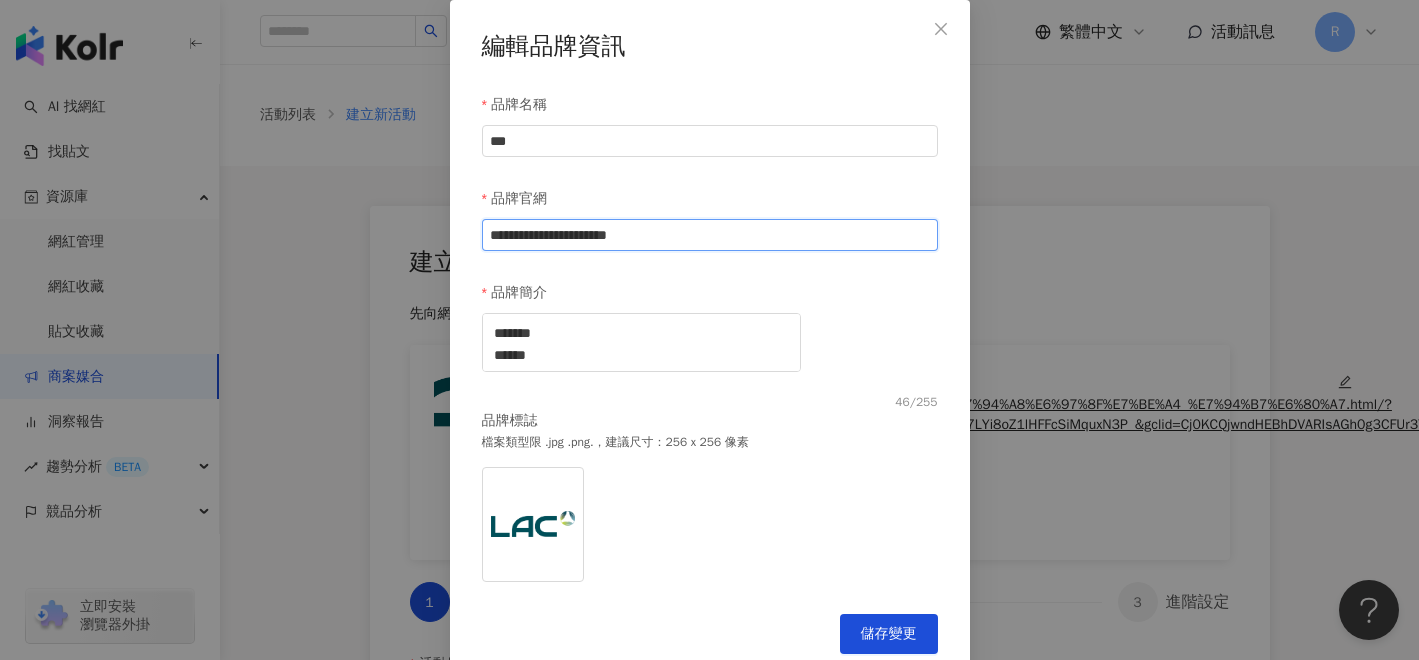 scroll, scrollTop: 0, scrollLeft: 0, axis: both 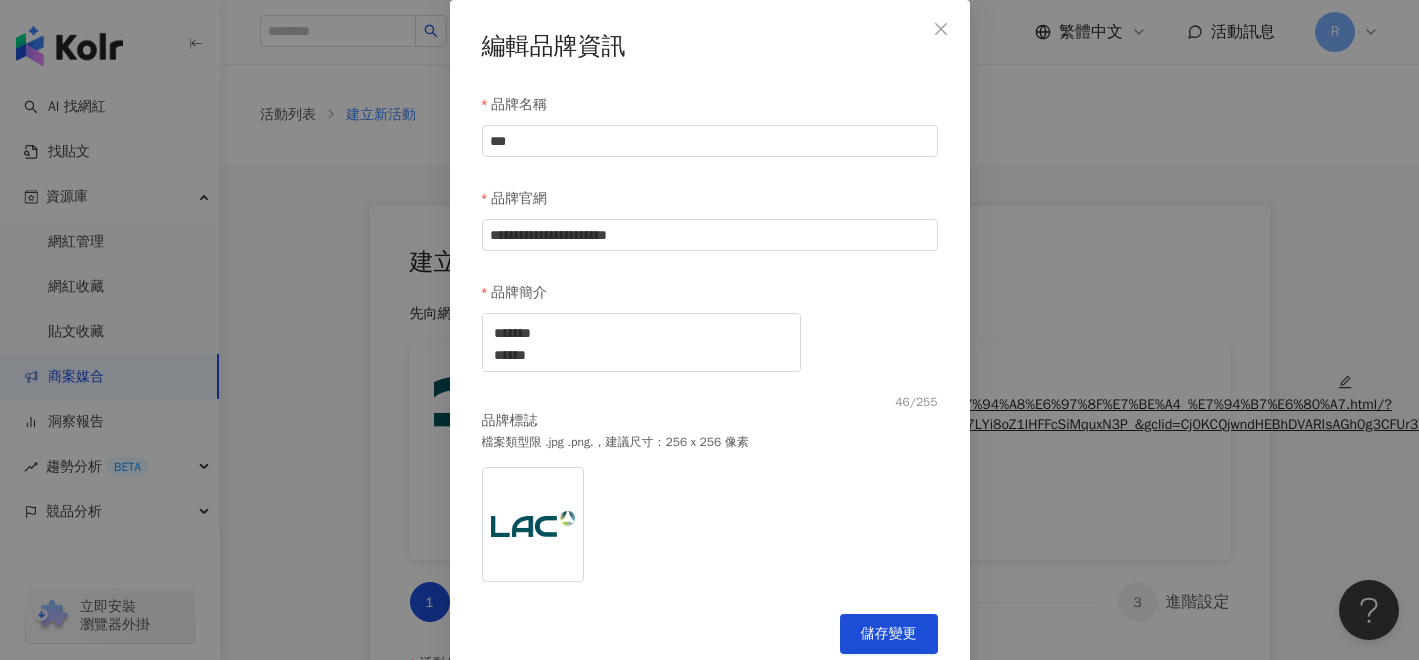 click on "品牌標誌 檔案類型限 .jpg .png.，建議尺寸：256 x 256 像素 lac-logo.png" at bounding box center (710, 500) 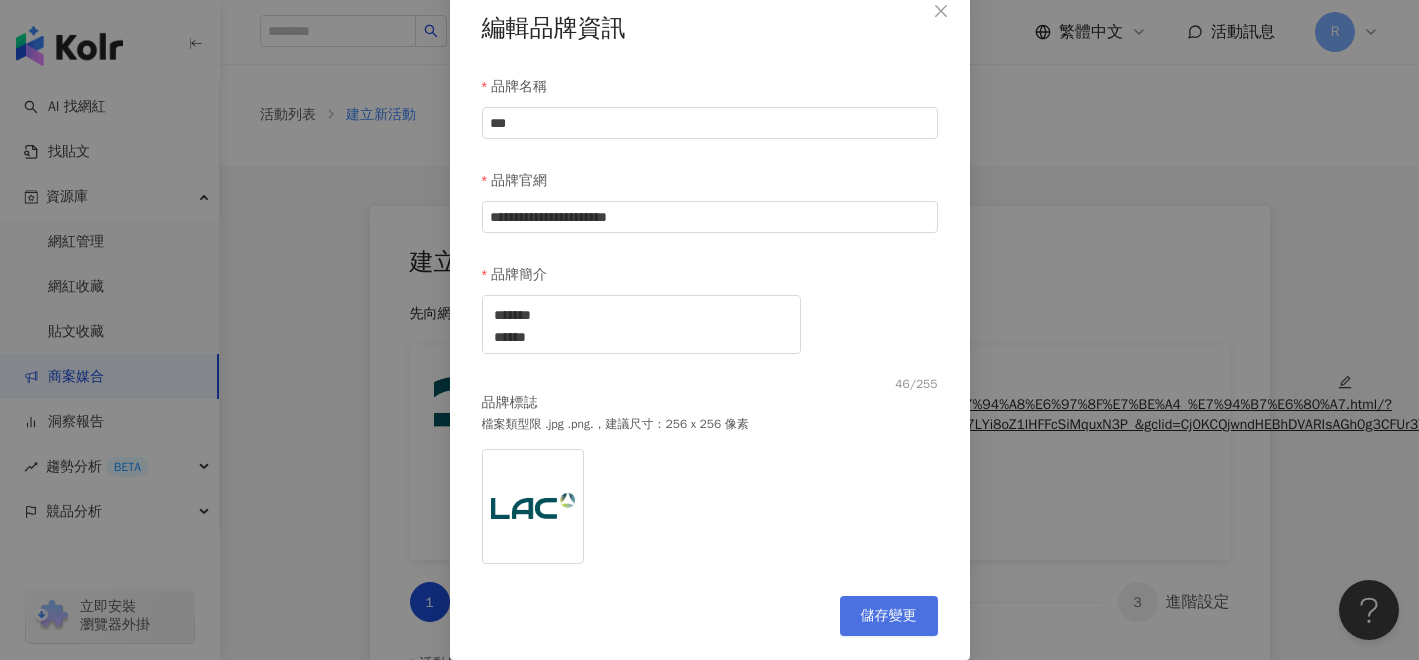 click on "儲存變更" at bounding box center (889, 616) 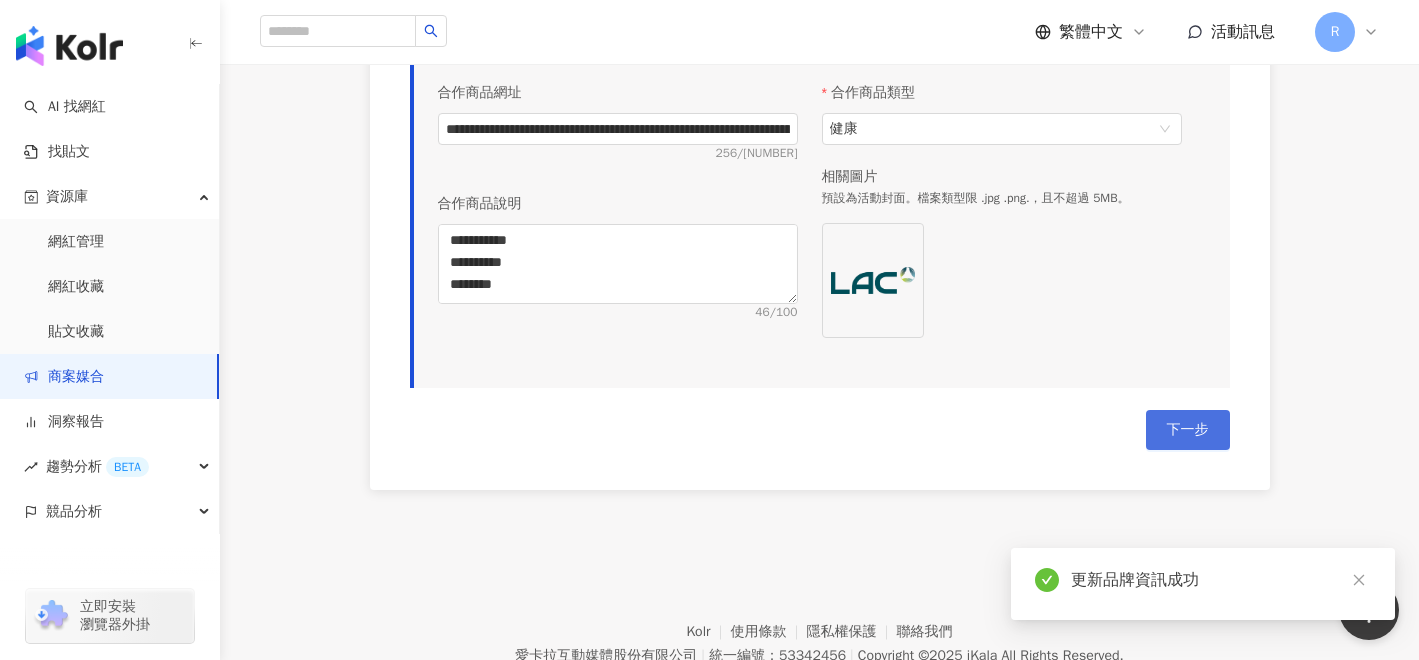 click on "下一步" at bounding box center (1188, 430) 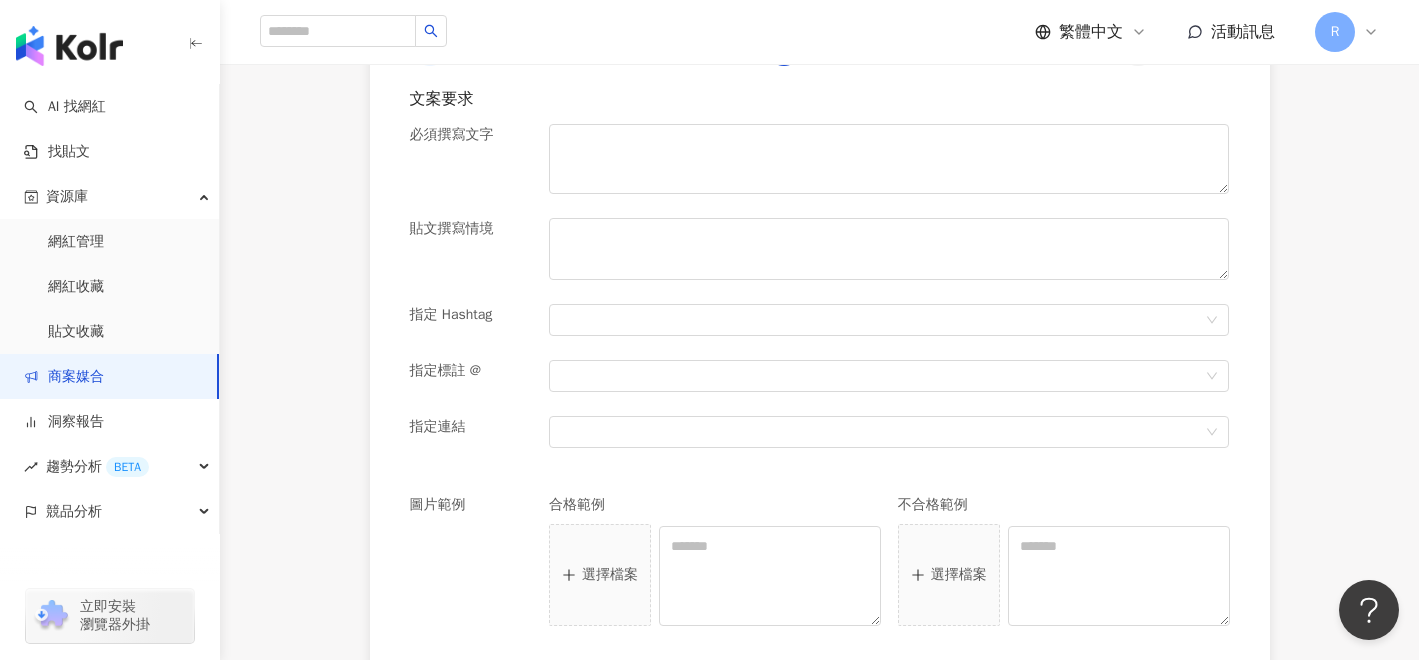 scroll, scrollTop: 304, scrollLeft: 0, axis: vertical 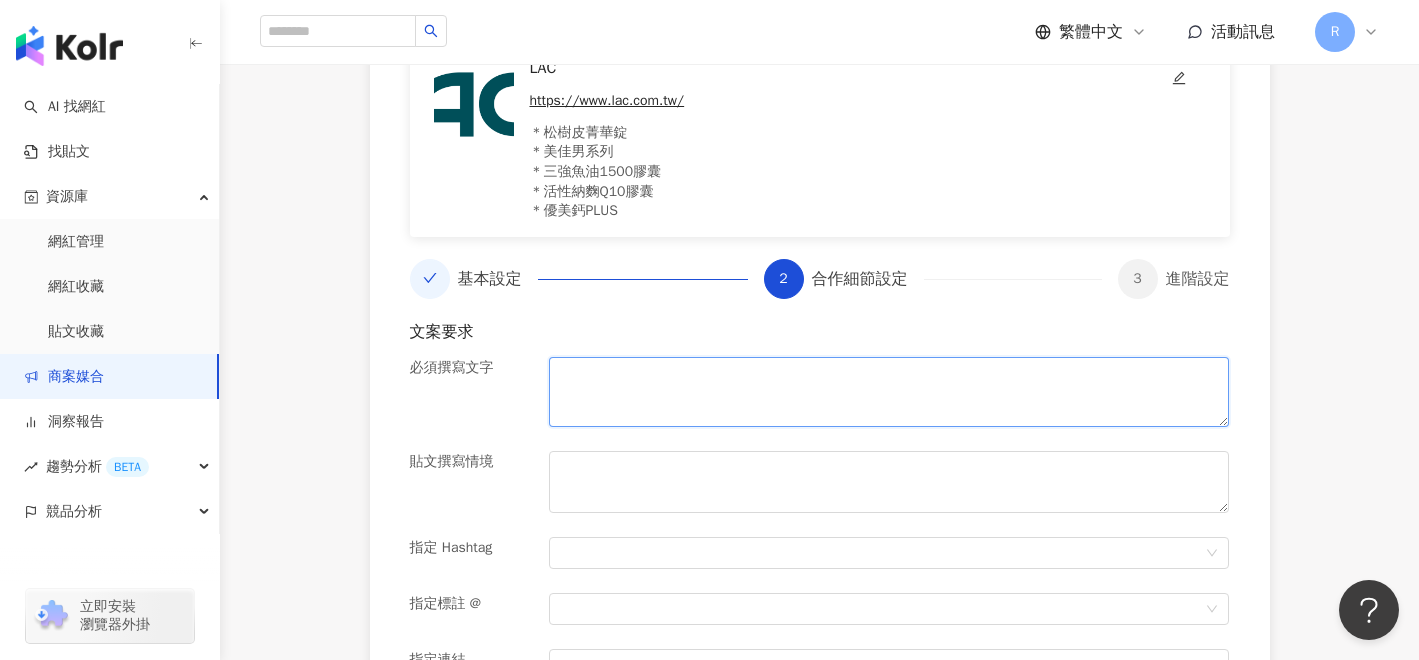 click at bounding box center [889, 392] 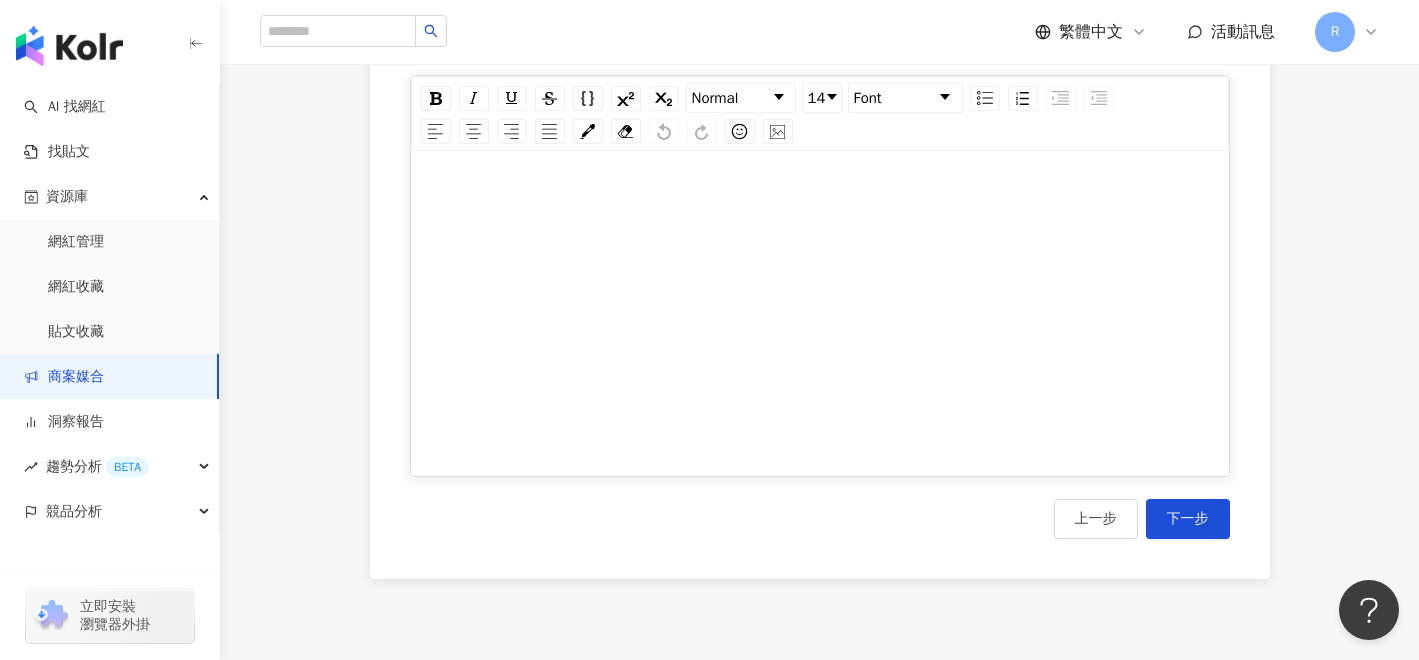scroll, scrollTop: 1174, scrollLeft: 0, axis: vertical 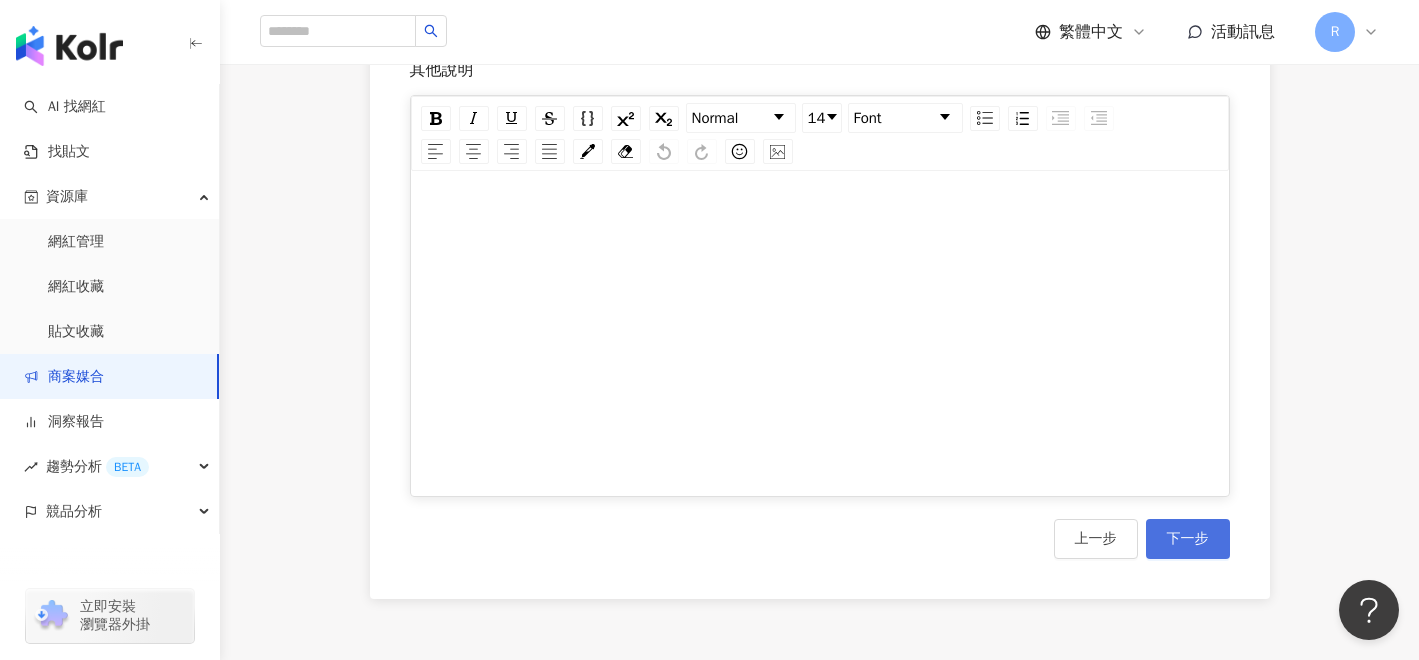 click on "下一步" at bounding box center (1188, 539) 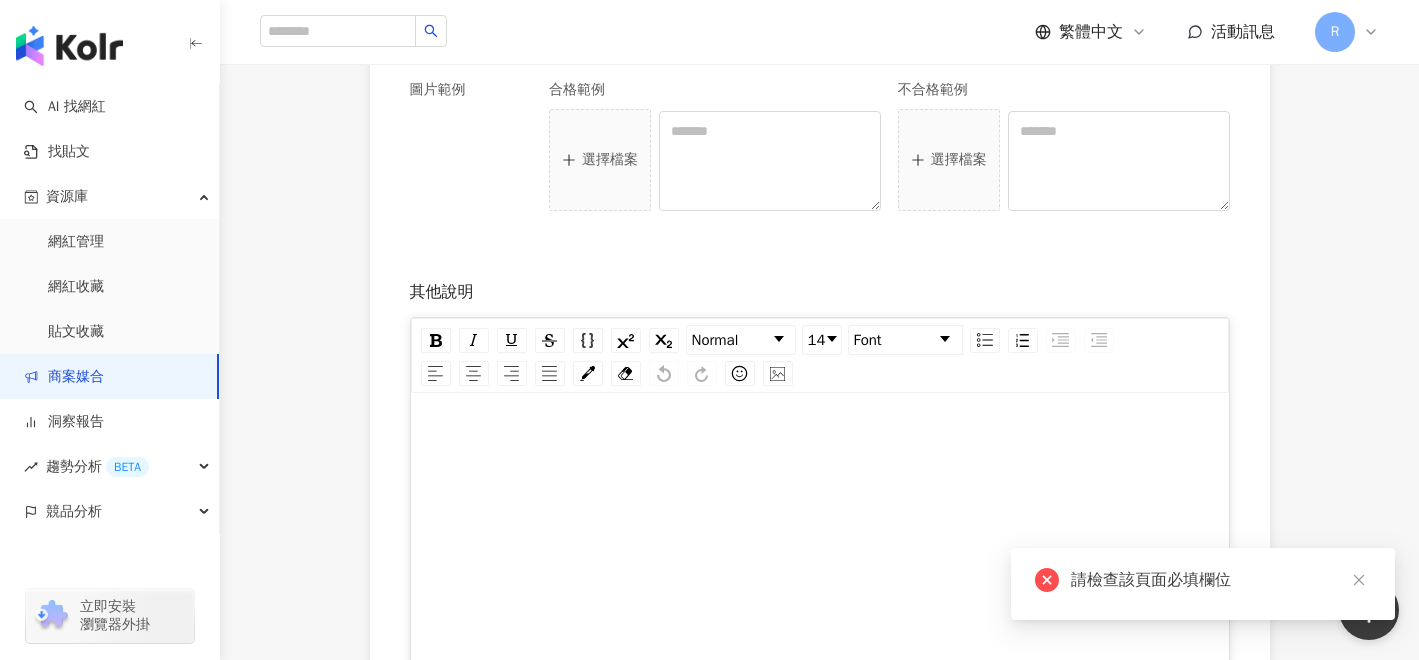 scroll, scrollTop: 1010, scrollLeft: 0, axis: vertical 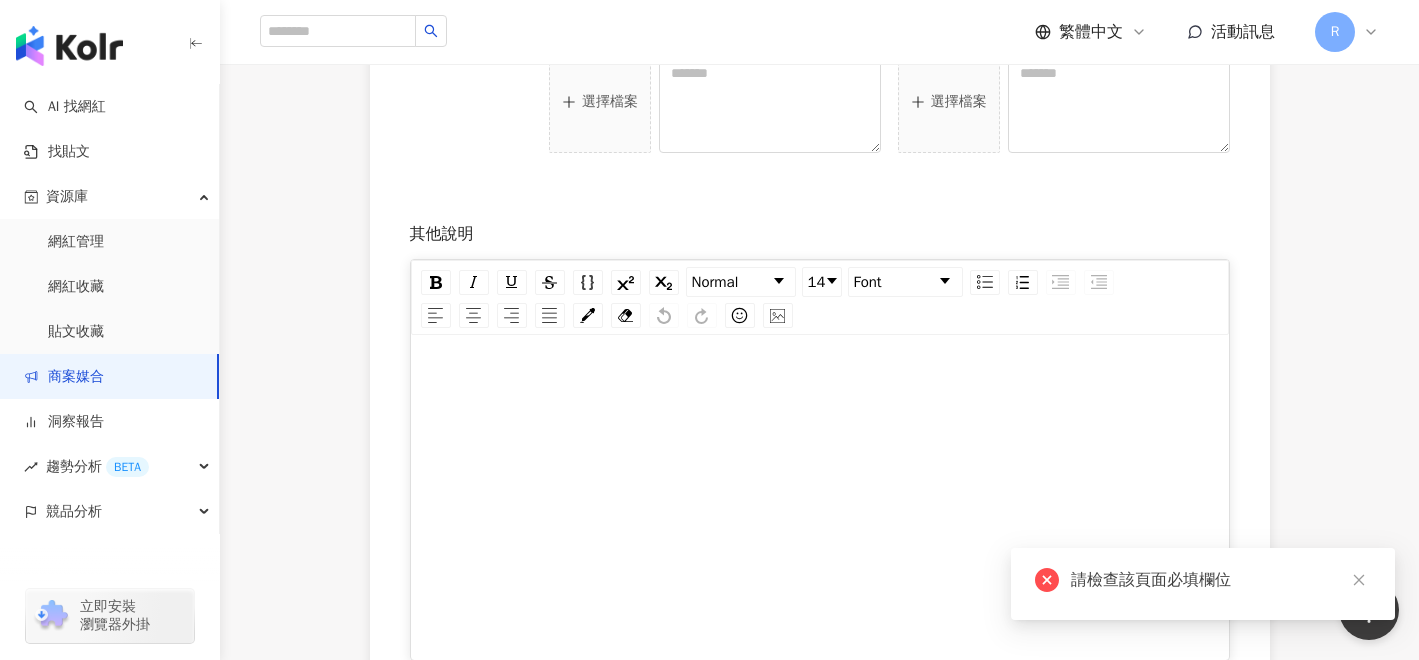 click at bounding box center (820, 504) 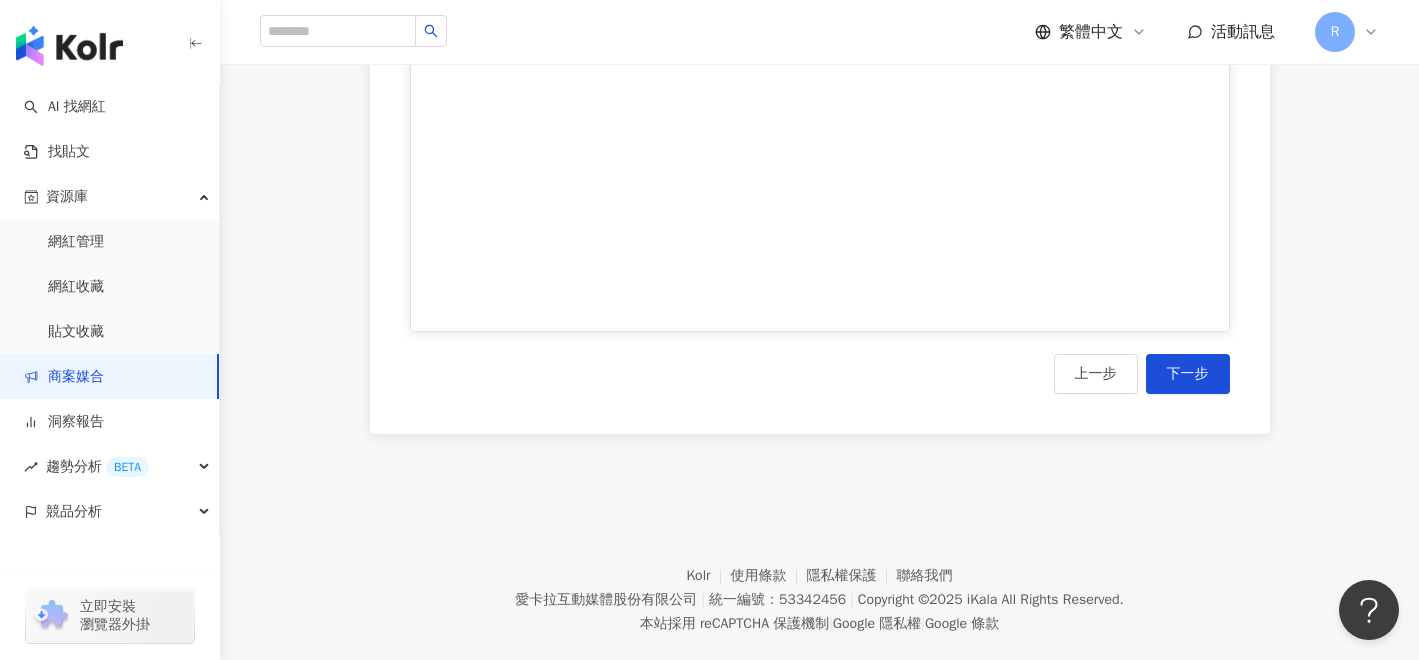 scroll, scrollTop: 1375, scrollLeft: 0, axis: vertical 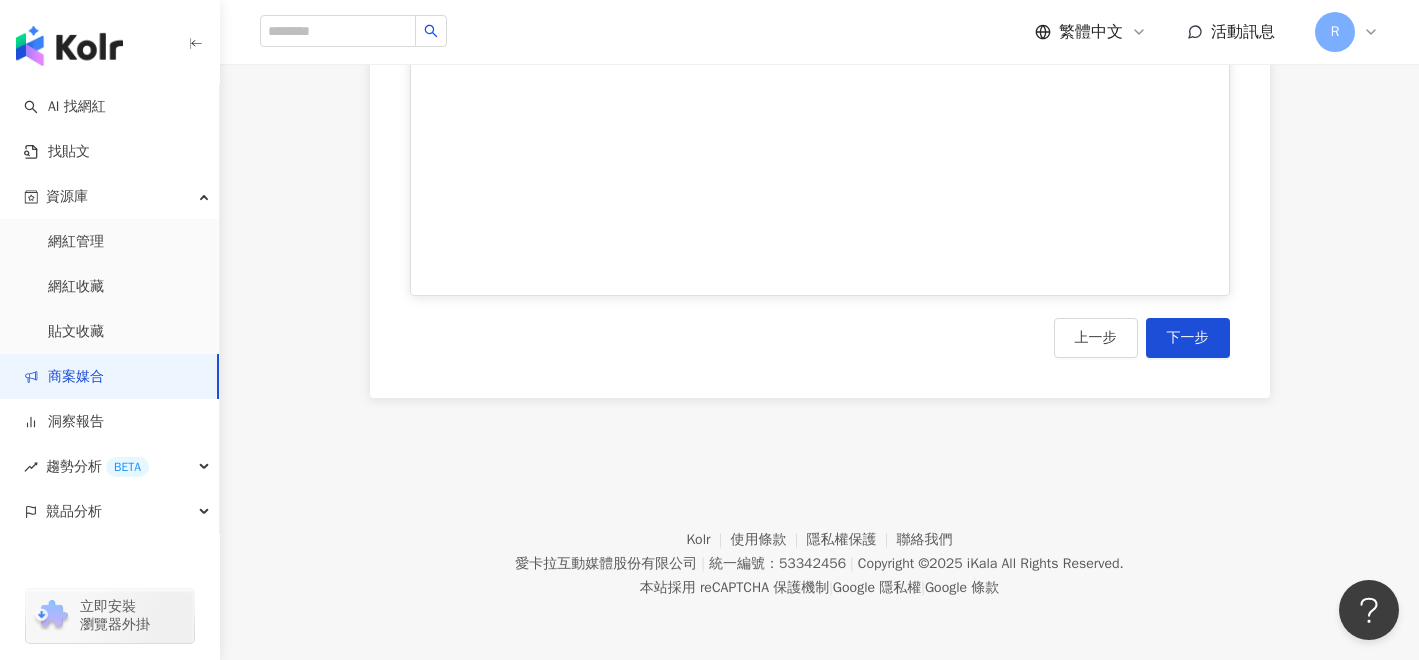 click on "**********" at bounding box center (820, -386) 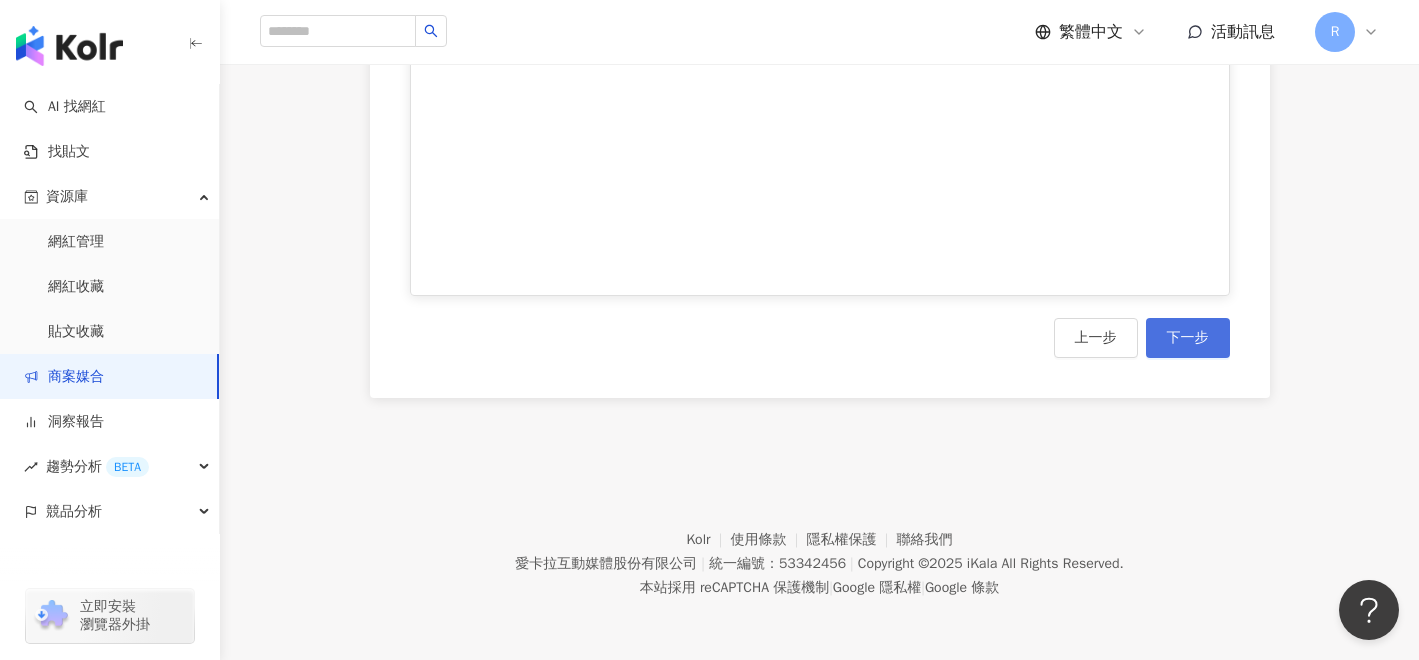 click on "下一步" at bounding box center [1188, 338] 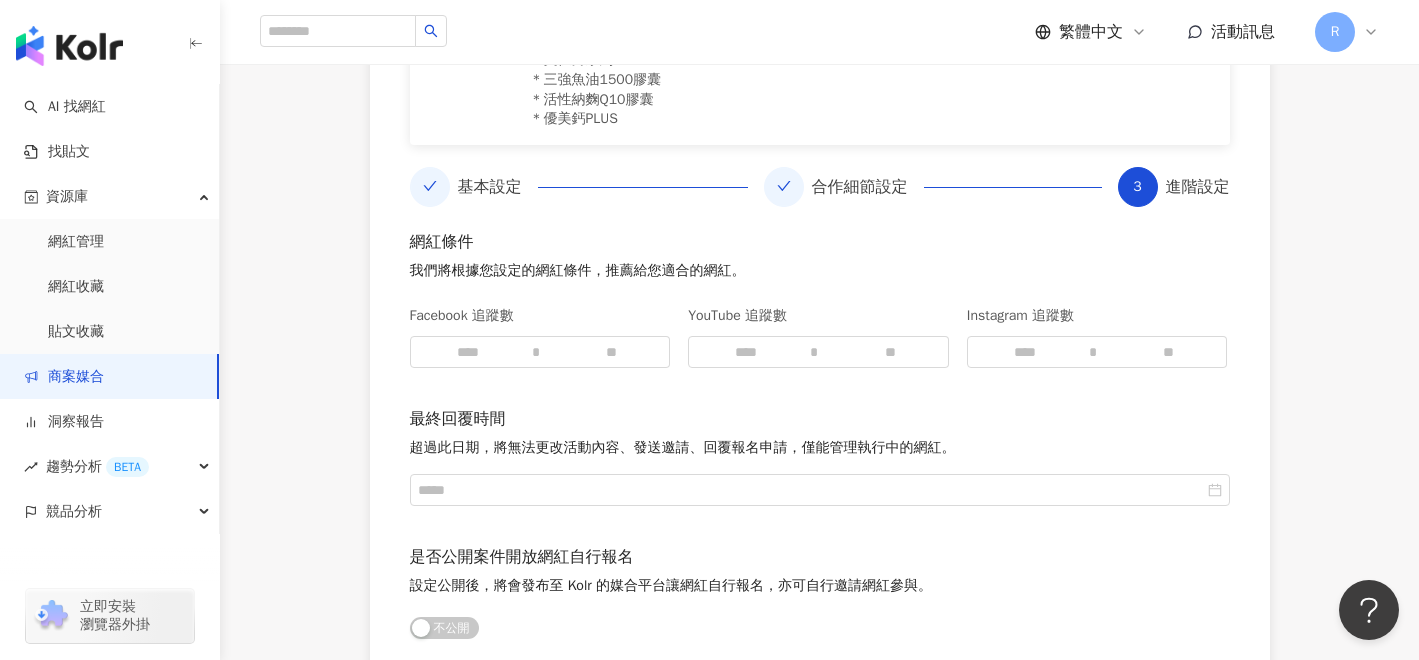 scroll, scrollTop: 397, scrollLeft: 0, axis: vertical 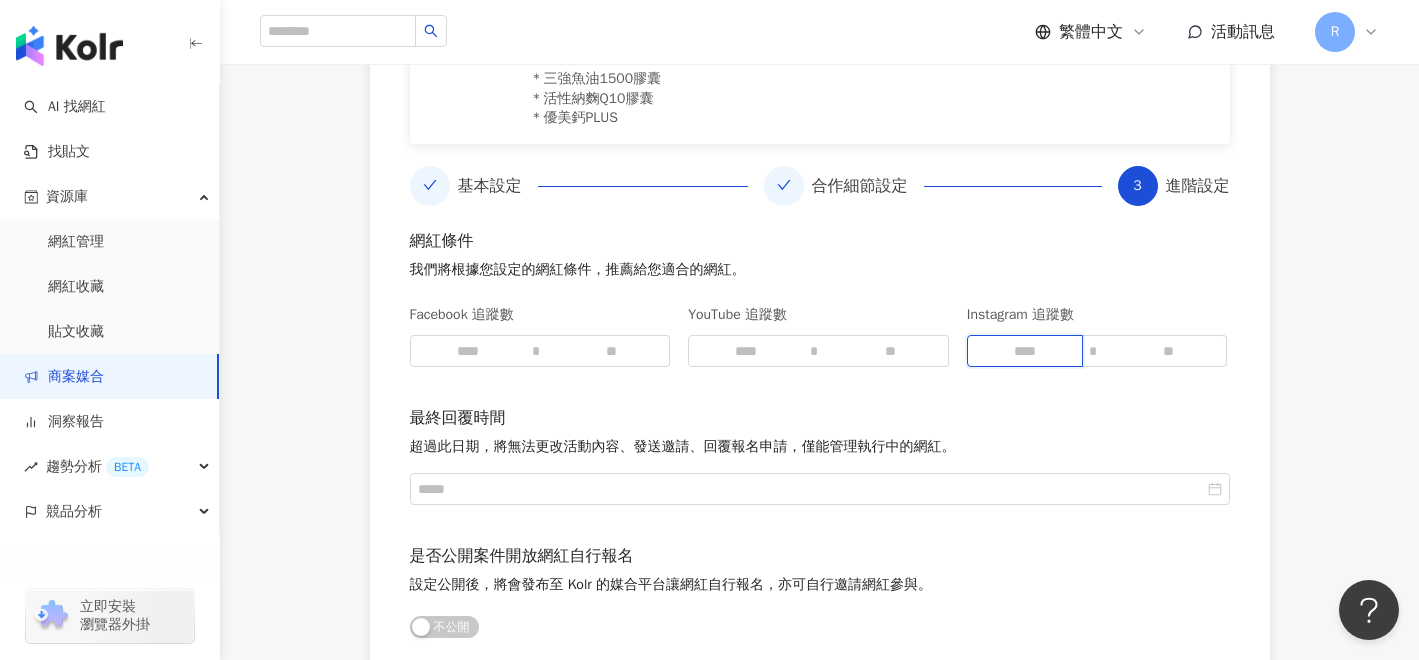 click at bounding box center [1025, 351] 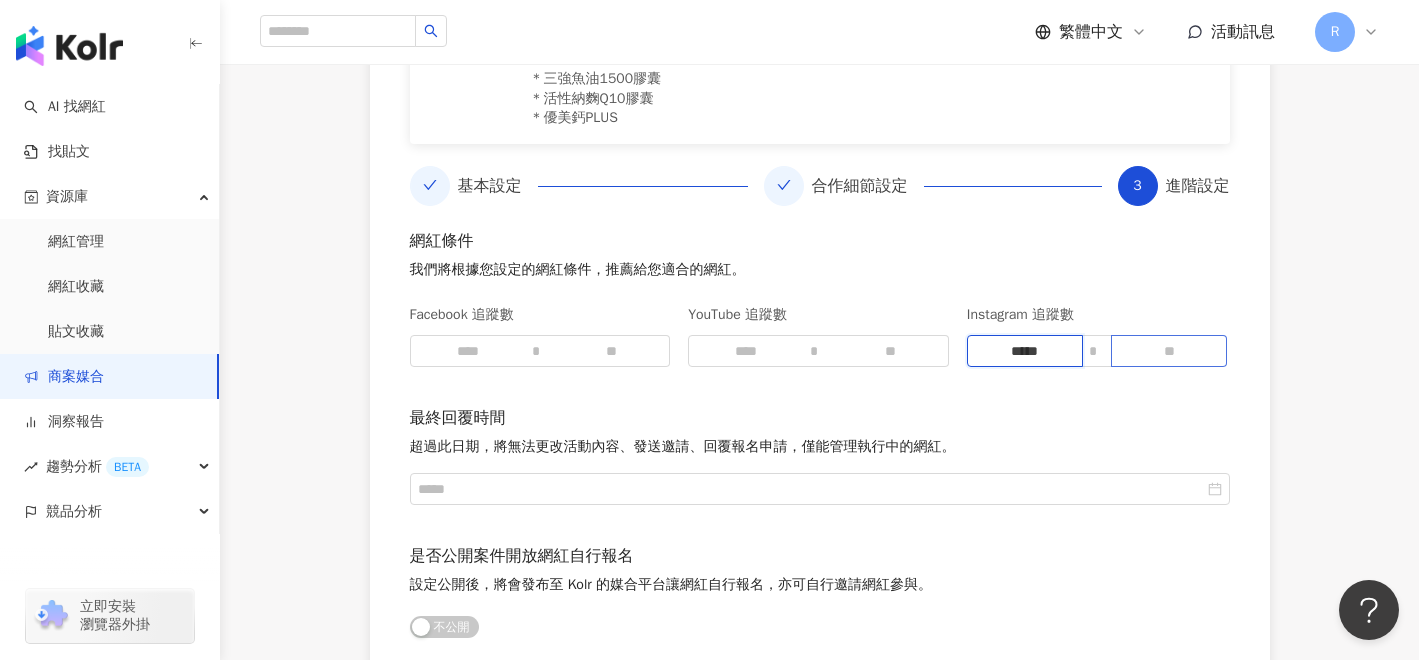 type on "*****" 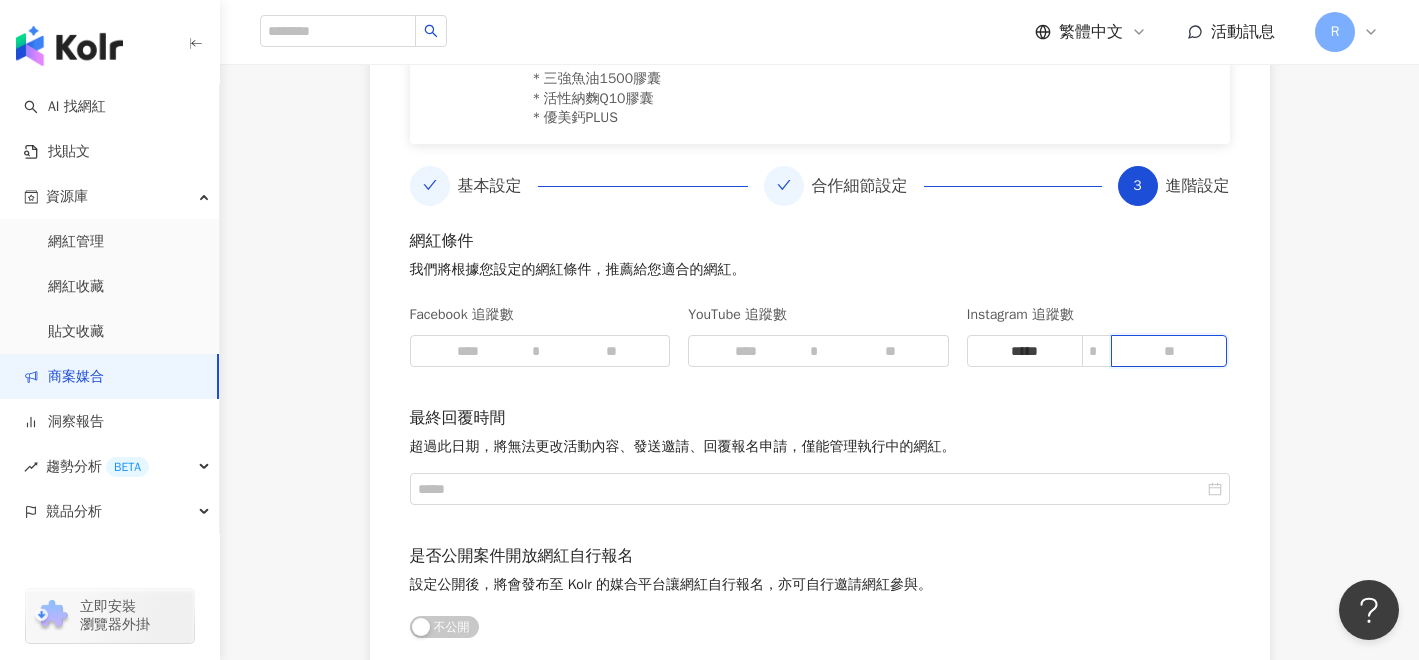 click at bounding box center [1169, 351] 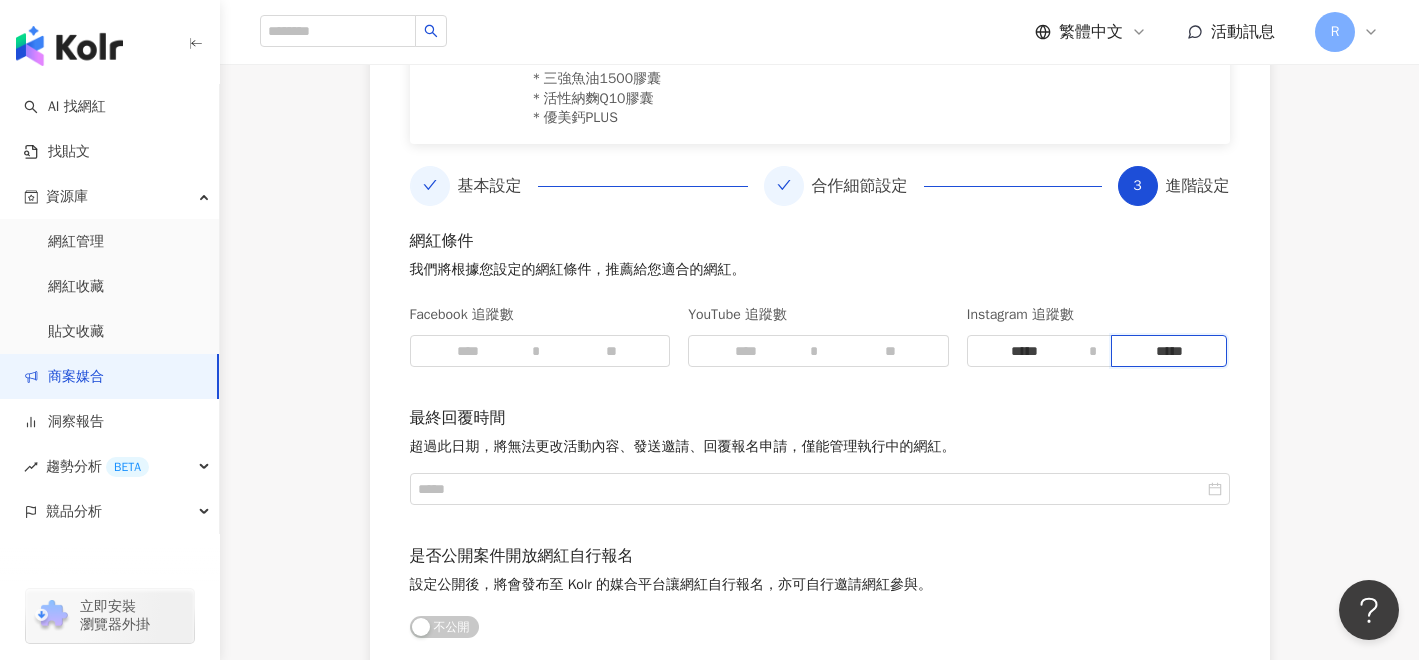 type on "*****" 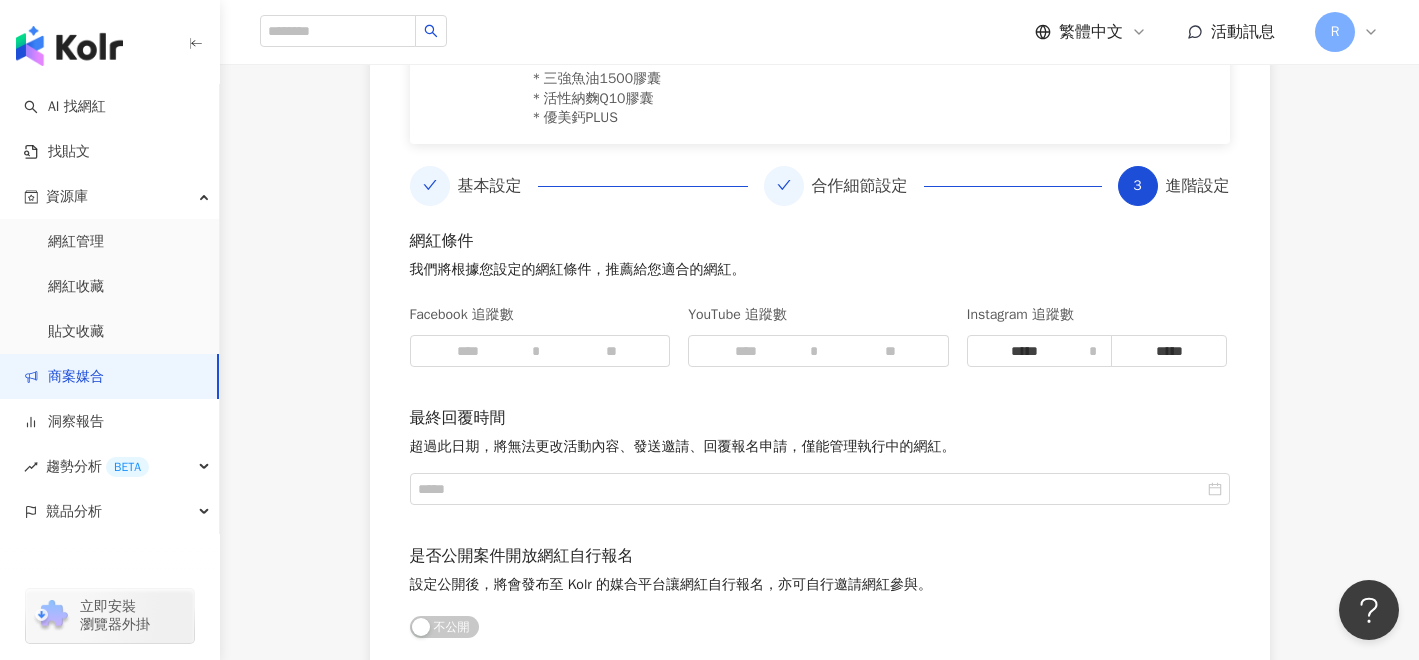 click on "超過此日期，將無法更改活動內容、發送邀請、回覆報名申請，僅能管理執行中的網紅。" at bounding box center (820, 447) 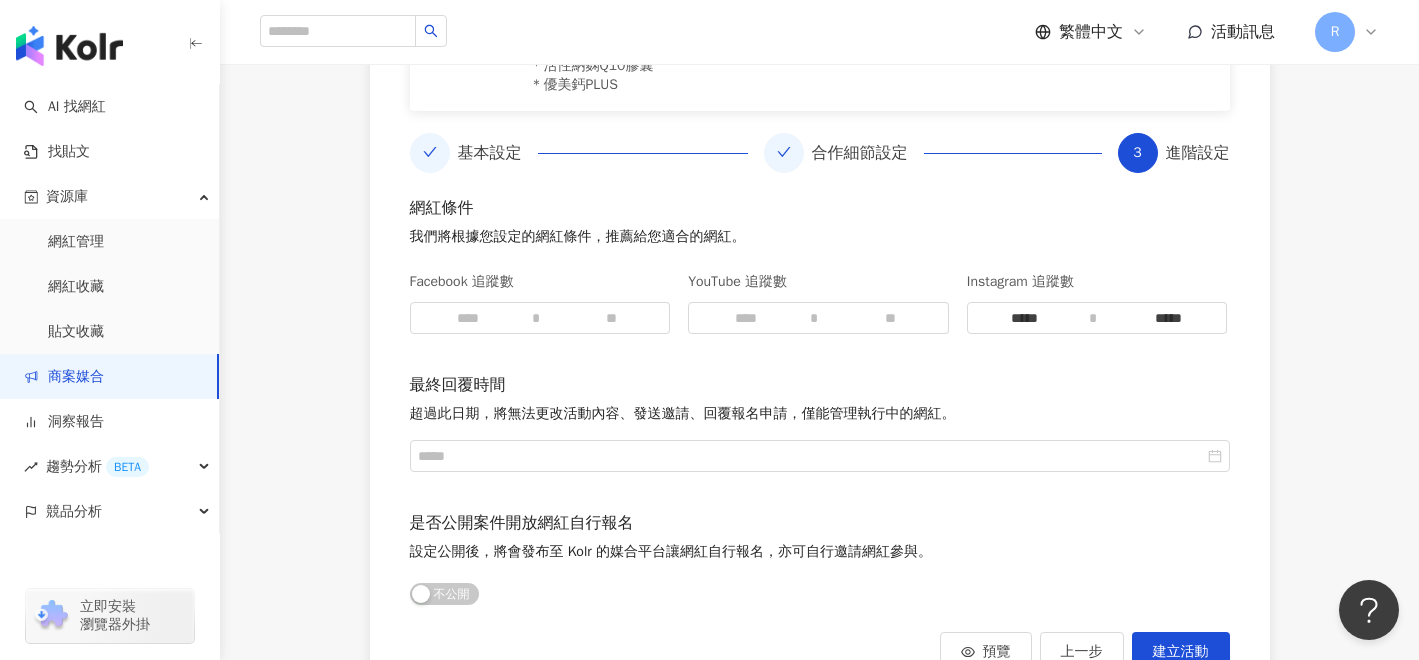 scroll, scrollTop: 438, scrollLeft: 0, axis: vertical 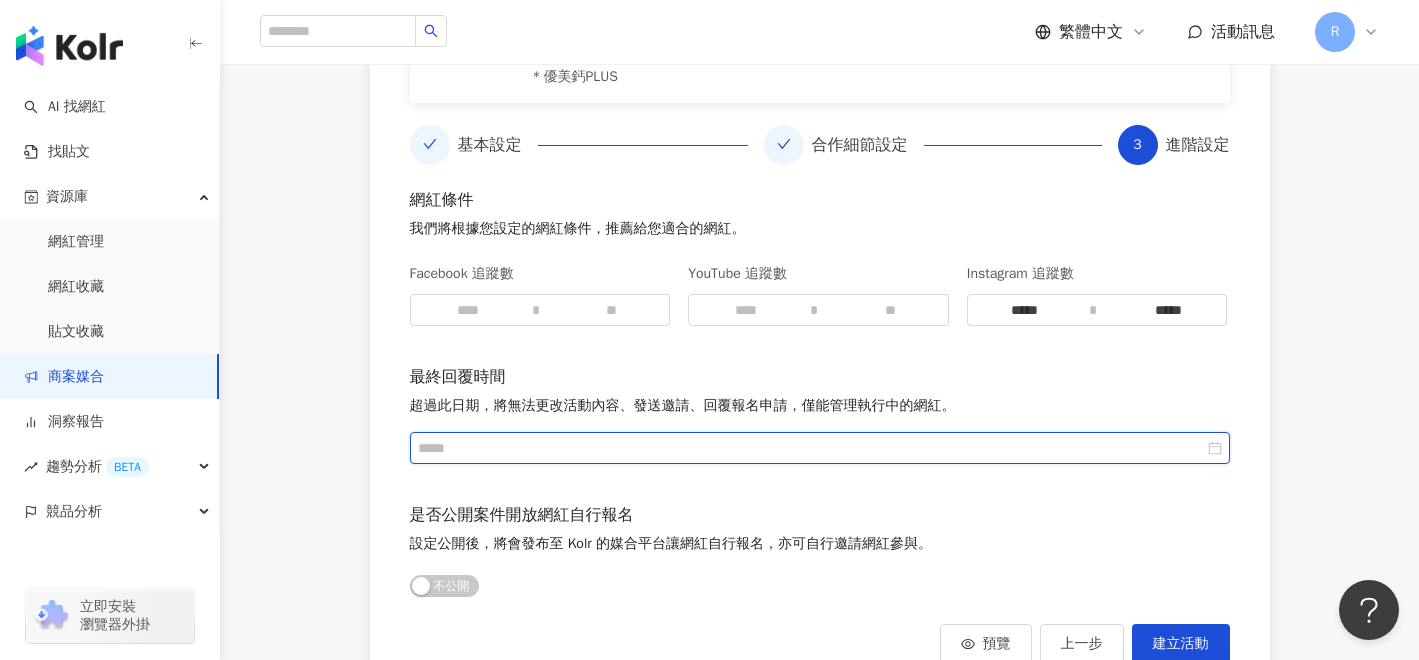 click at bounding box center (811, 448) 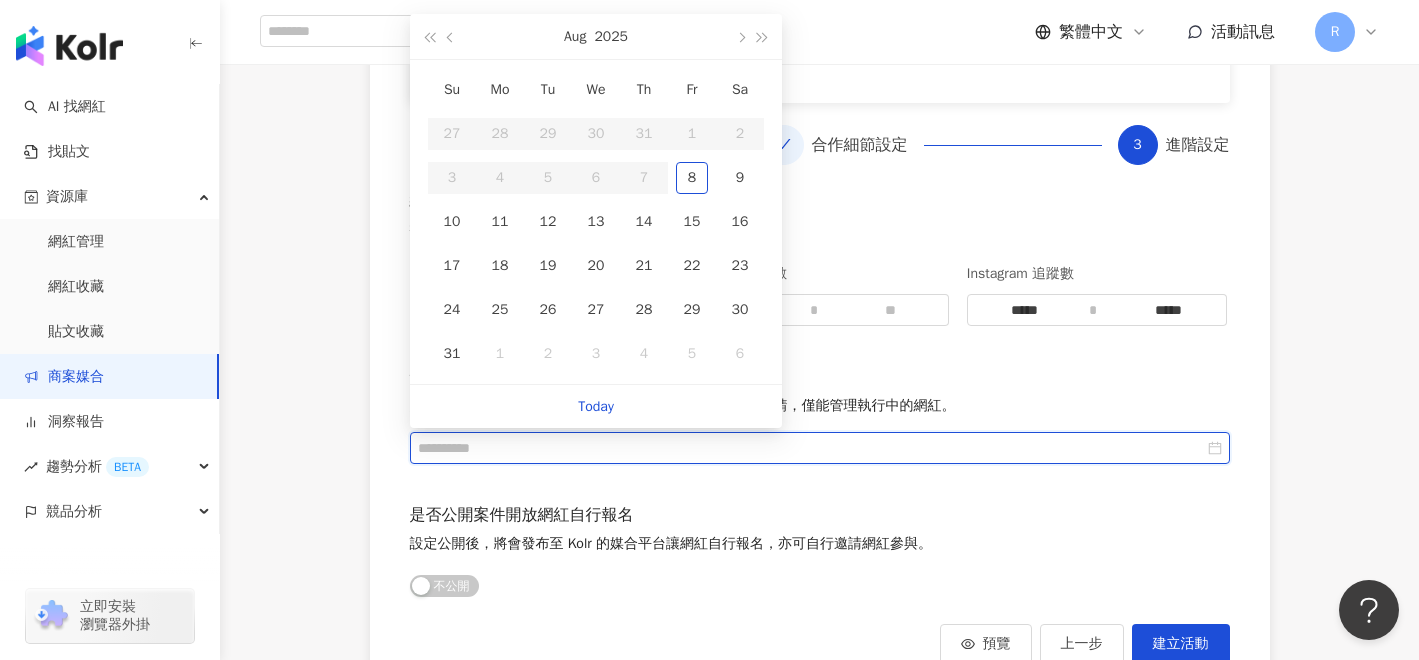 type on "**********" 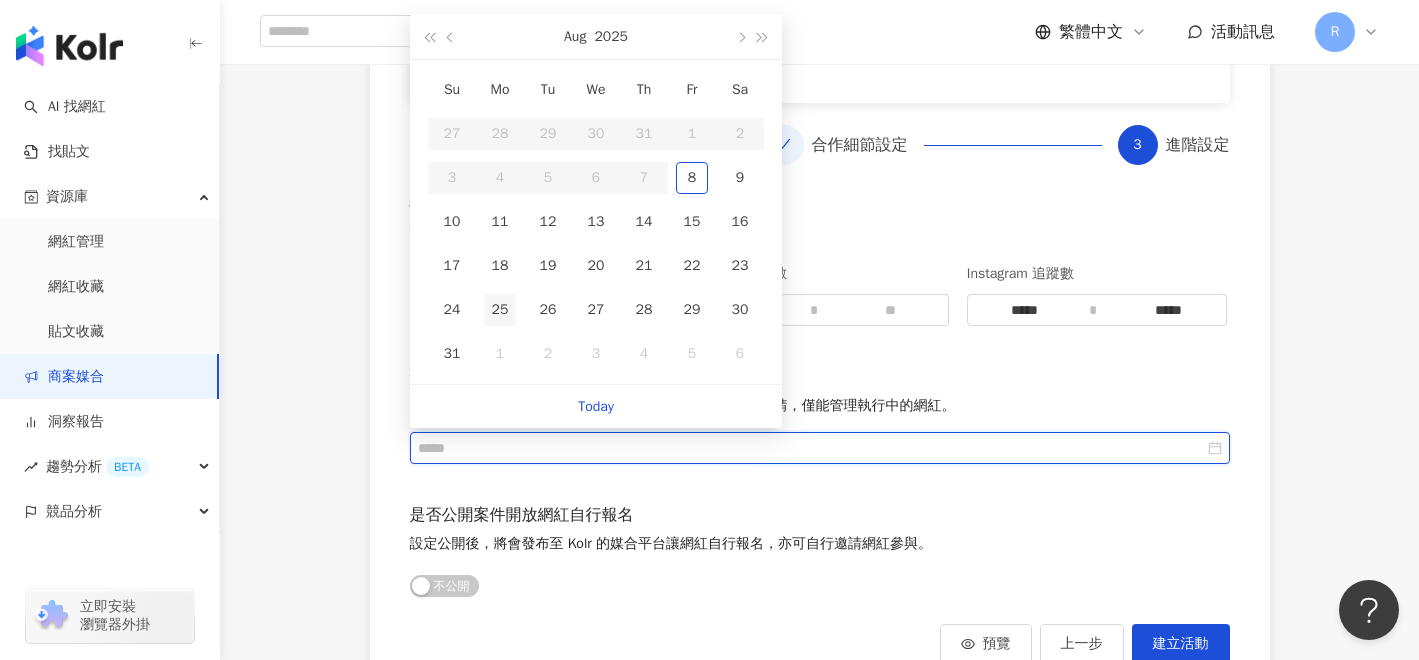 type on "**********" 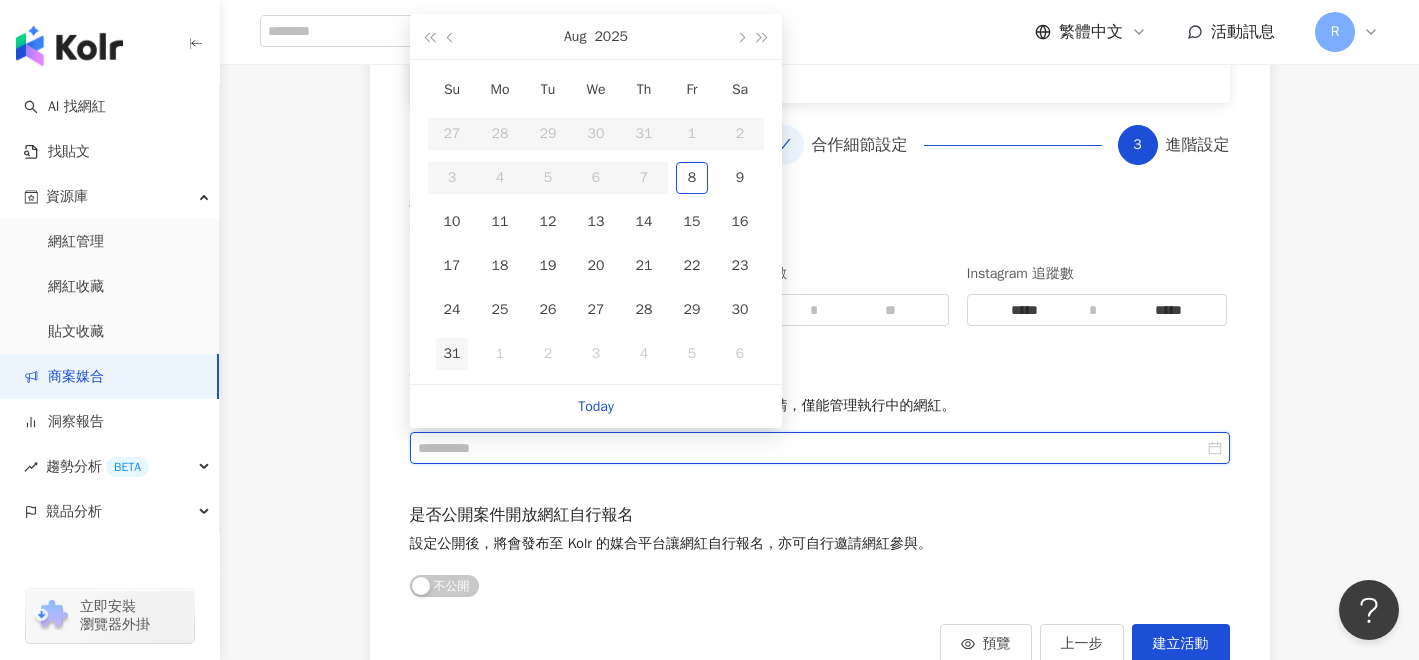 type on "**********" 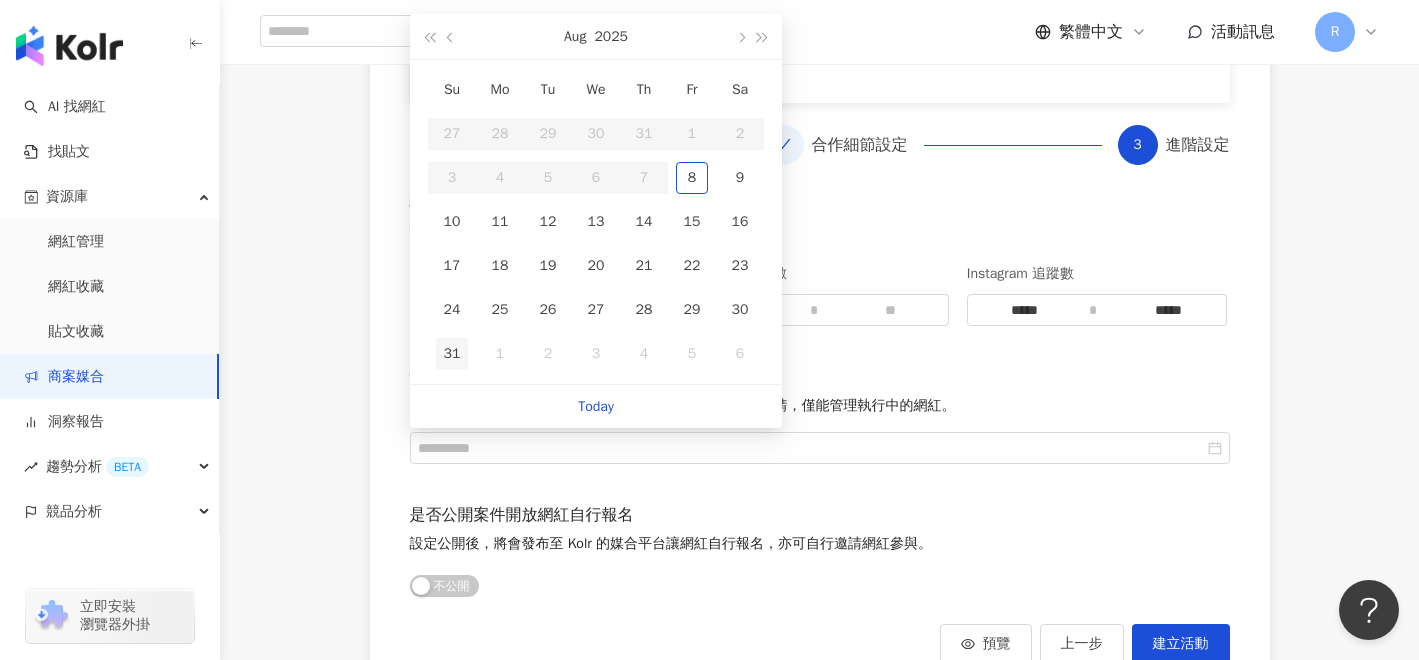 click on "31" at bounding box center (452, 354) 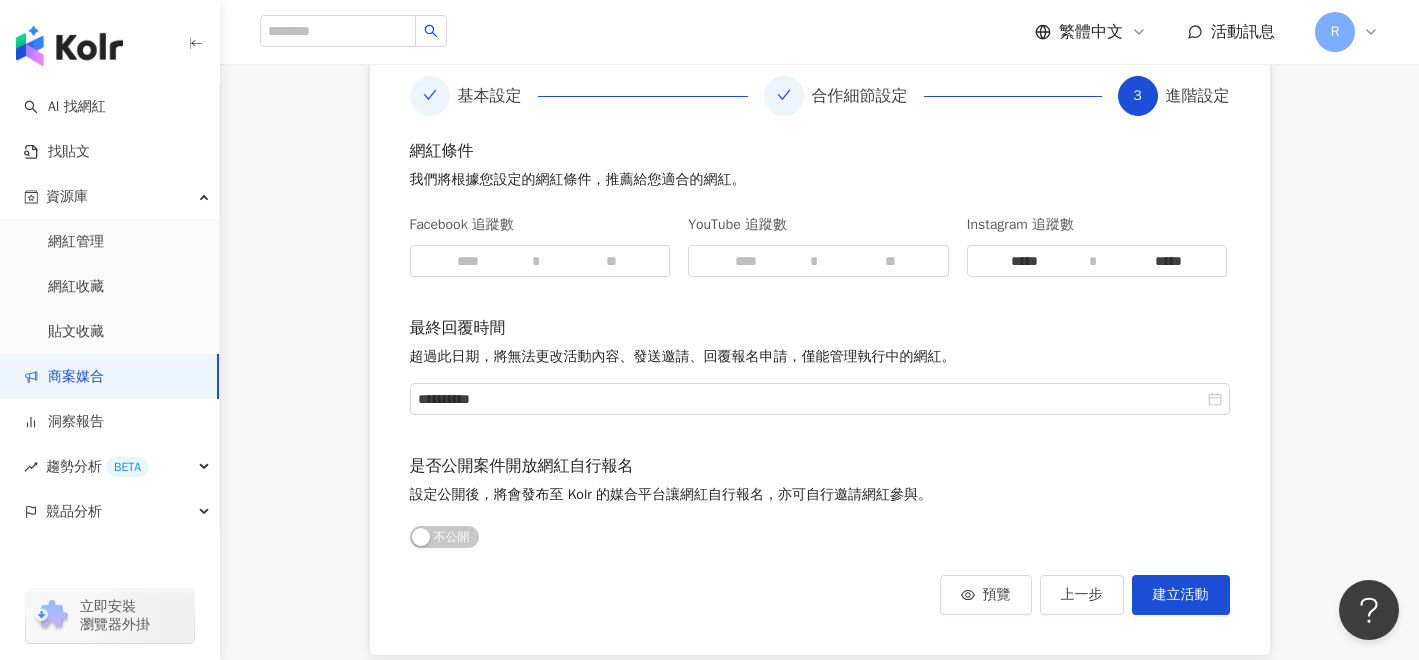 scroll, scrollTop: 517, scrollLeft: 0, axis: vertical 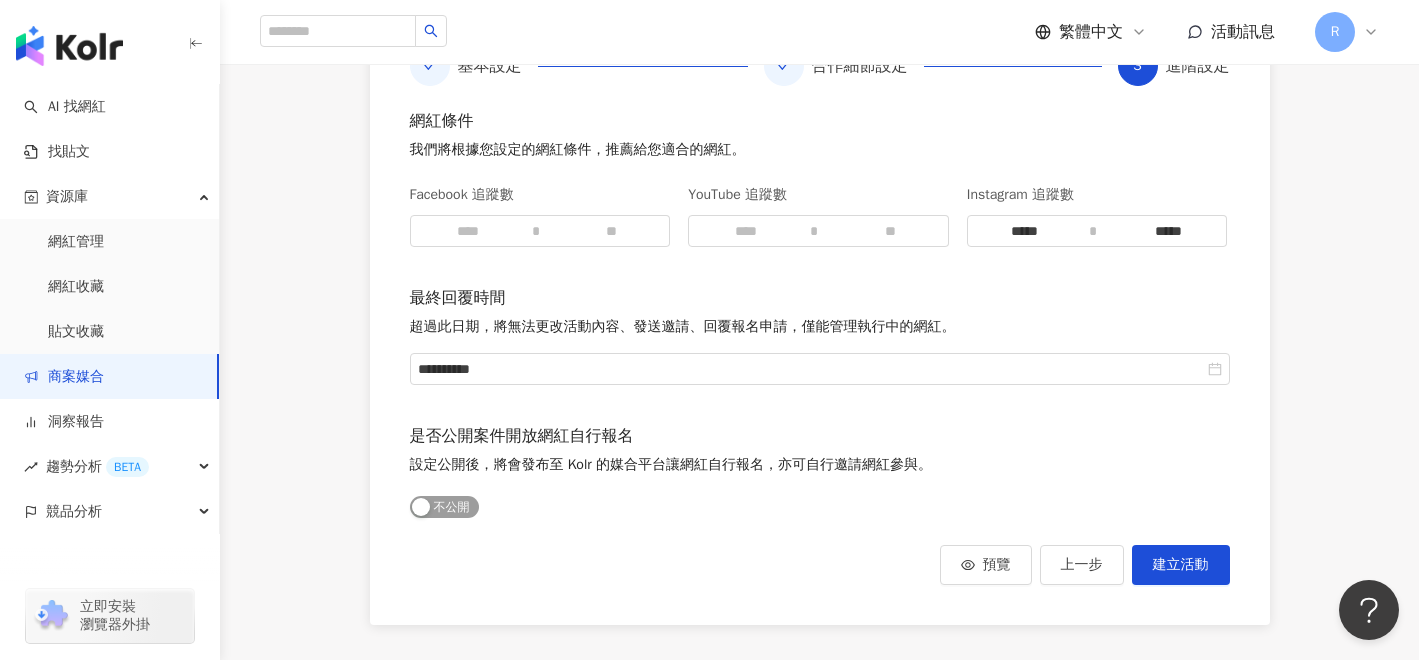 click on "公開 不公開" at bounding box center (444, 507) 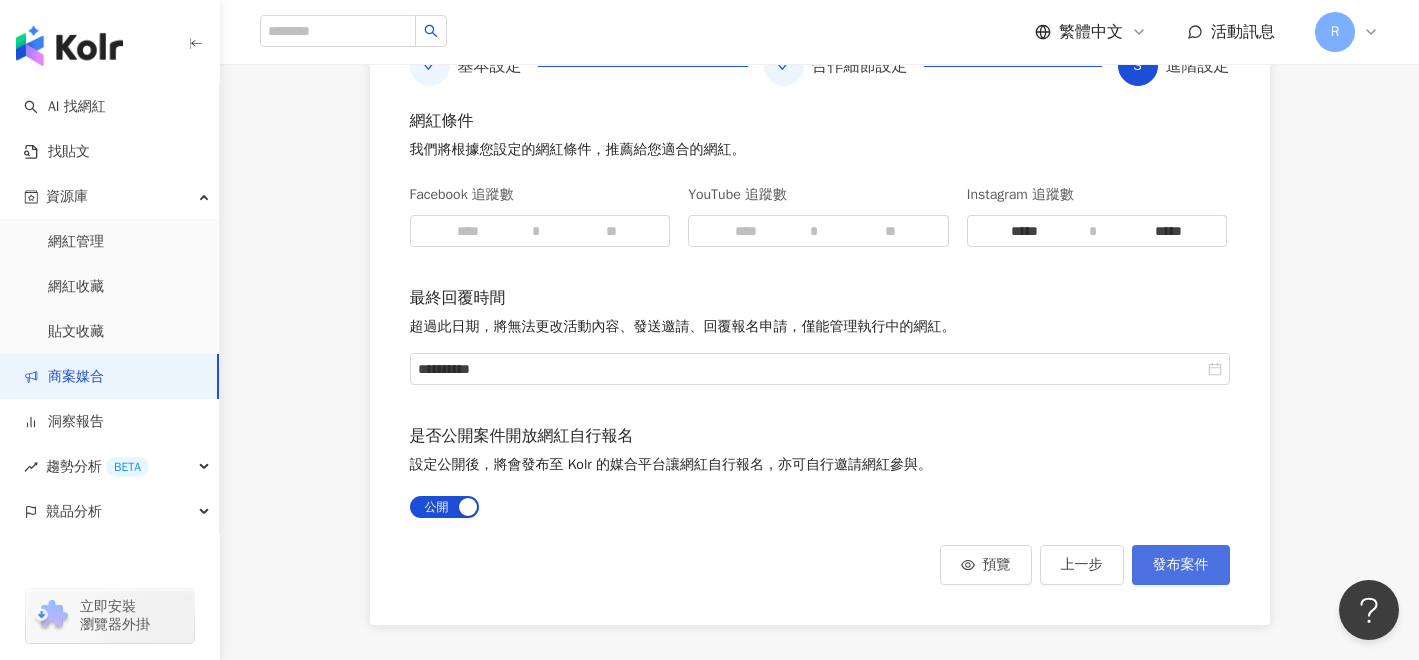 click on "發布案件" at bounding box center [1181, 565] 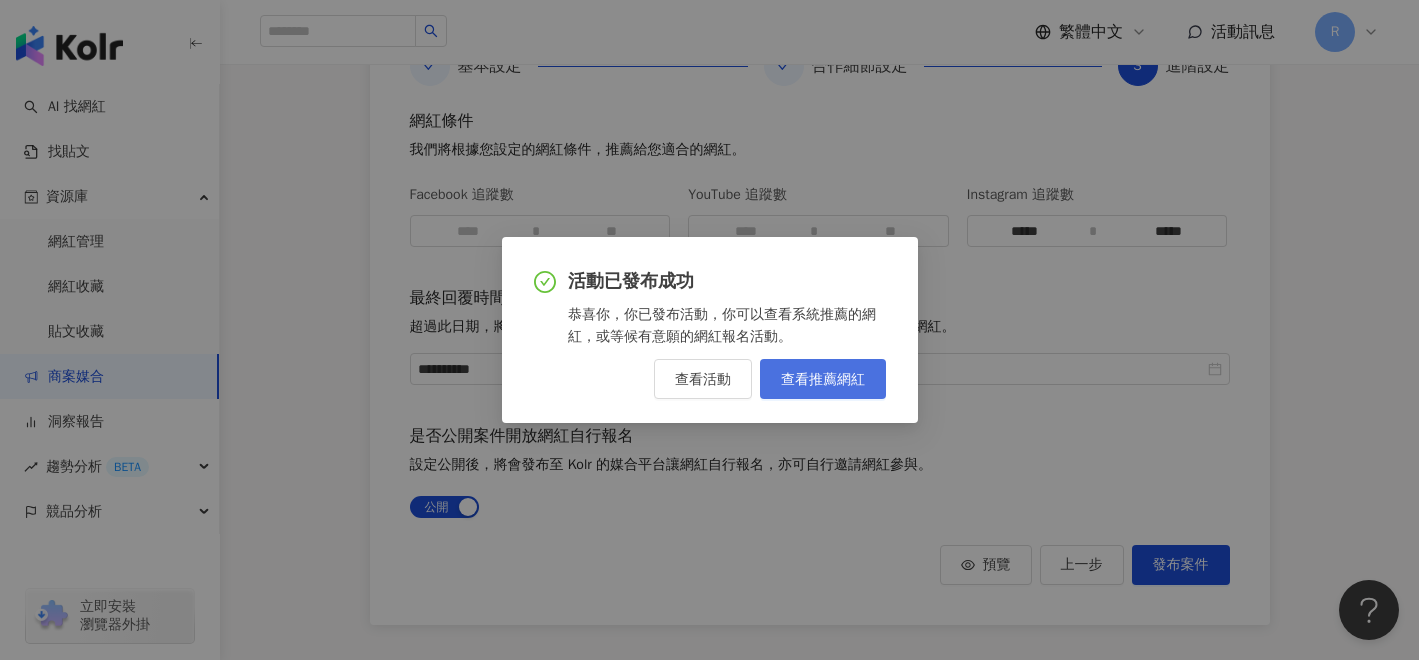 click on "查看推薦網紅" at bounding box center [823, 379] 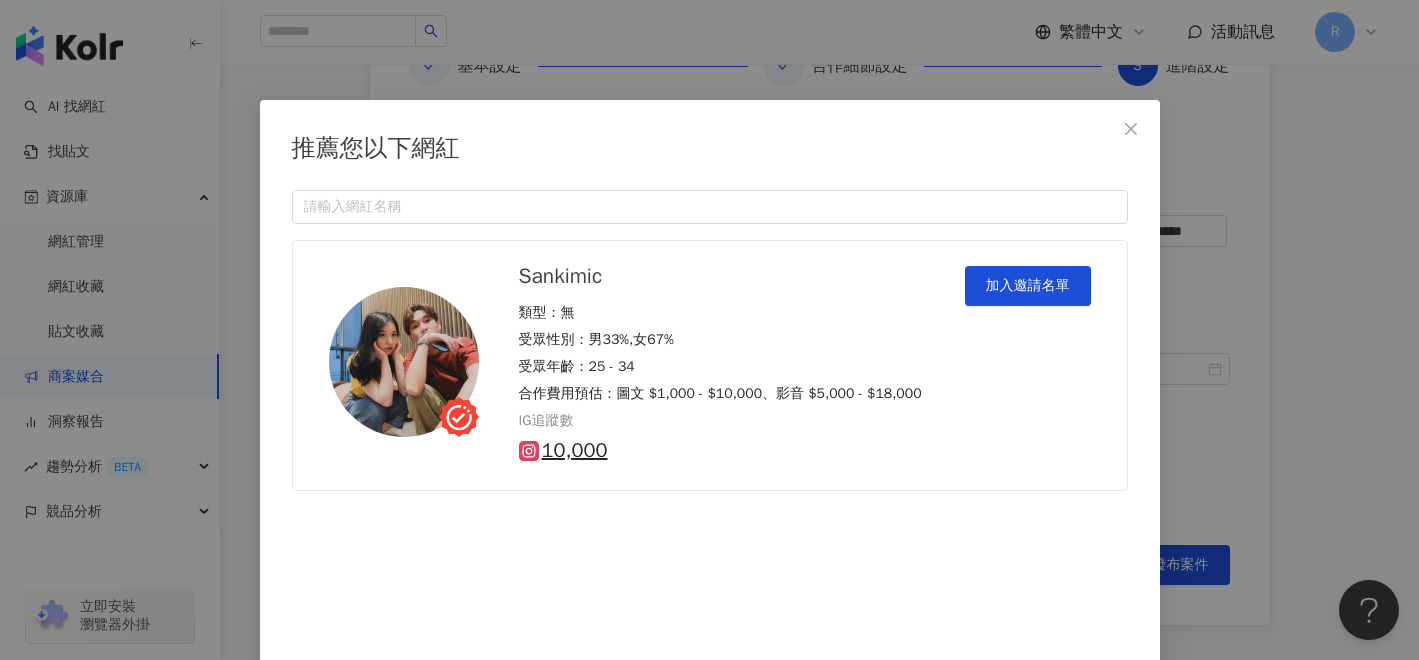 scroll, scrollTop: 23, scrollLeft: 0, axis: vertical 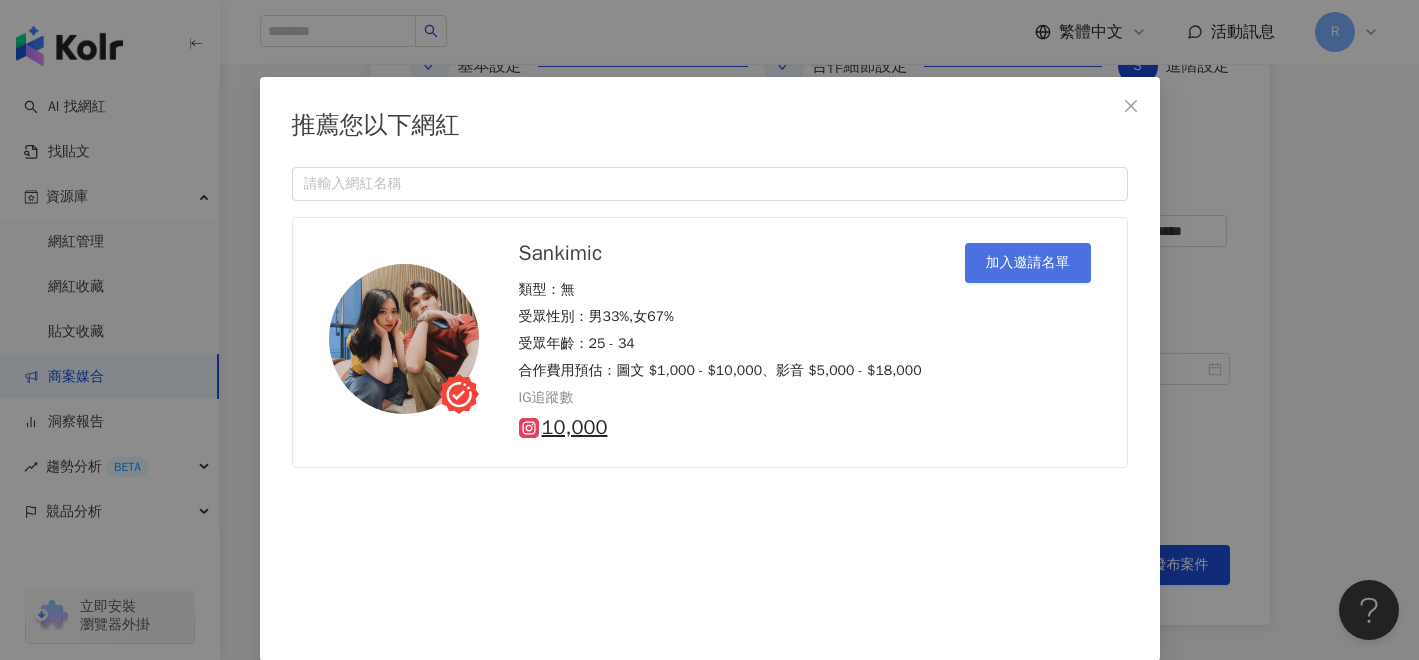 click on "加入邀請名單" at bounding box center (1028, 263) 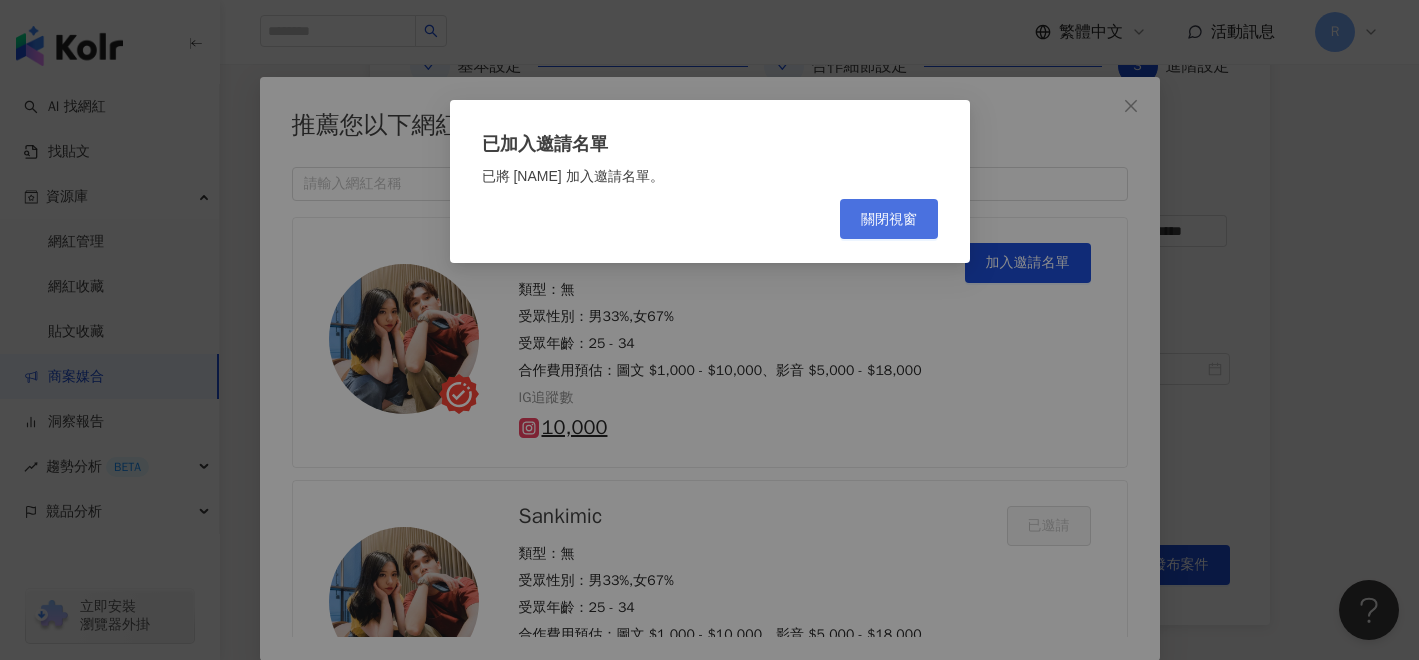 click on "關閉視窗" at bounding box center [889, 219] 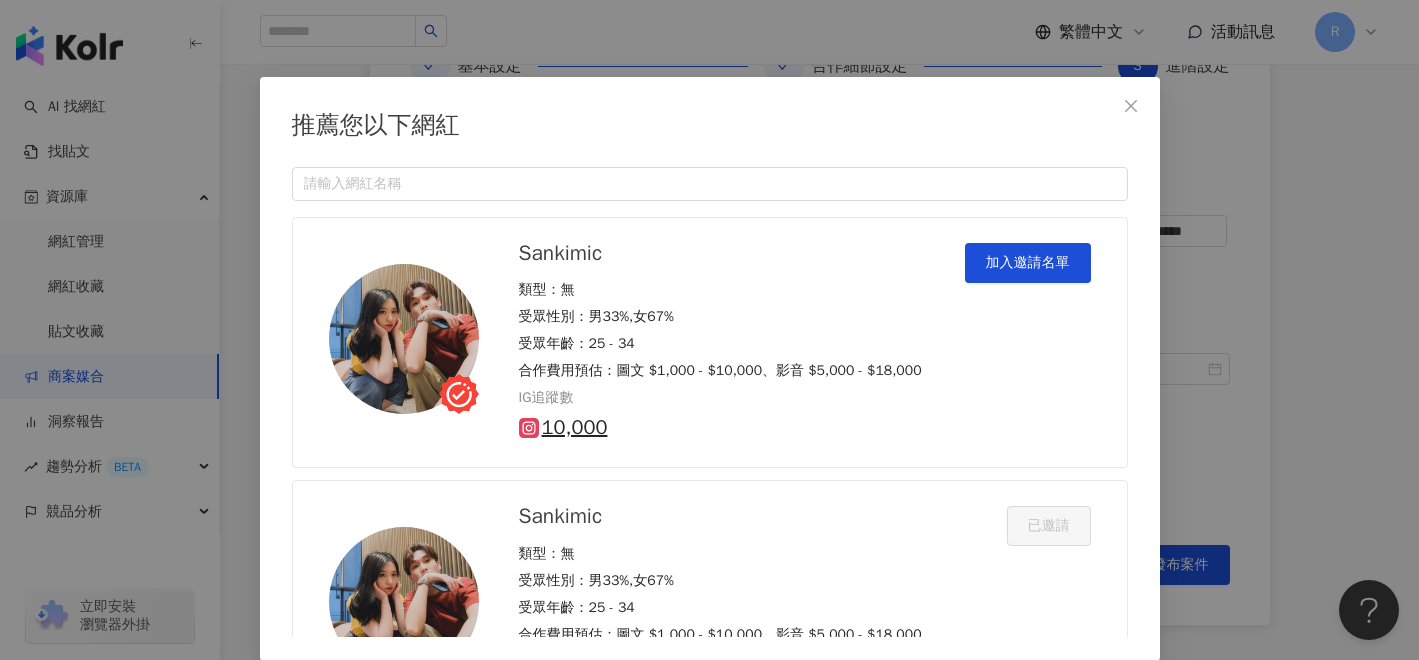 scroll, scrollTop: 95, scrollLeft: 0, axis: vertical 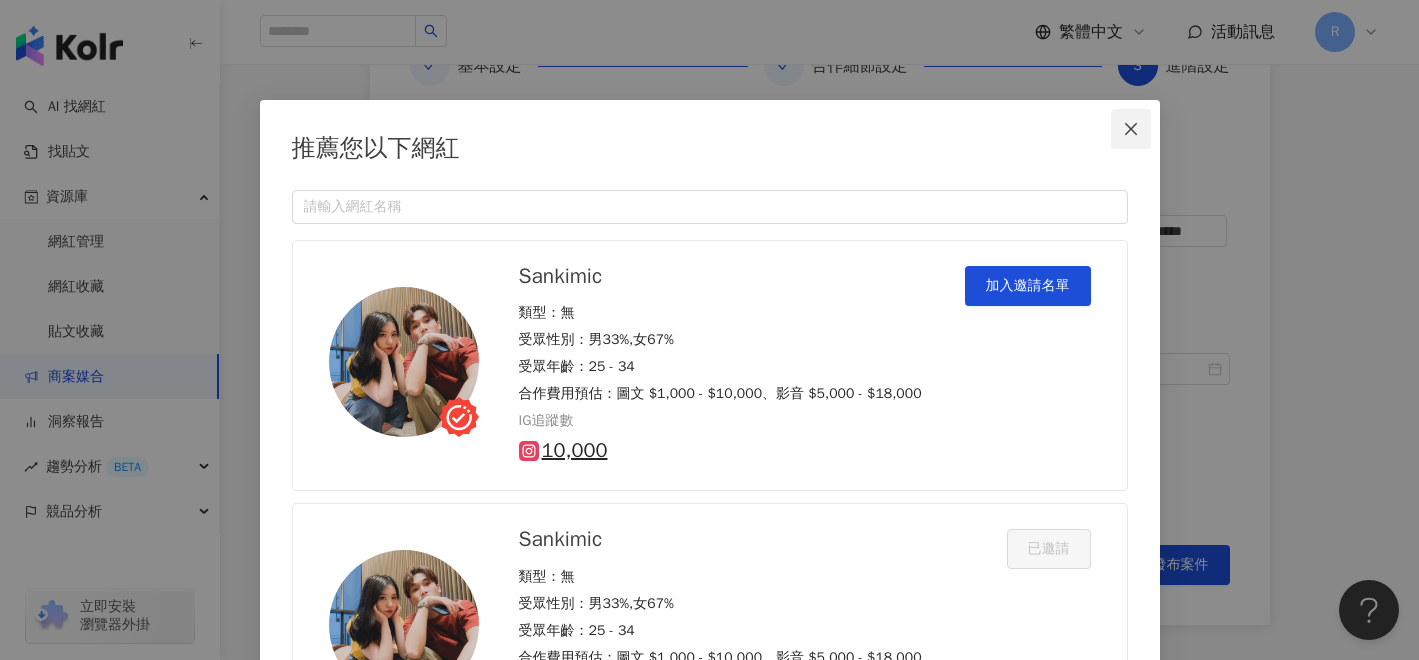 click at bounding box center (1131, 129) 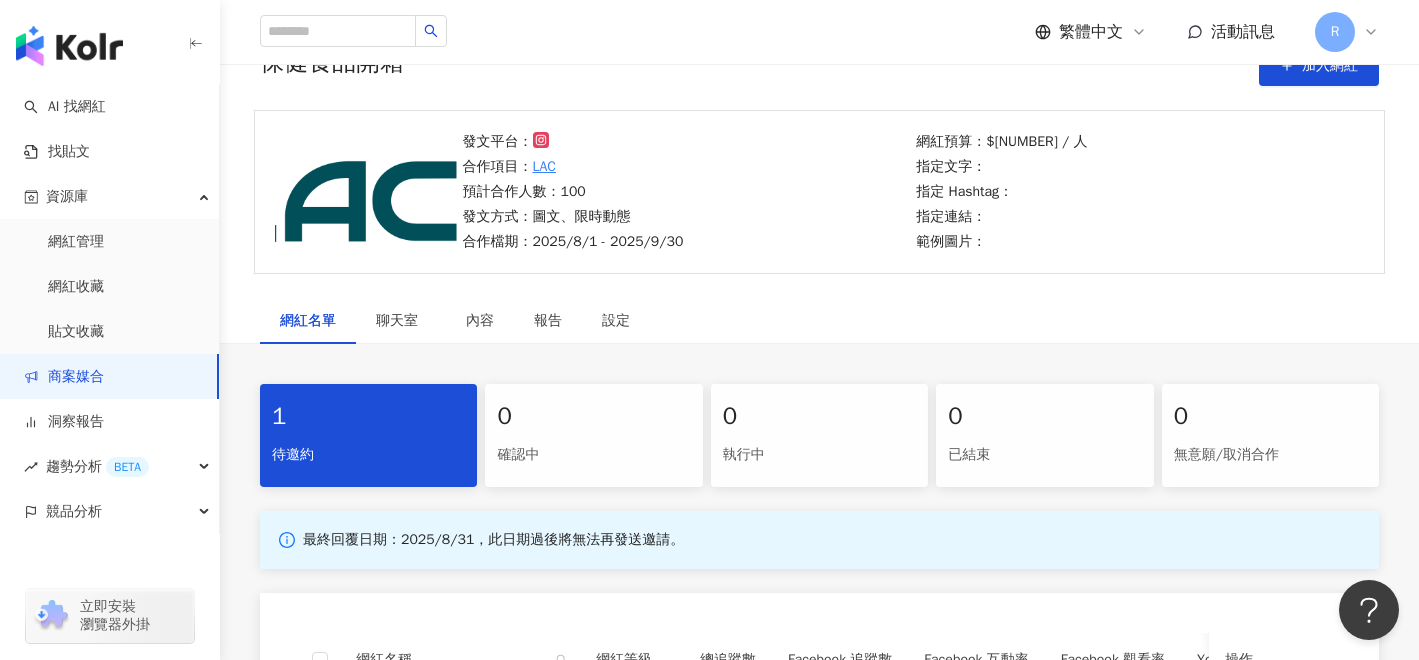 scroll, scrollTop: 53, scrollLeft: 0, axis: vertical 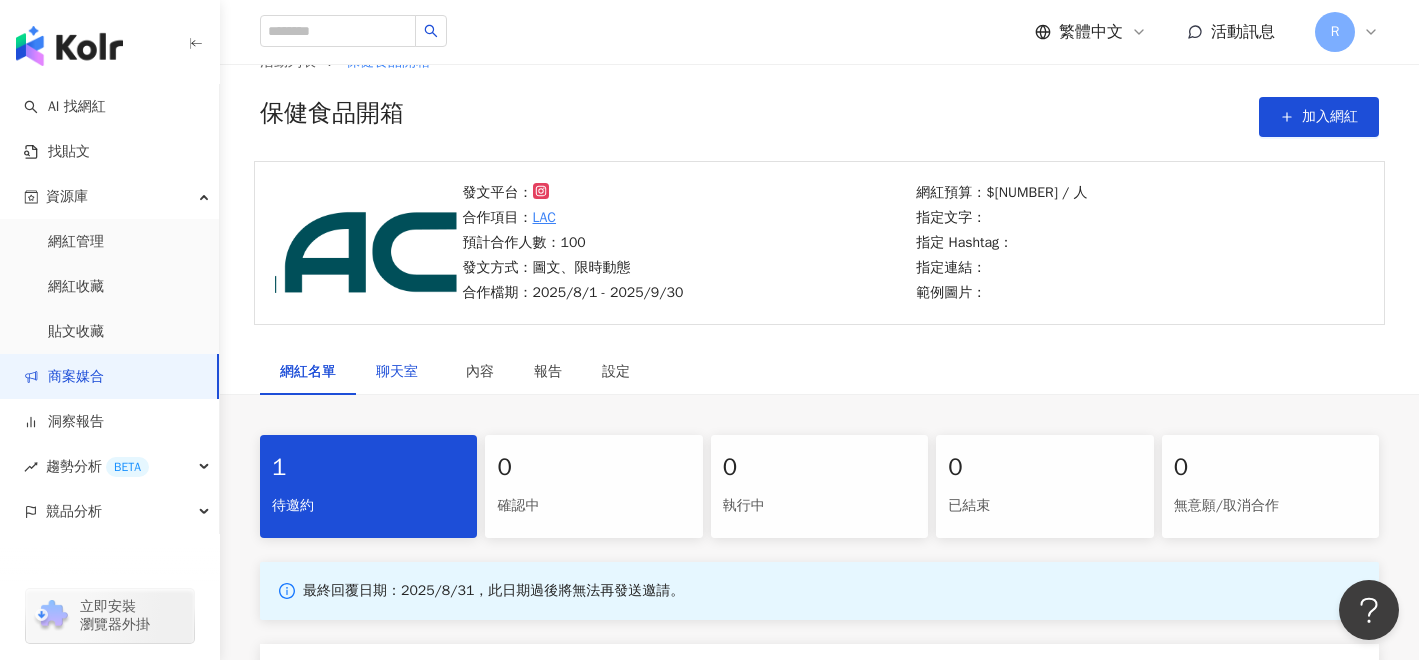 click on "聊天室" at bounding box center (401, 372) 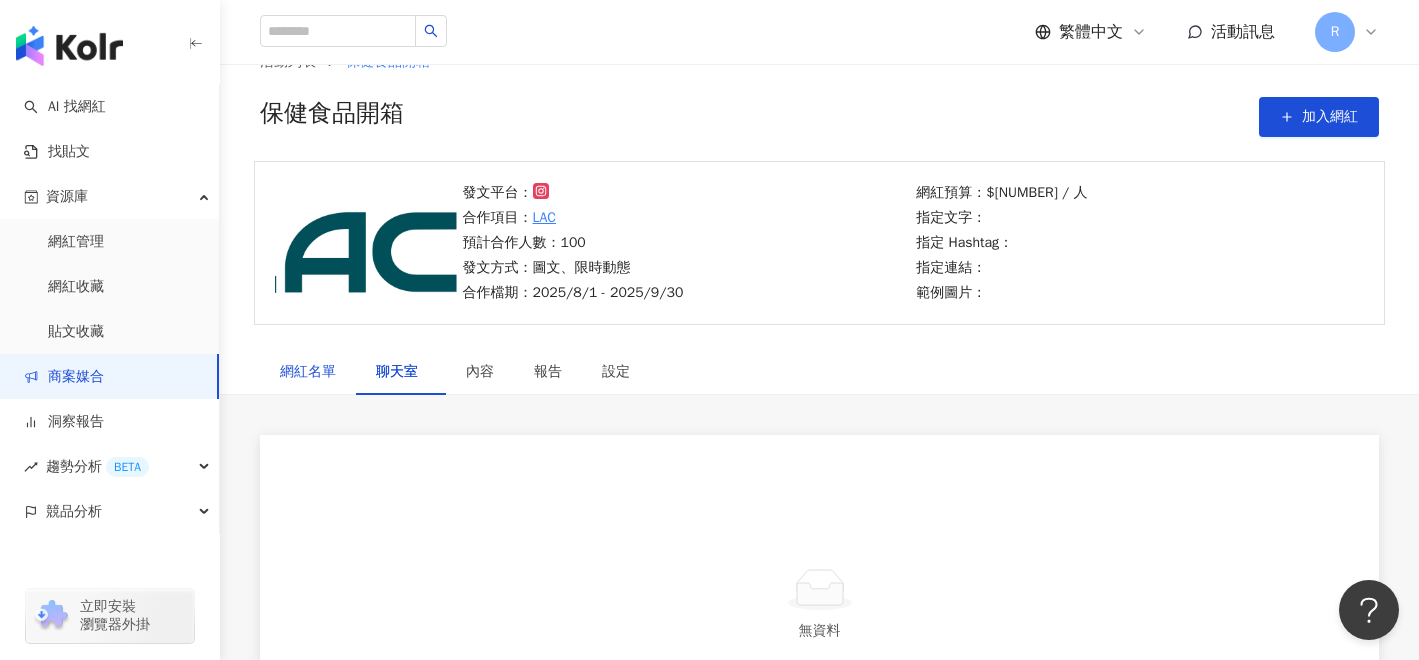 click on "網紅名單" at bounding box center [308, 372] 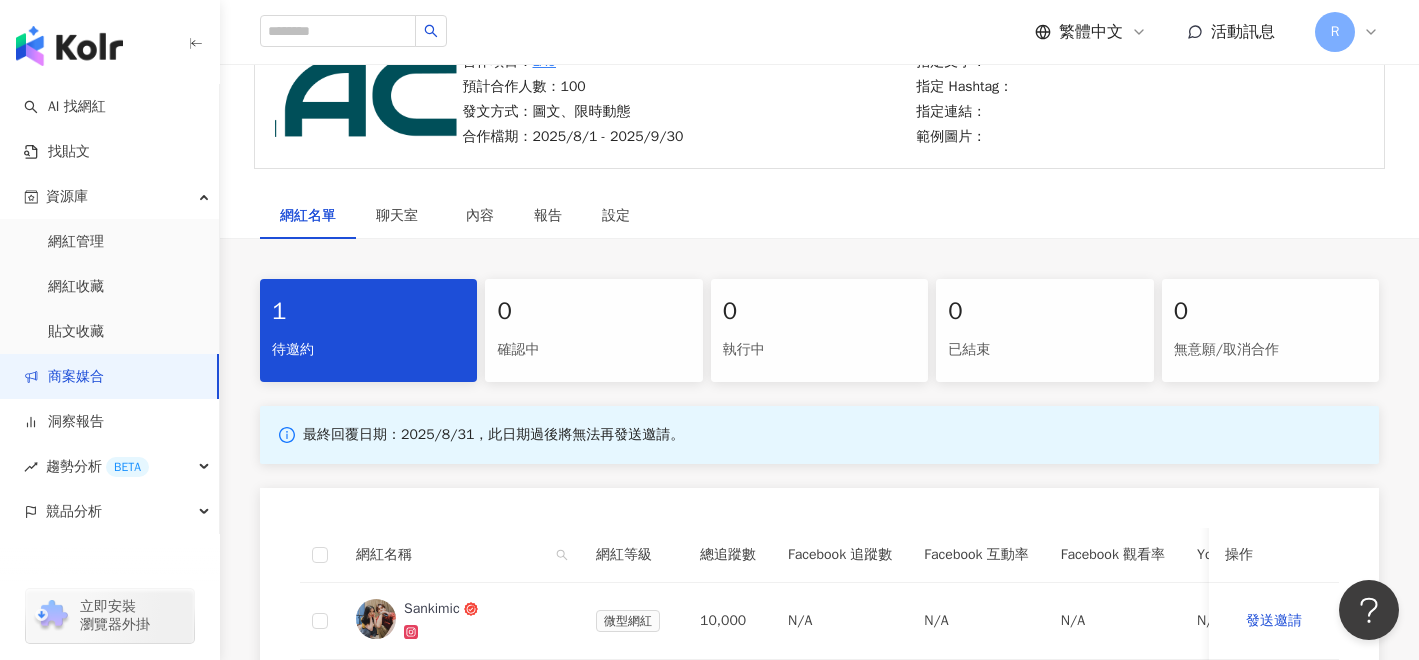 scroll, scrollTop: 0, scrollLeft: 0, axis: both 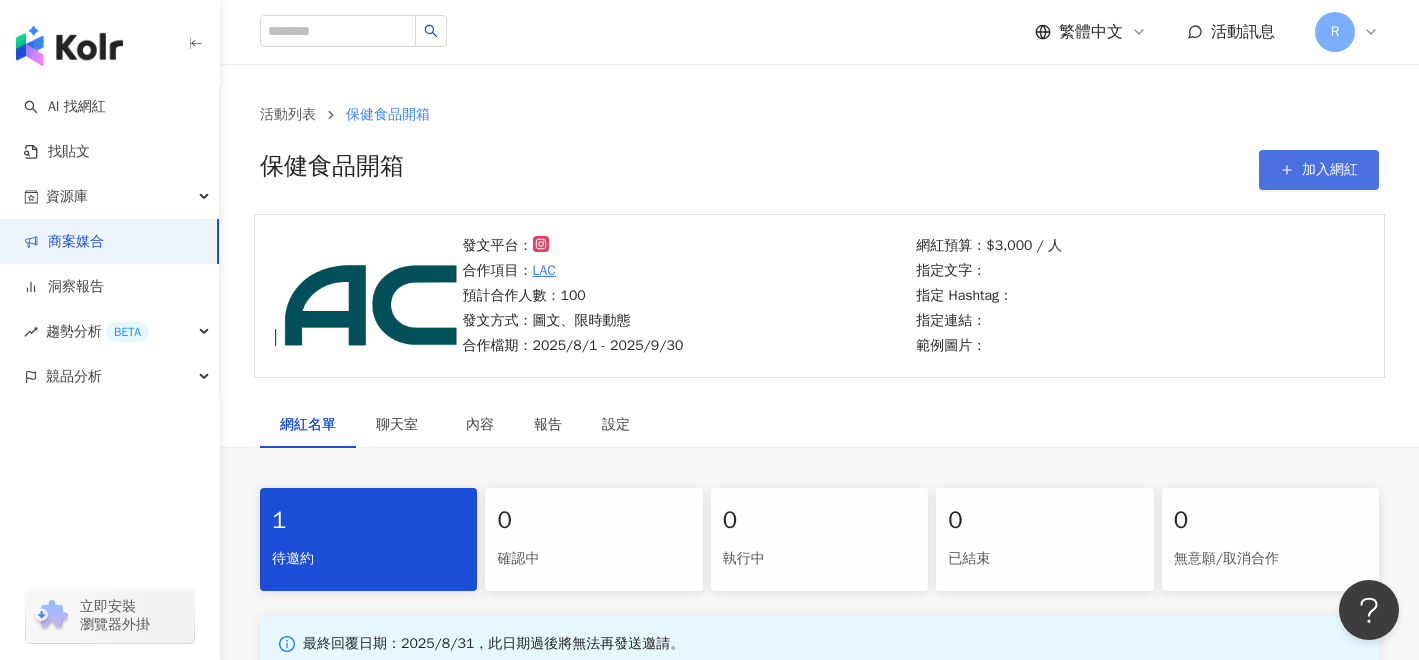 click on "加入網紅" at bounding box center (1319, 170) 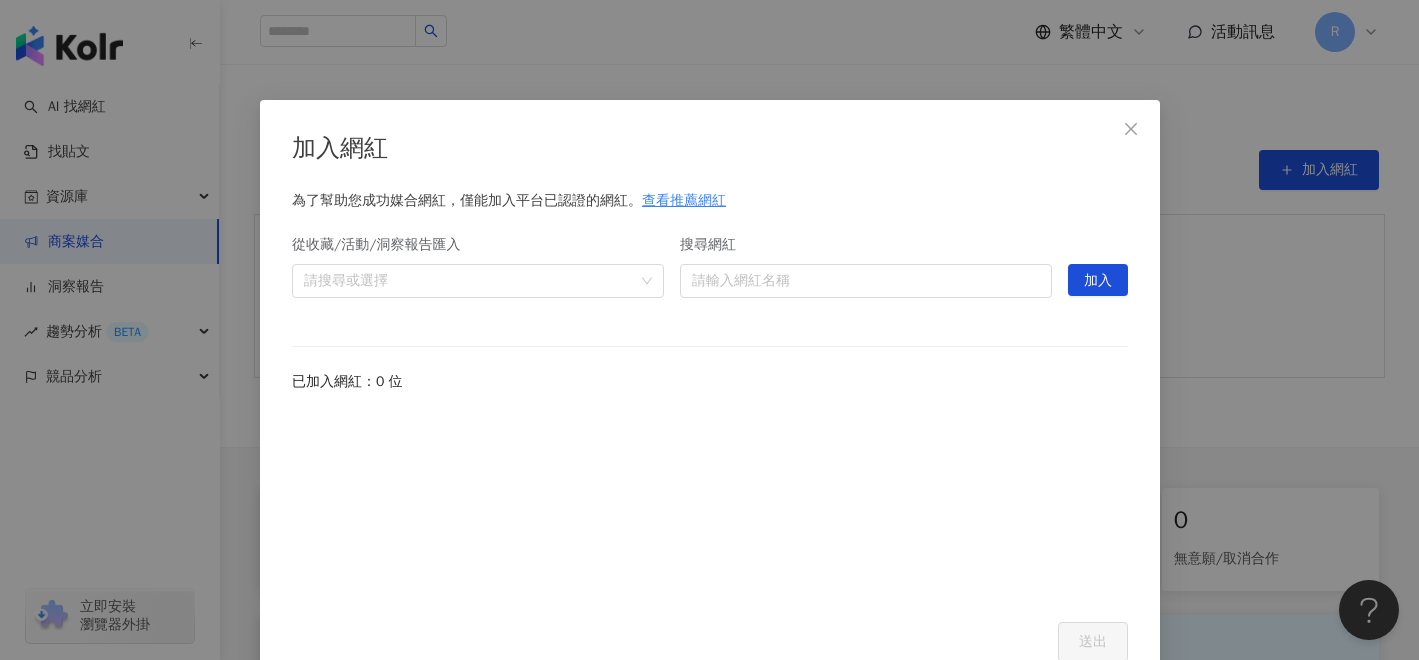 scroll, scrollTop: 25, scrollLeft: 0, axis: vertical 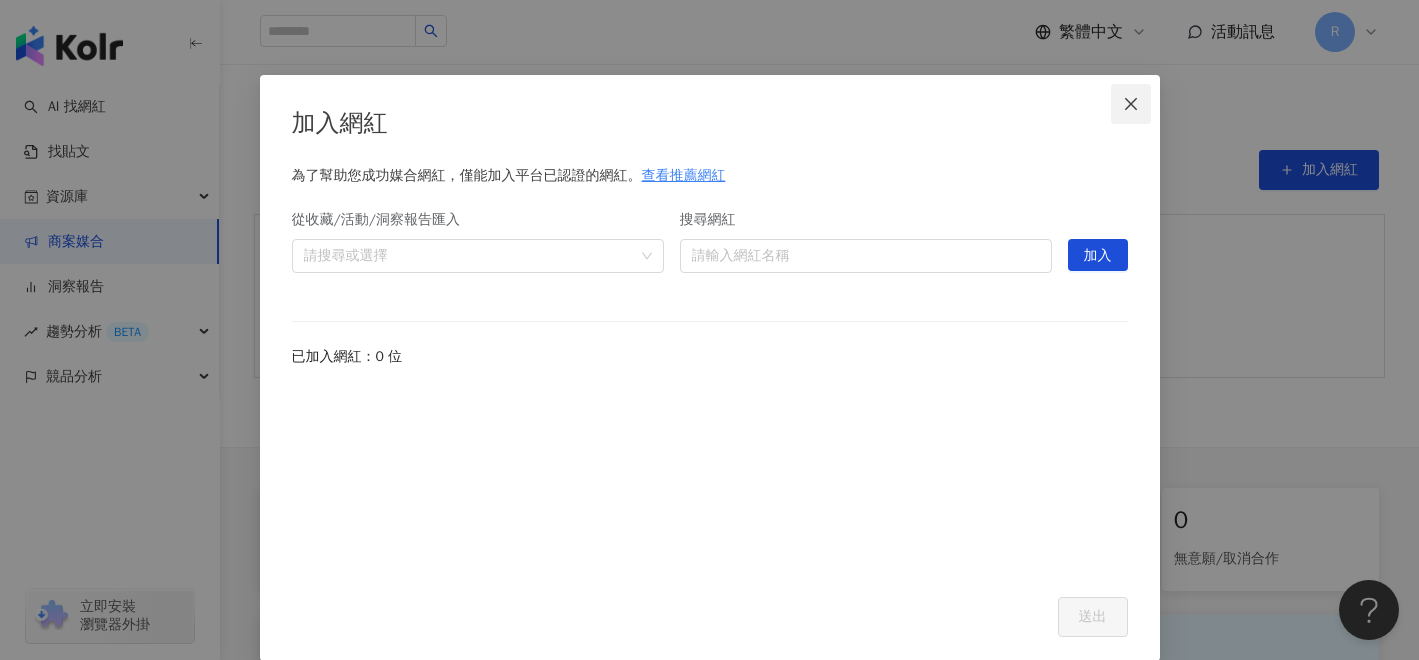 click at bounding box center (1131, 104) 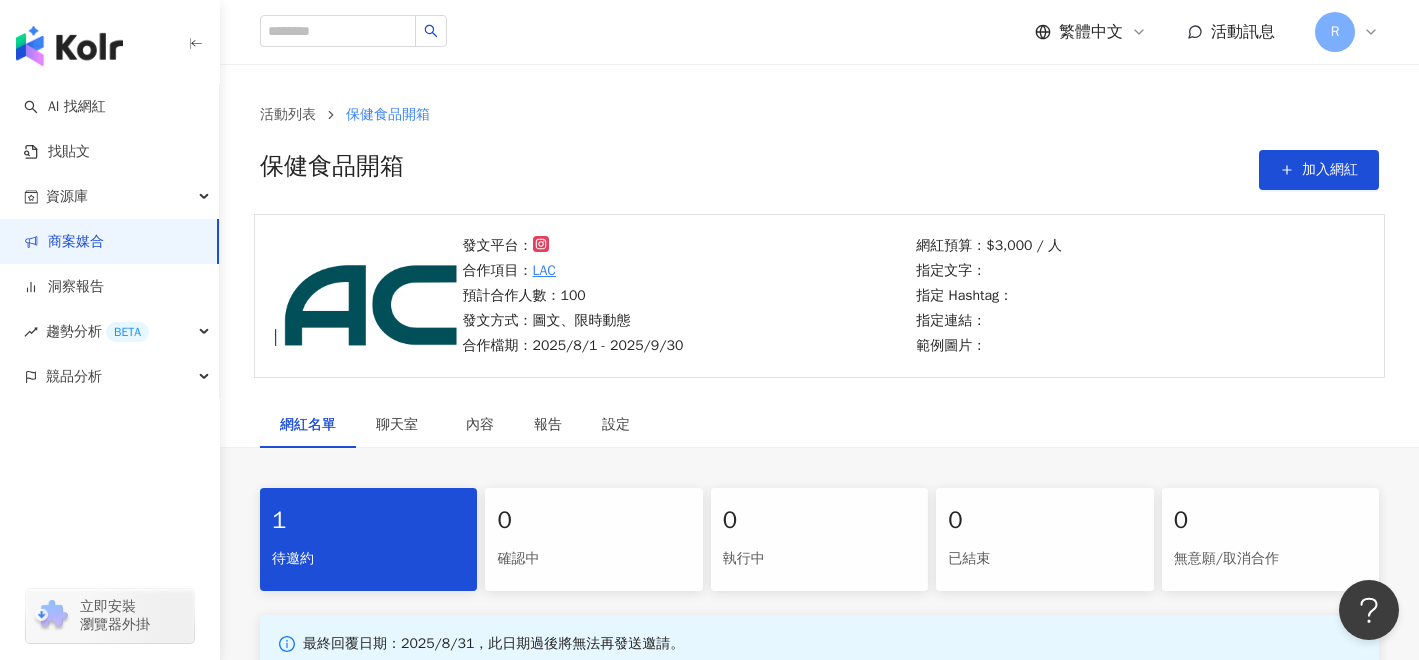 click at bounding box center (69, 46) 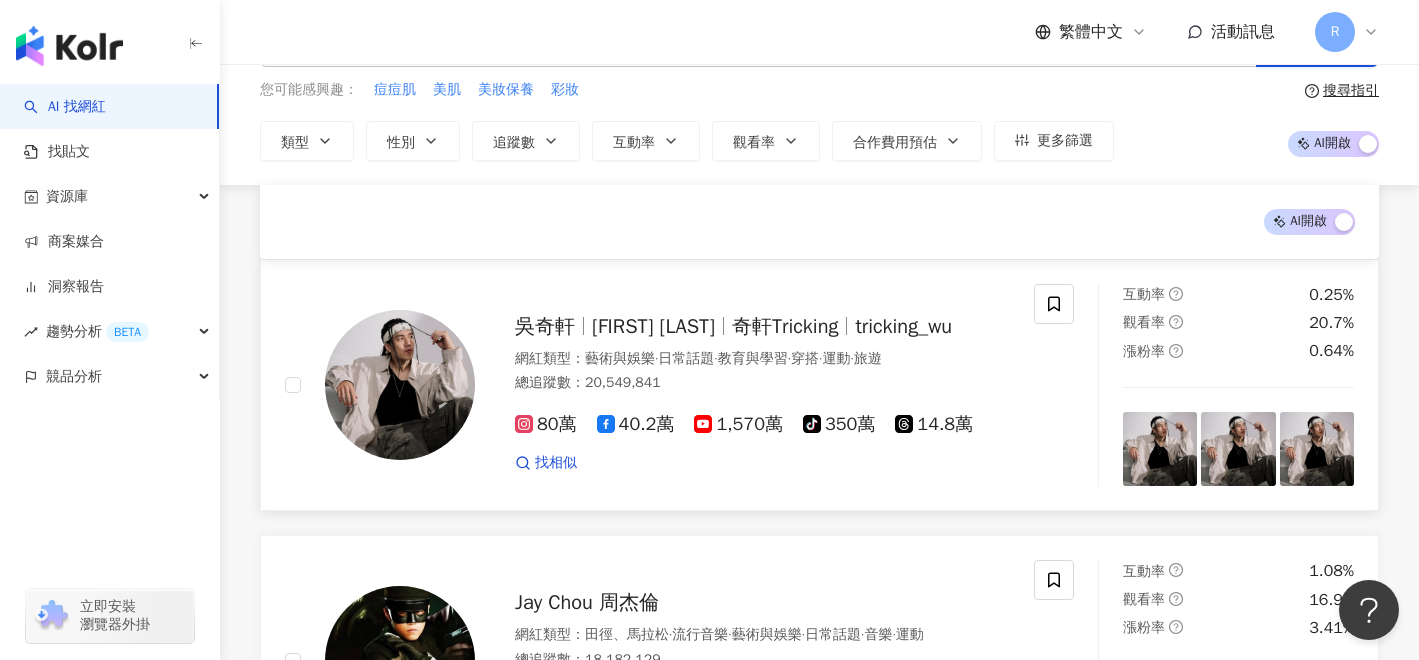 scroll, scrollTop: 0, scrollLeft: 0, axis: both 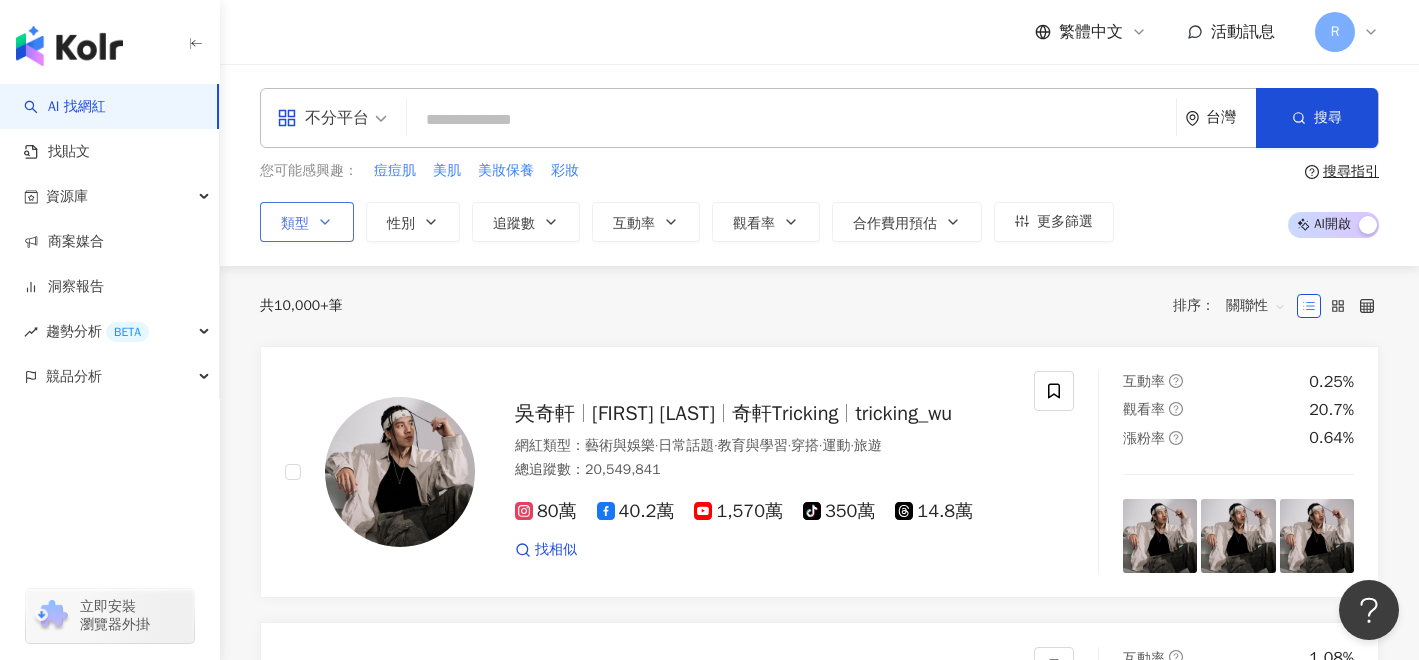 click on "類型" at bounding box center [307, 222] 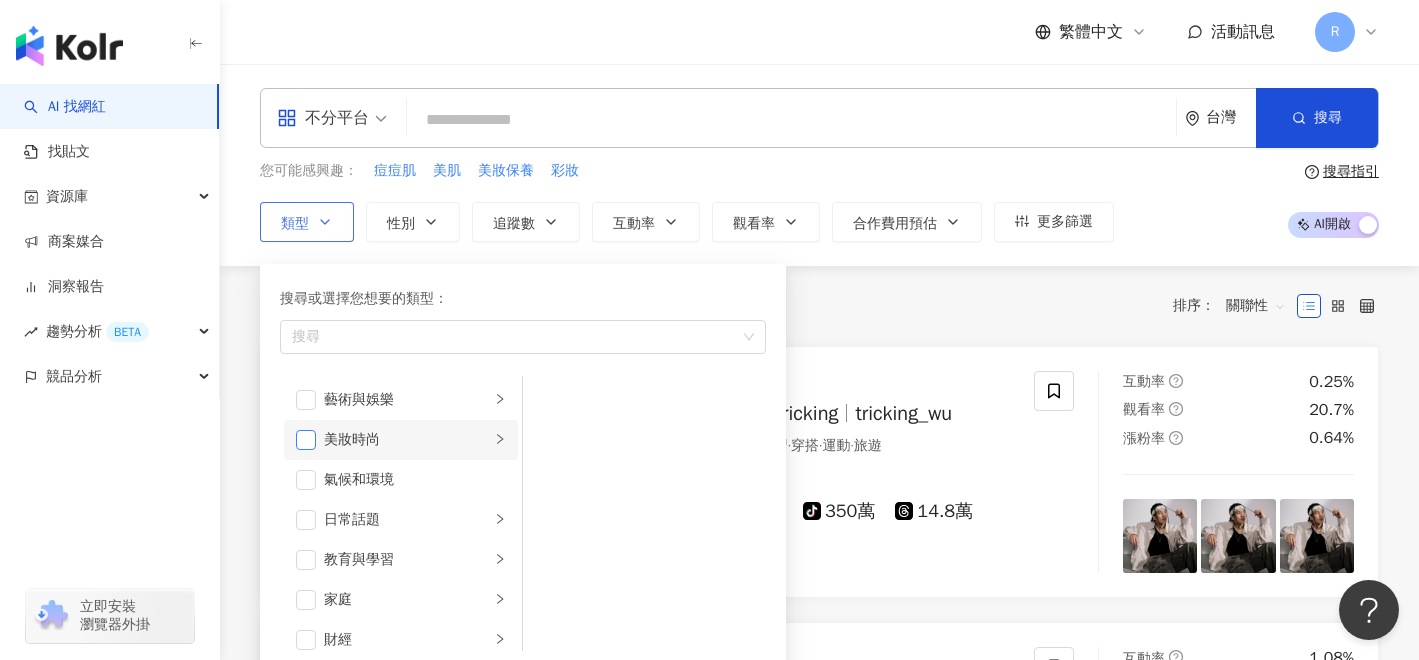 click at bounding box center [306, 440] 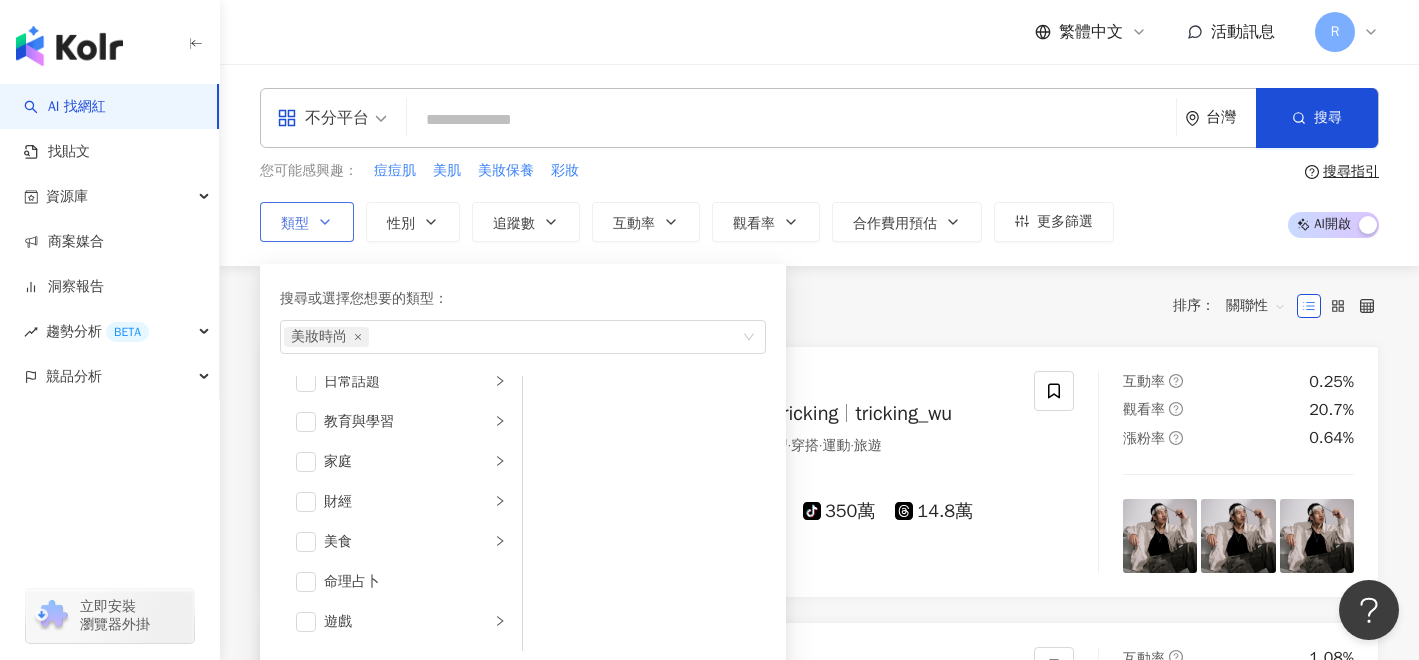 scroll, scrollTop: 148, scrollLeft: 0, axis: vertical 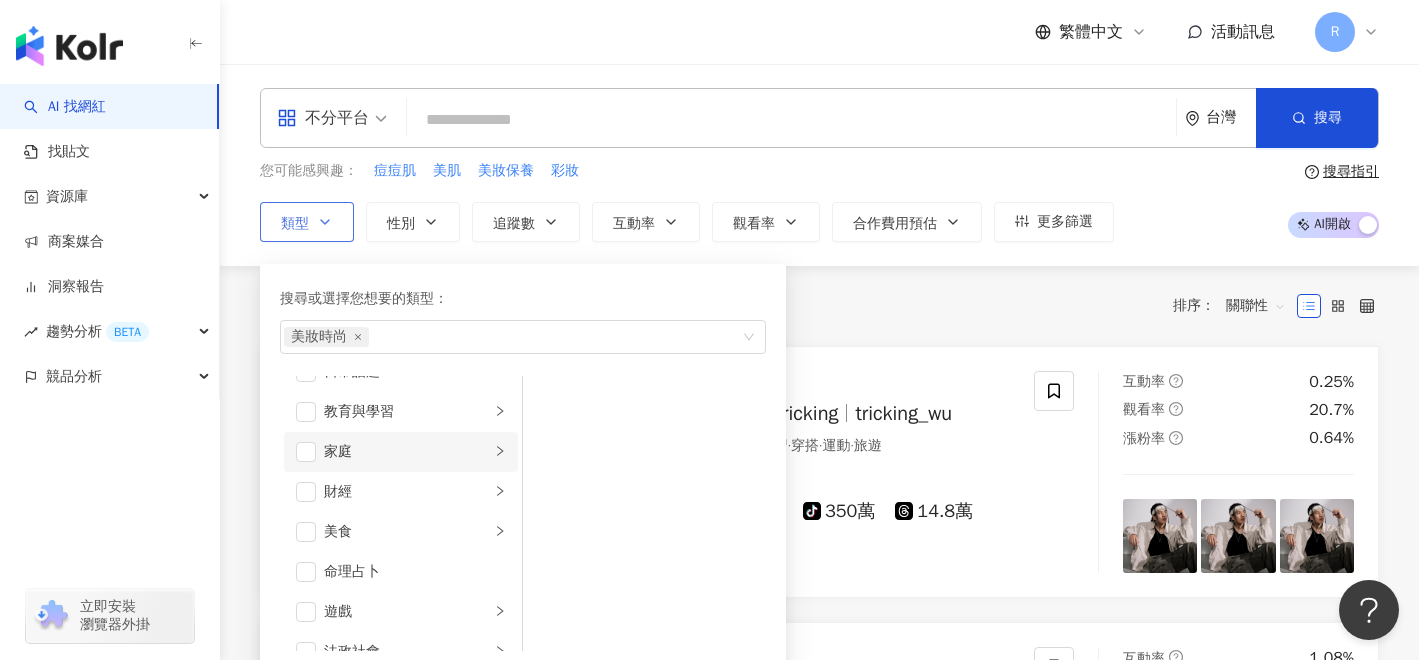 click on "家庭" at bounding box center (401, 452) 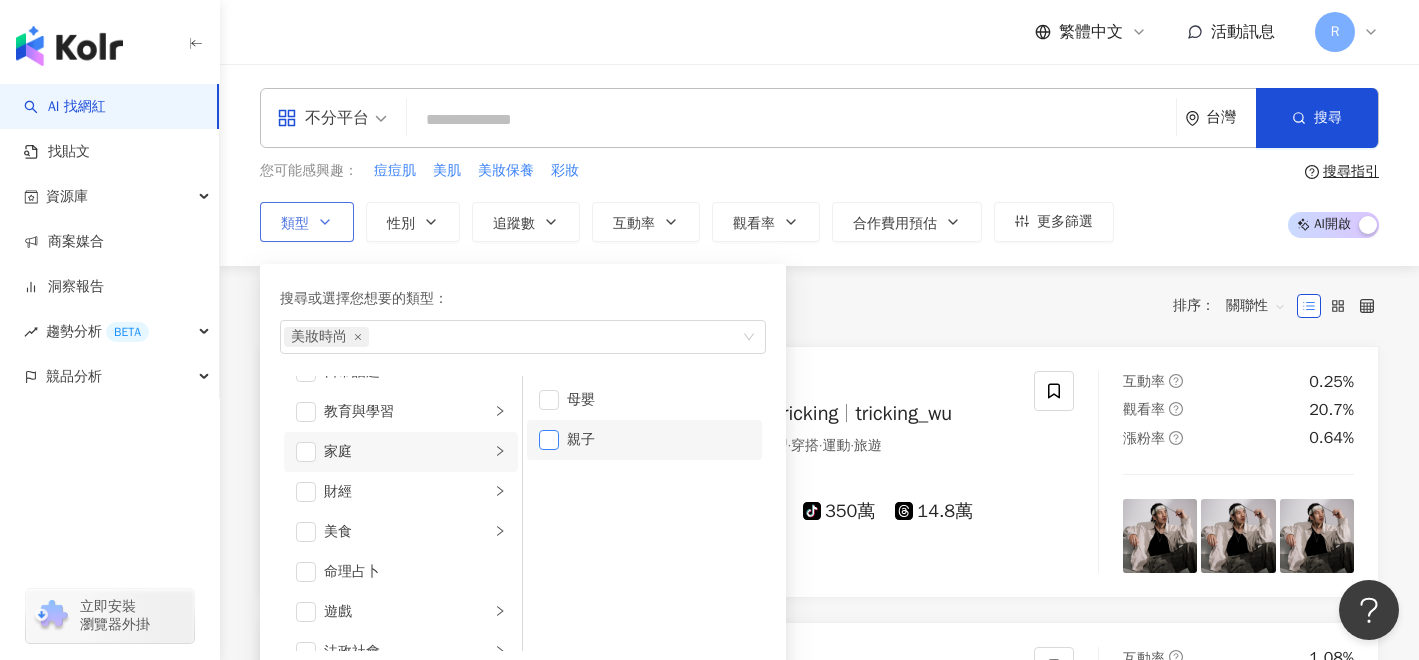 click at bounding box center [549, 440] 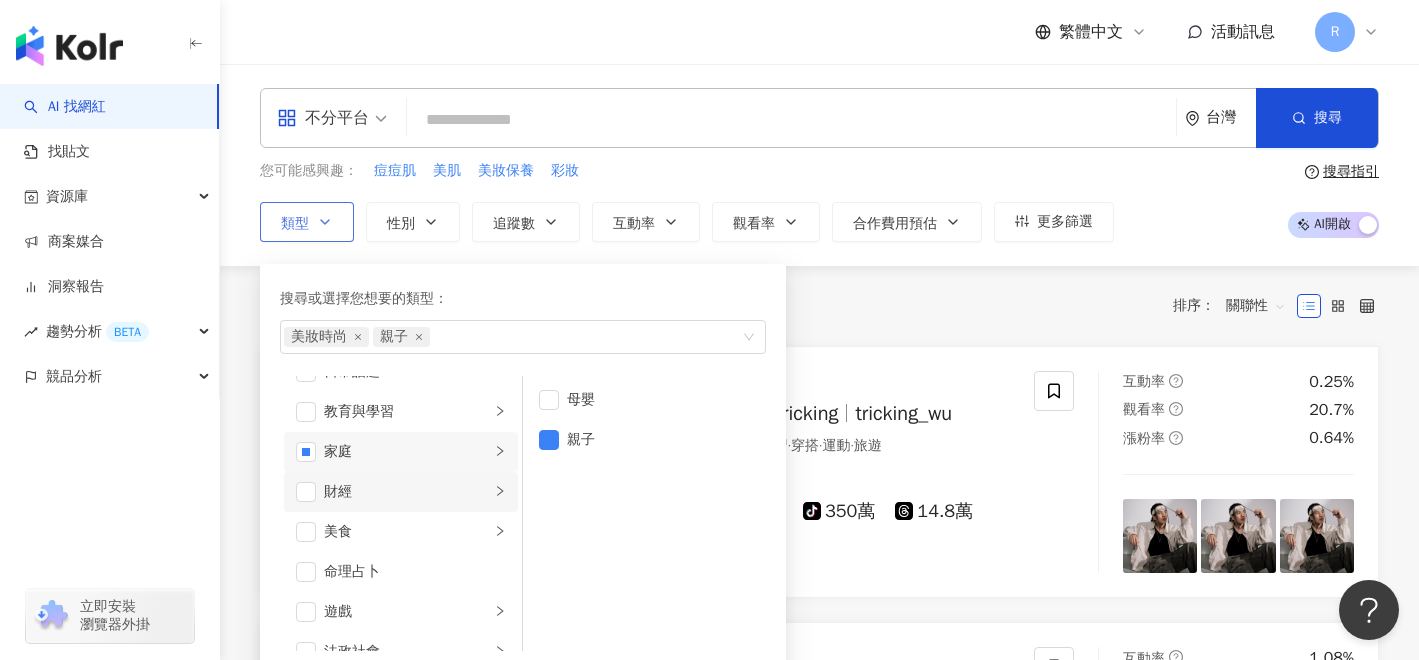 scroll, scrollTop: 166, scrollLeft: 0, axis: vertical 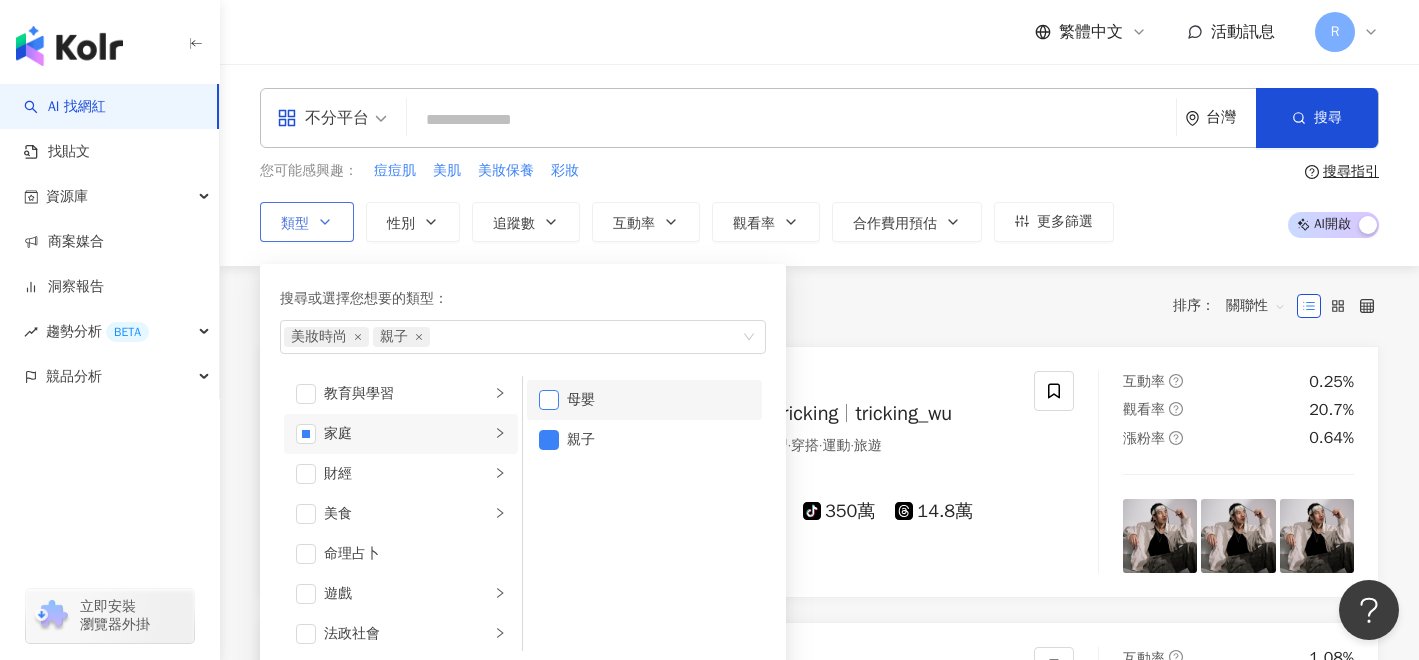 click at bounding box center [549, 400] 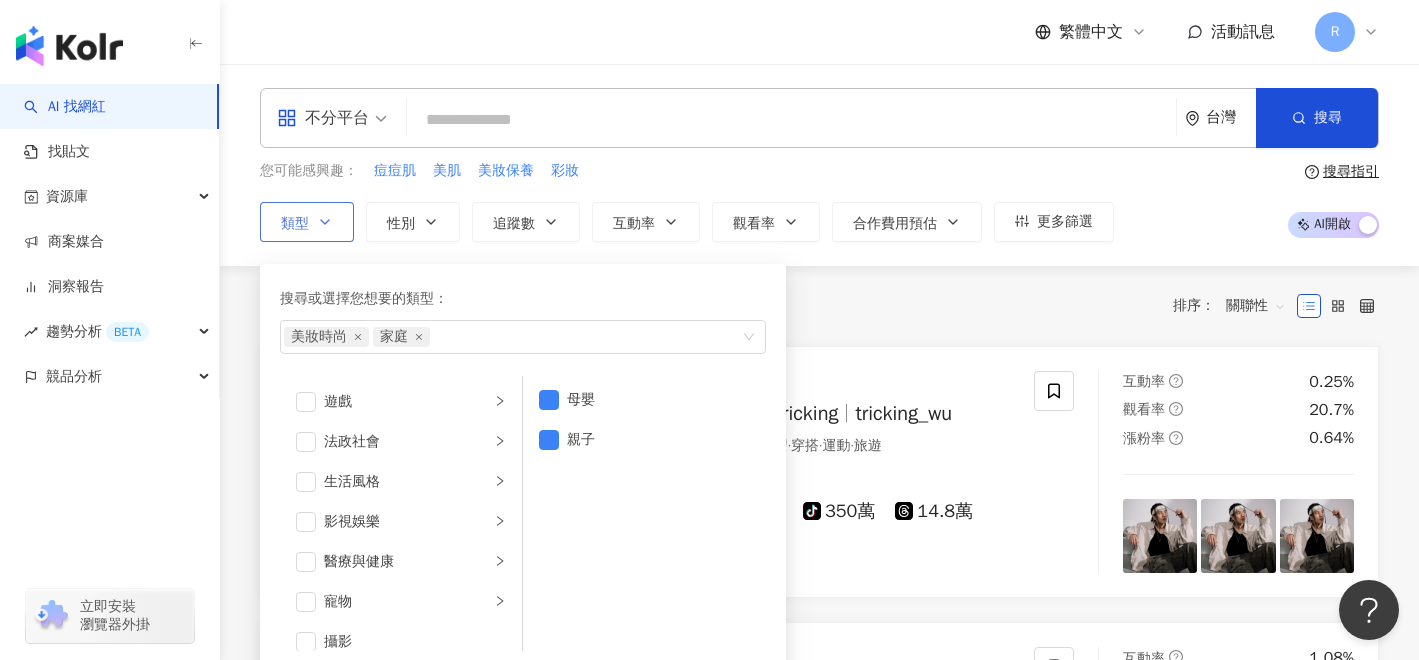 scroll, scrollTop: 362, scrollLeft: 0, axis: vertical 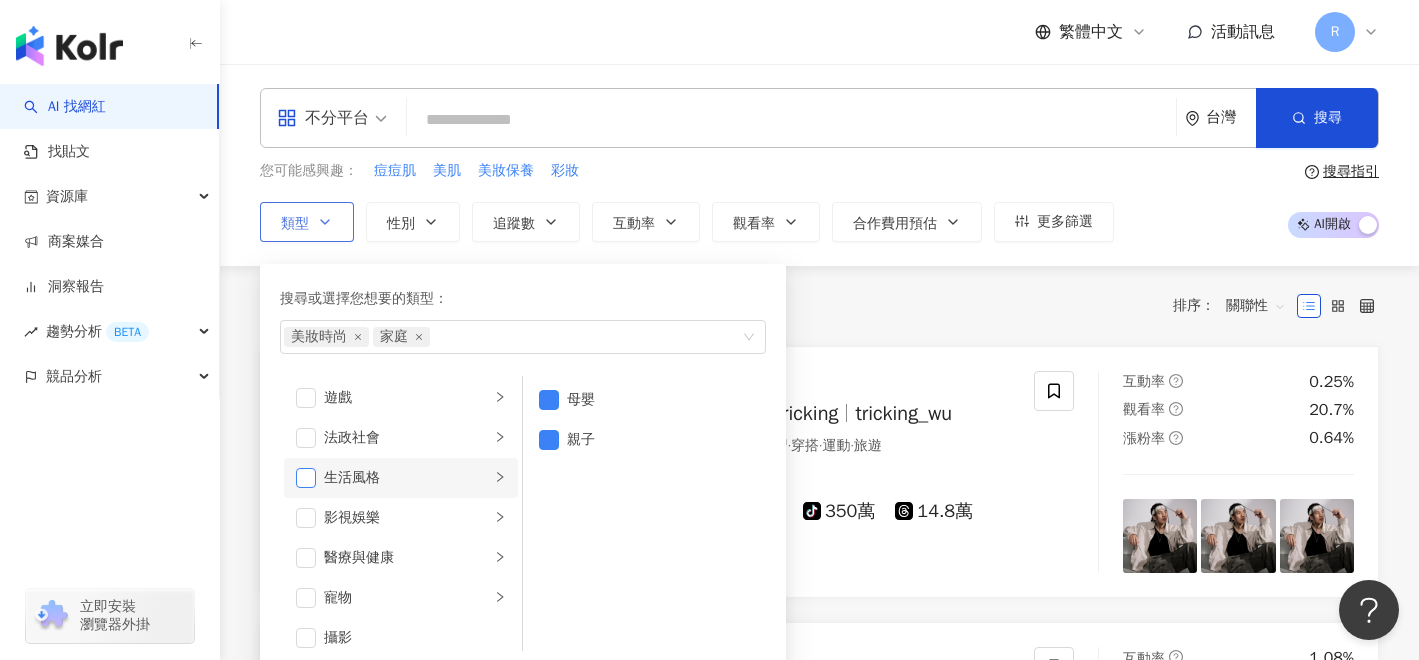 click at bounding box center (306, 478) 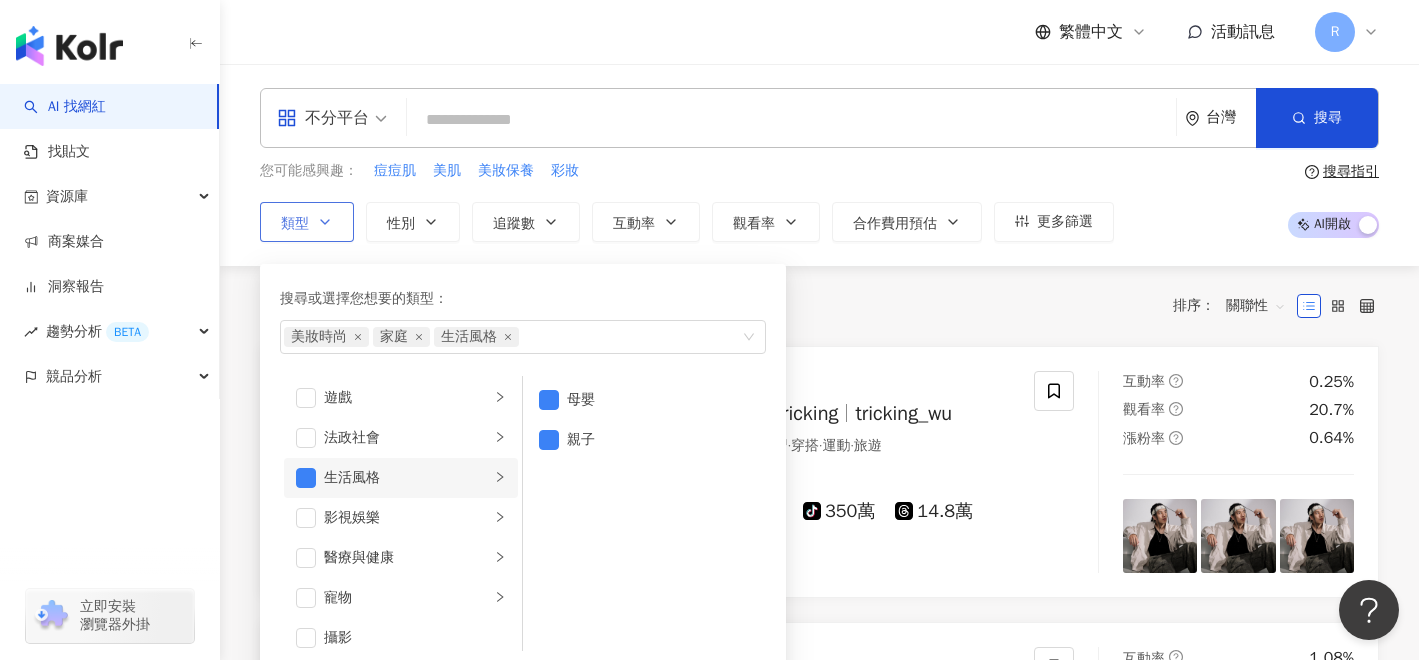 click on "生活風格" at bounding box center [401, 478] 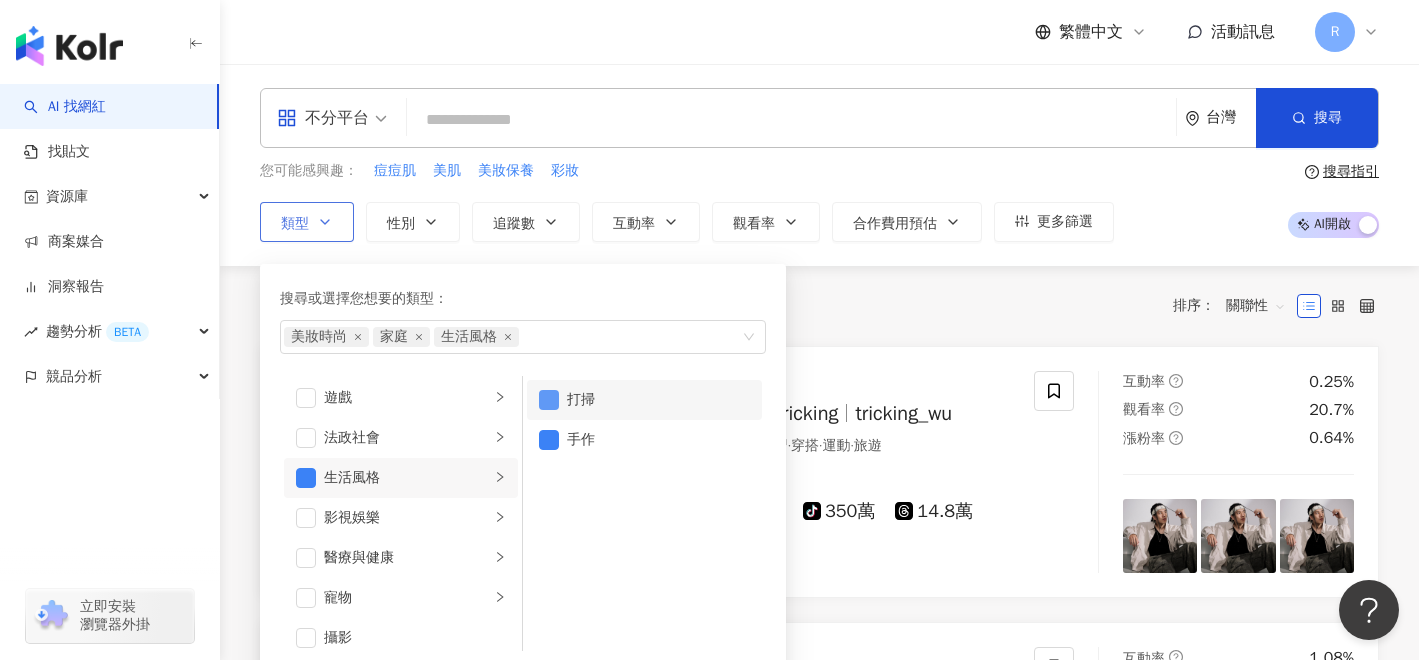 click at bounding box center (549, 400) 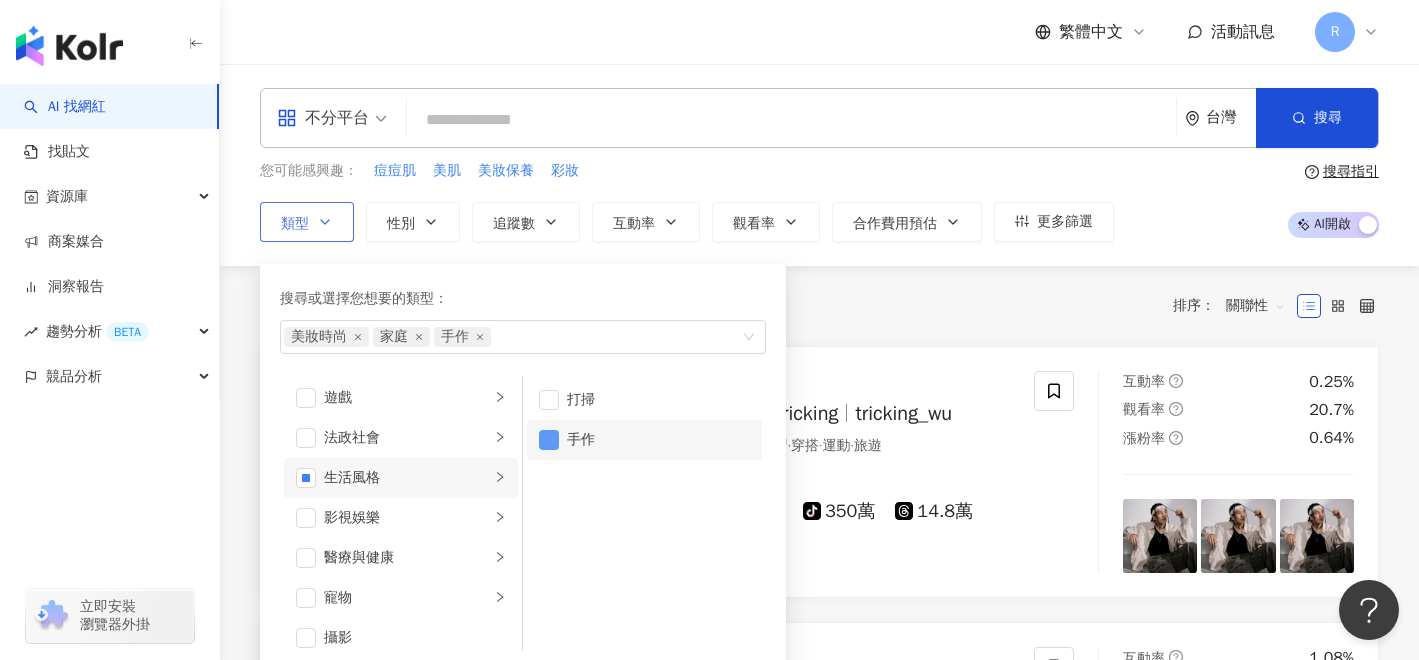 click at bounding box center [549, 440] 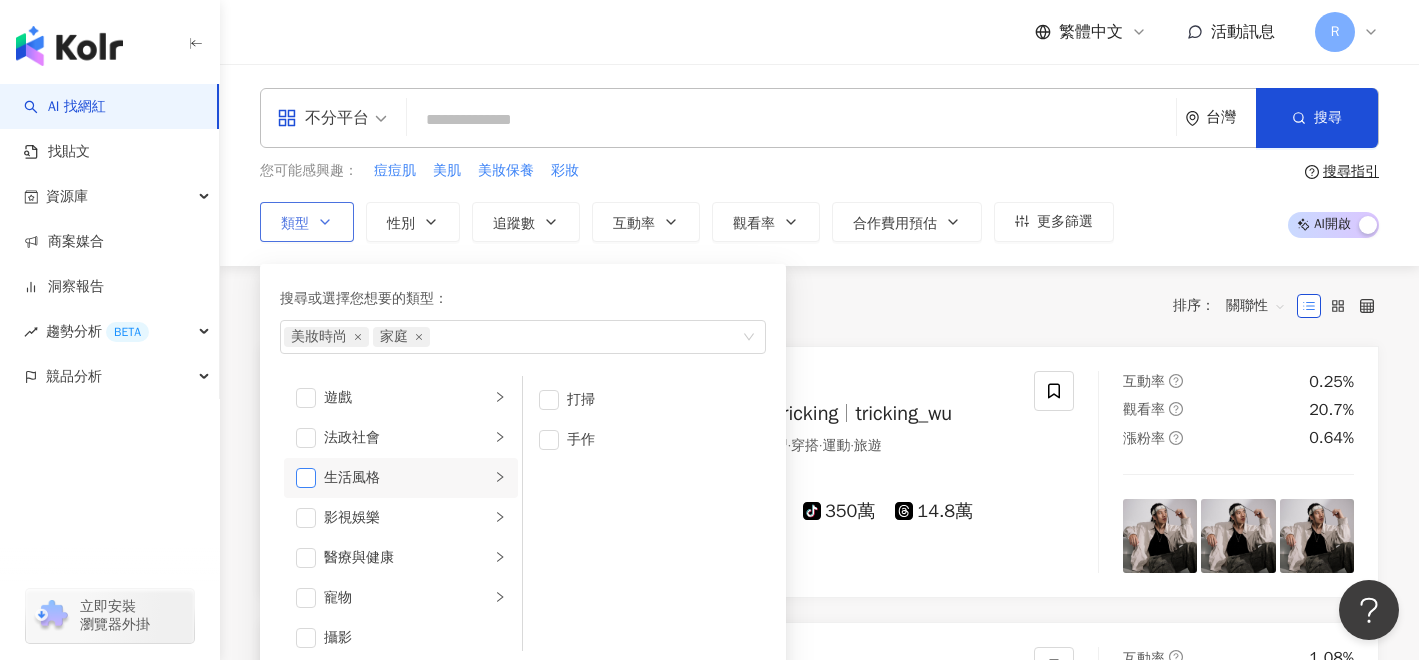 click at bounding box center (306, 478) 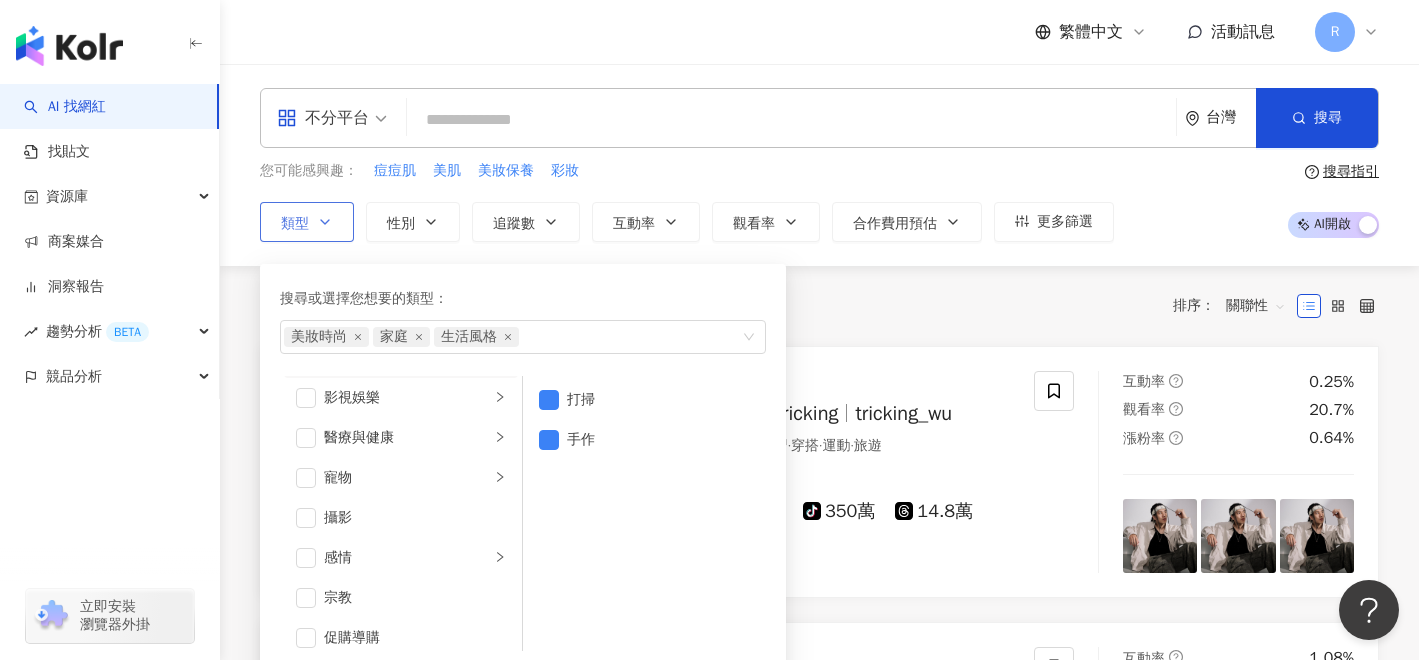 scroll, scrollTop: 473, scrollLeft: 0, axis: vertical 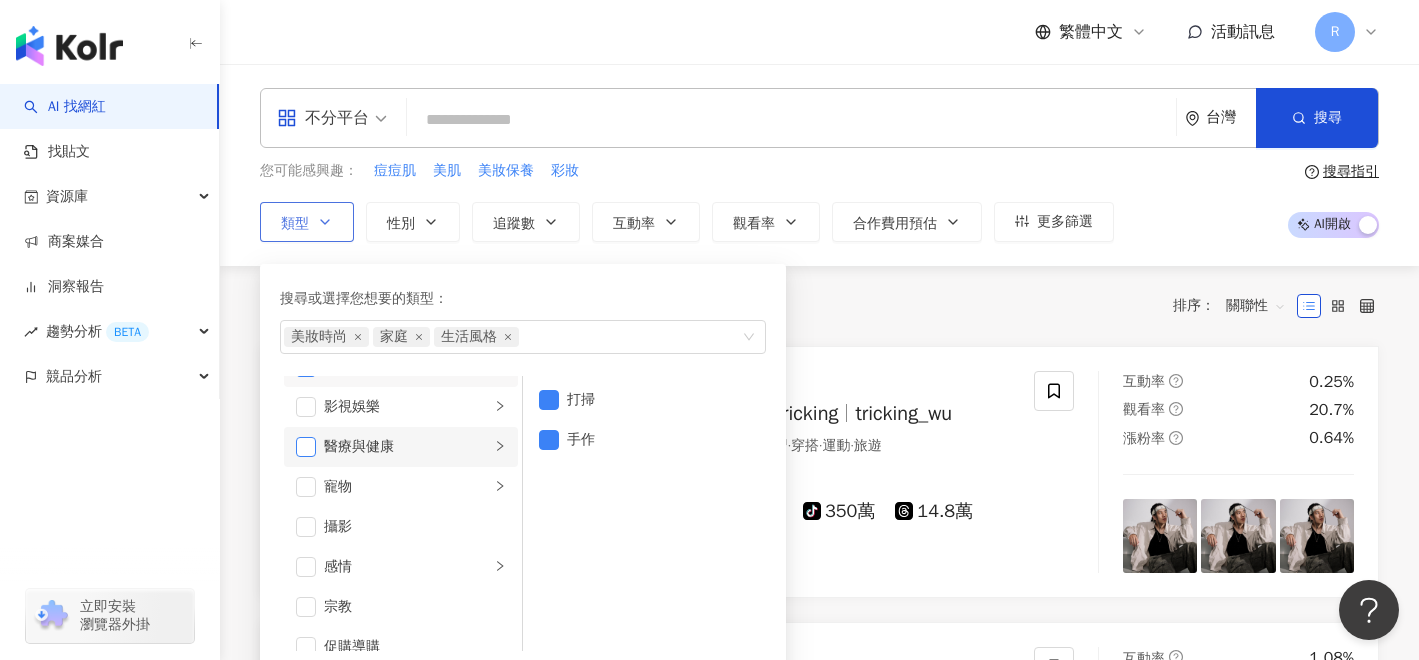 click at bounding box center [306, 447] 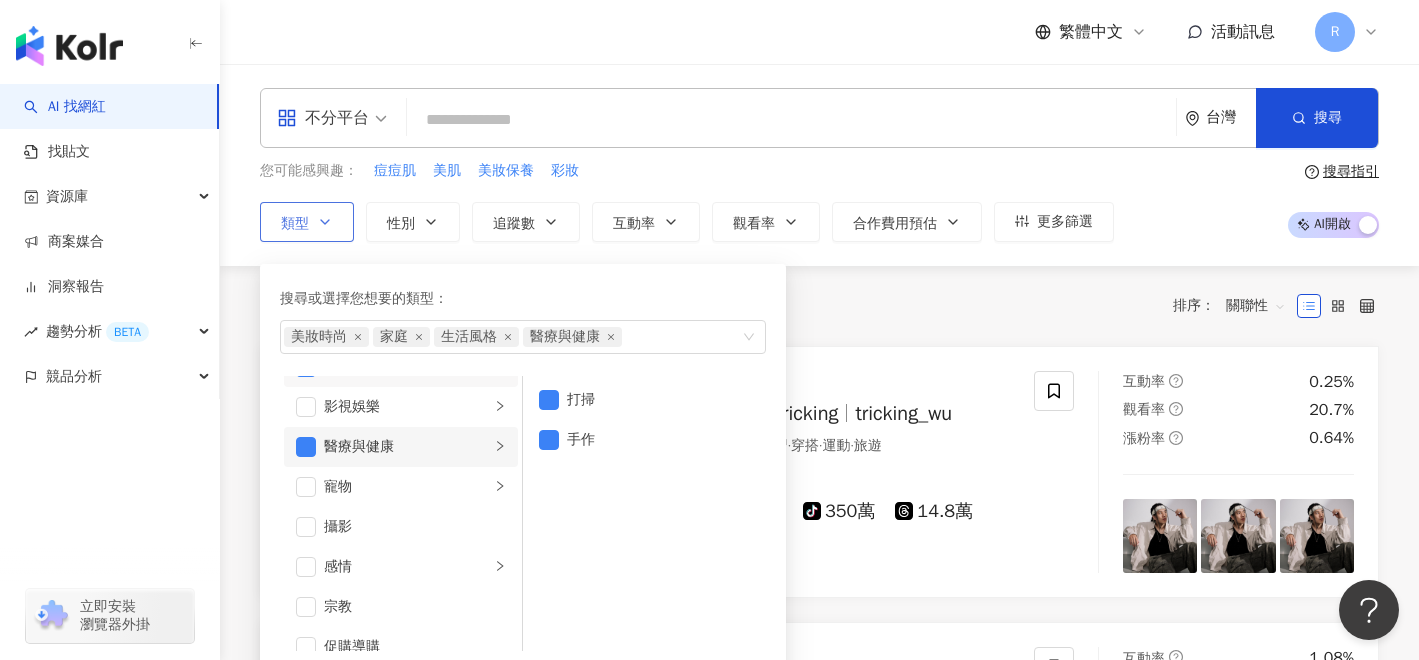 click on "醫療與健康" at bounding box center (407, 447) 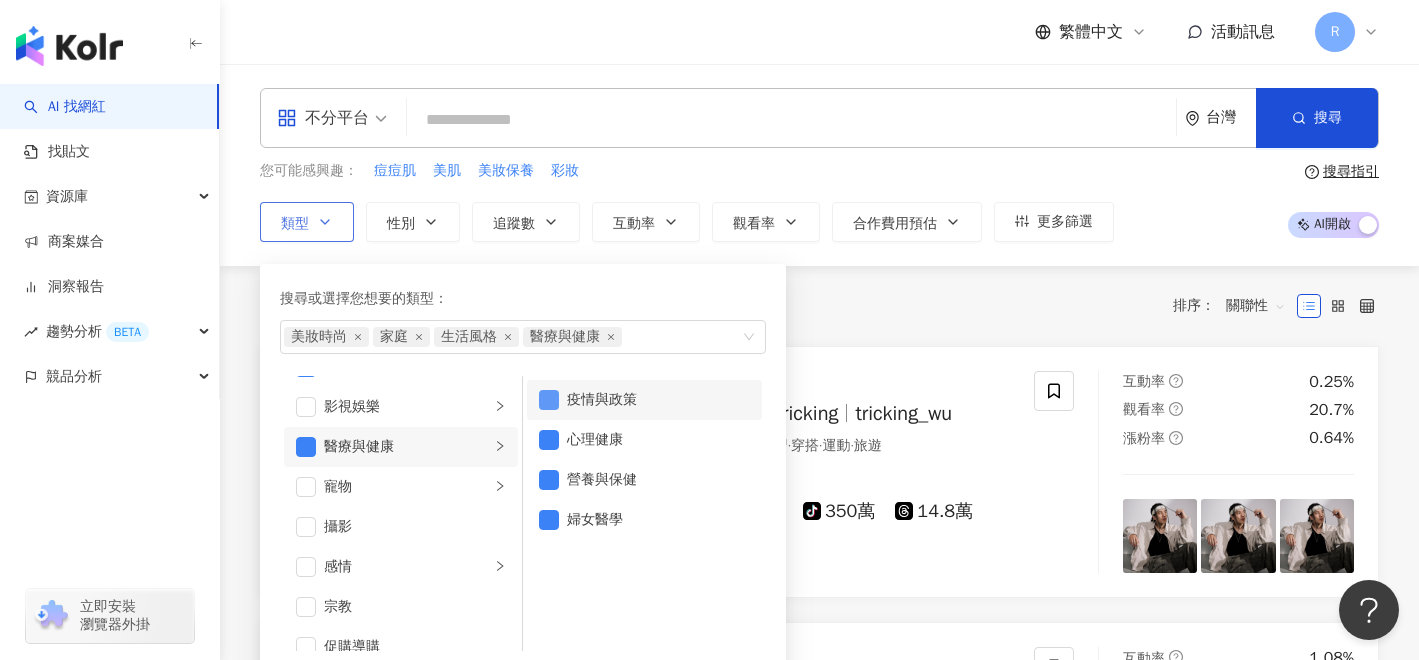 click at bounding box center (549, 400) 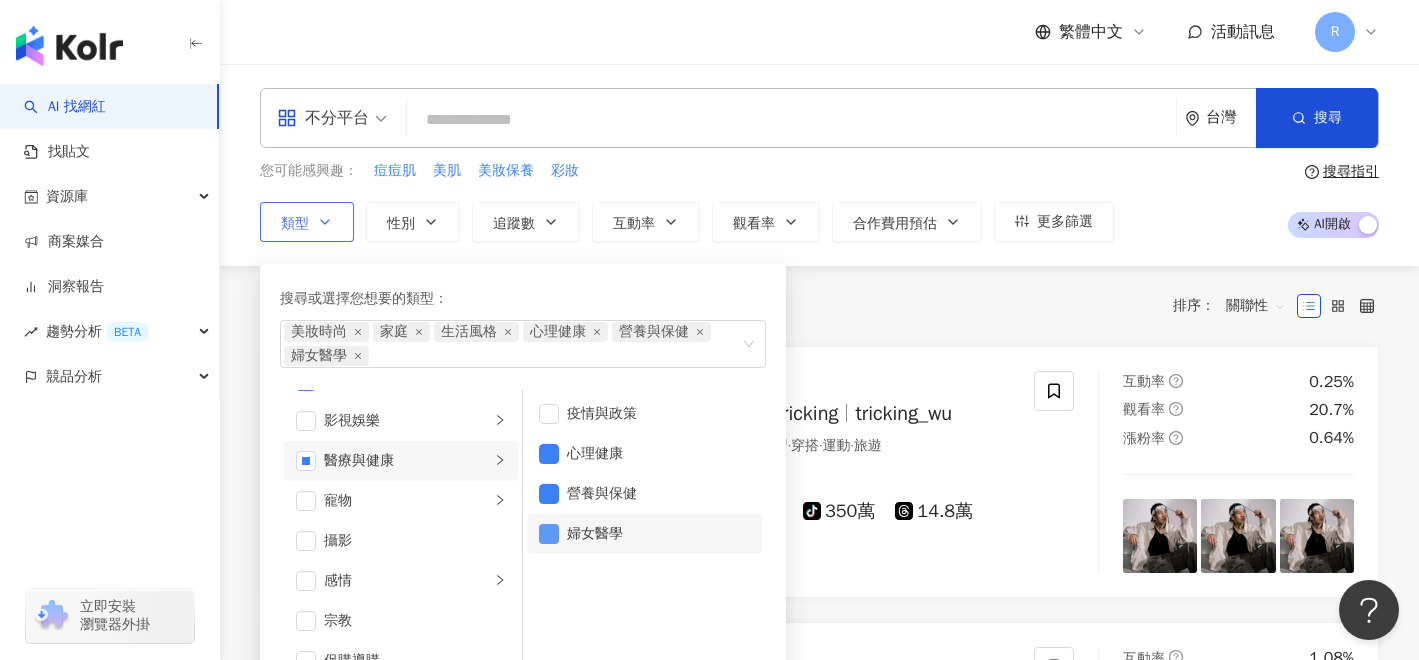click at bounding box center (549, 534) 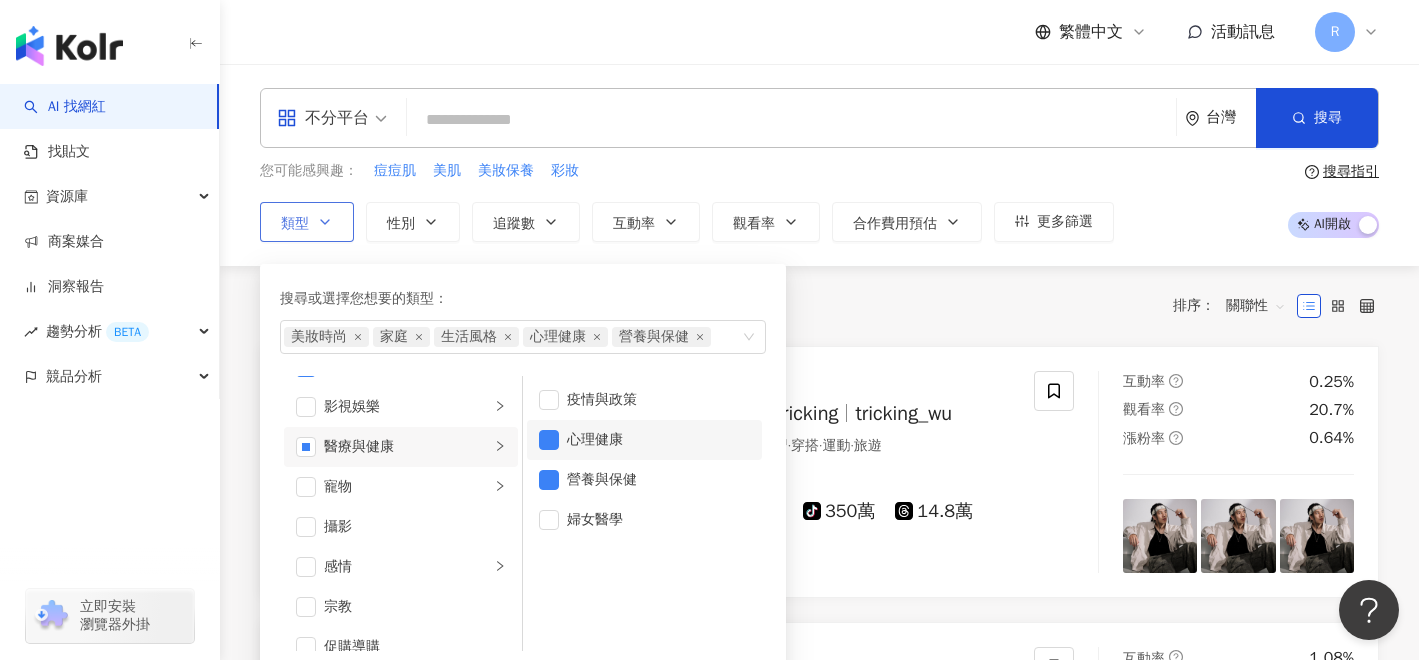 click on "心理健康" at bounding box center [644, 440] 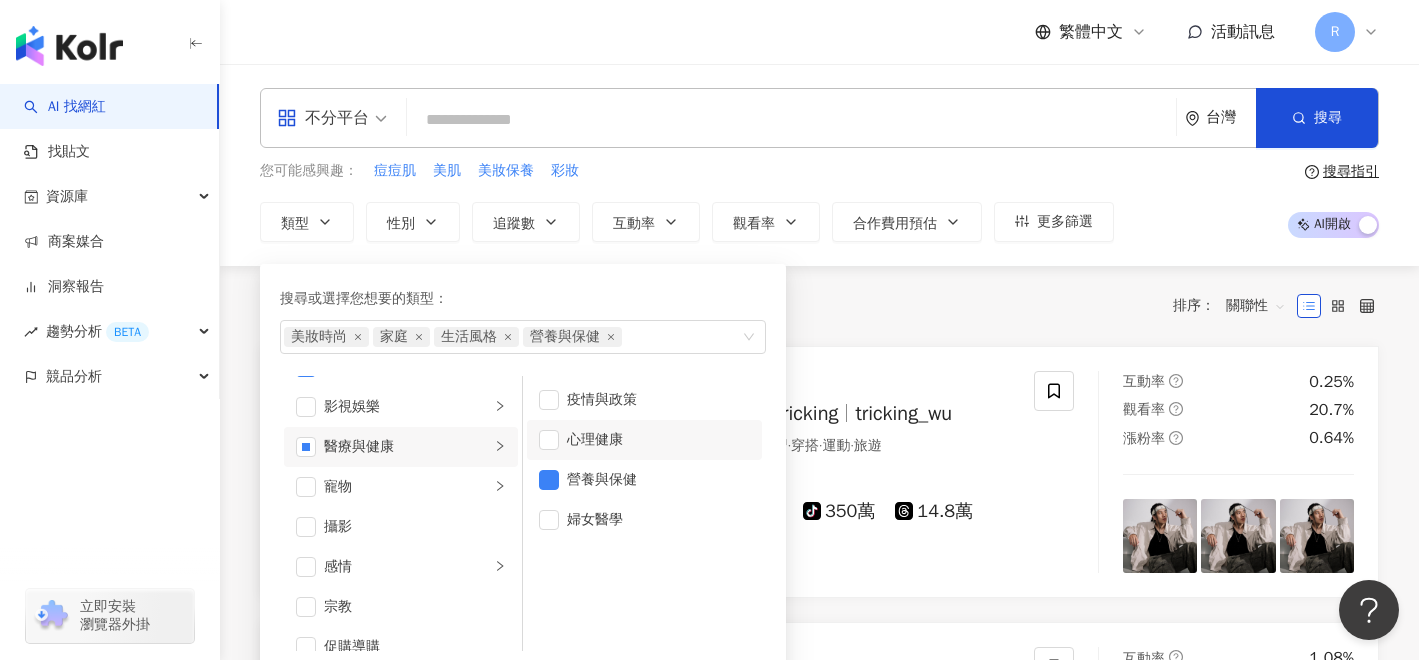 click on "共  10,000+  筆 排序： 關聯性" at bounding box center (819, 306) 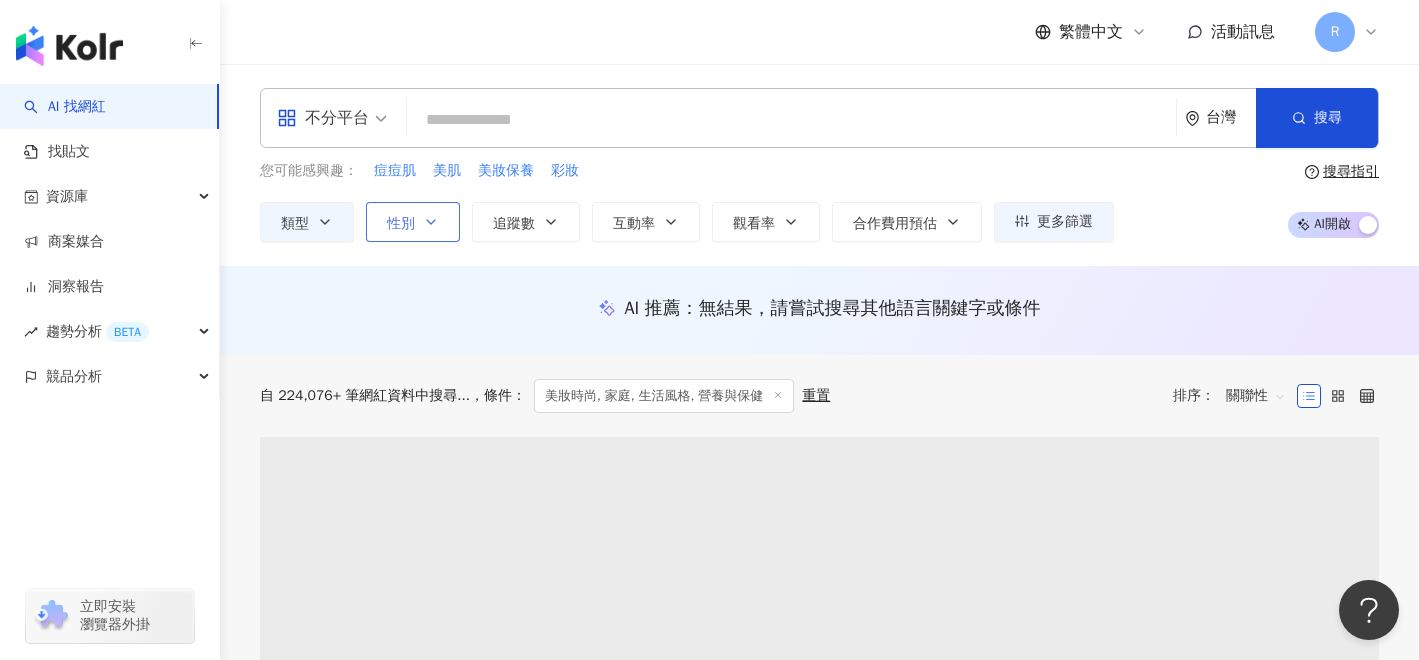 click on "性別" at bounding box center (401, 224) 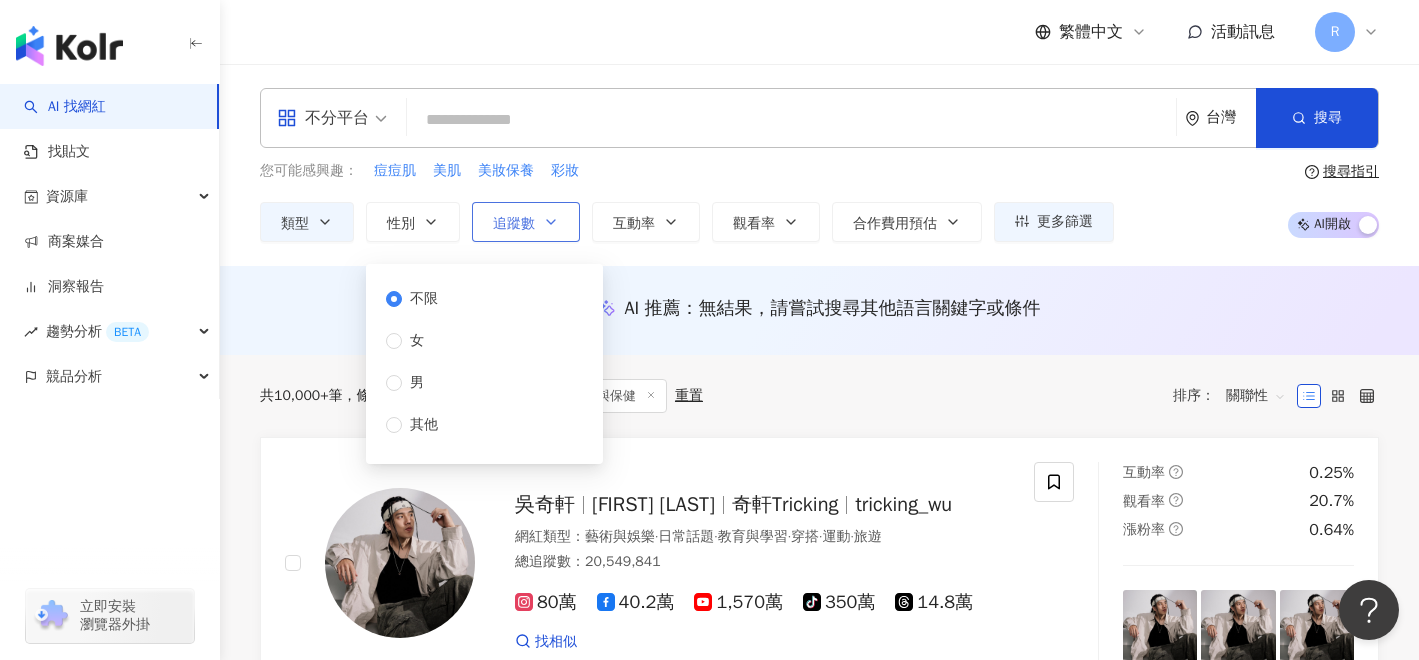 click on "追蹤數" at bounding box center (514, 224) 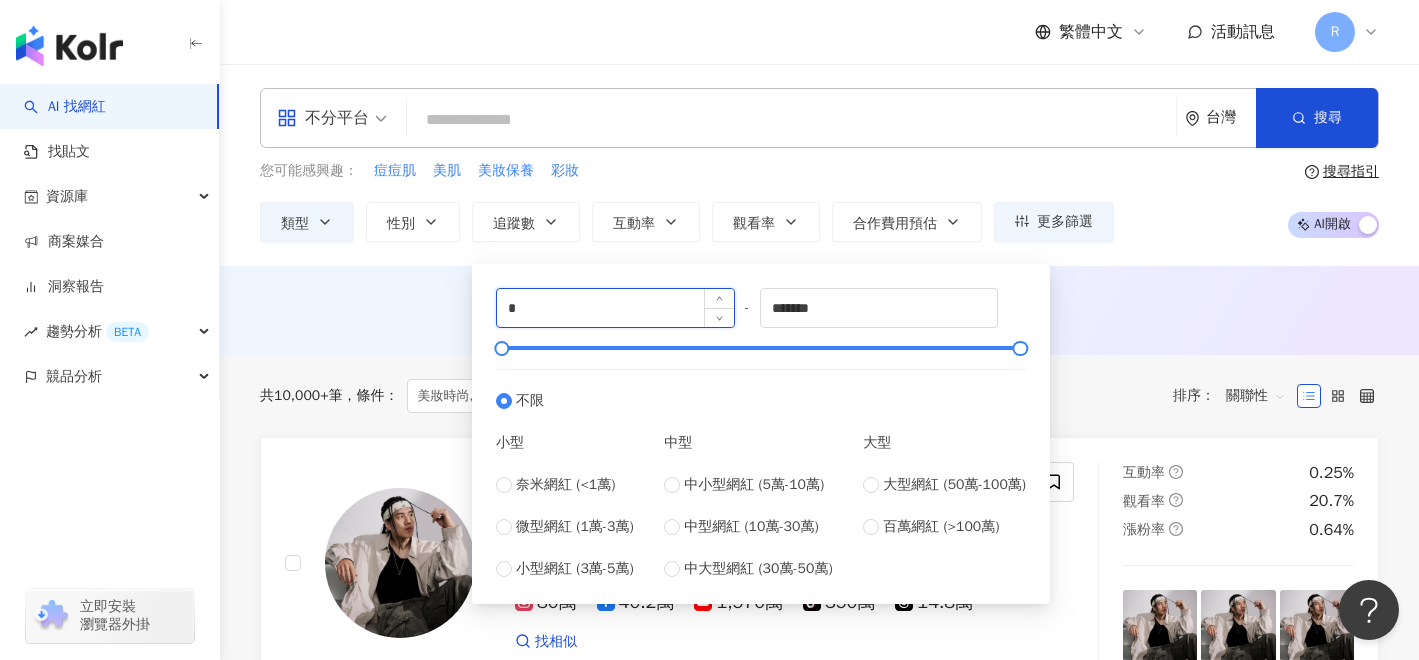 drag, startPoint x: 639, startPoint y: 310, endPoint x: 502, endPoint y: 312, distance: 137.0146 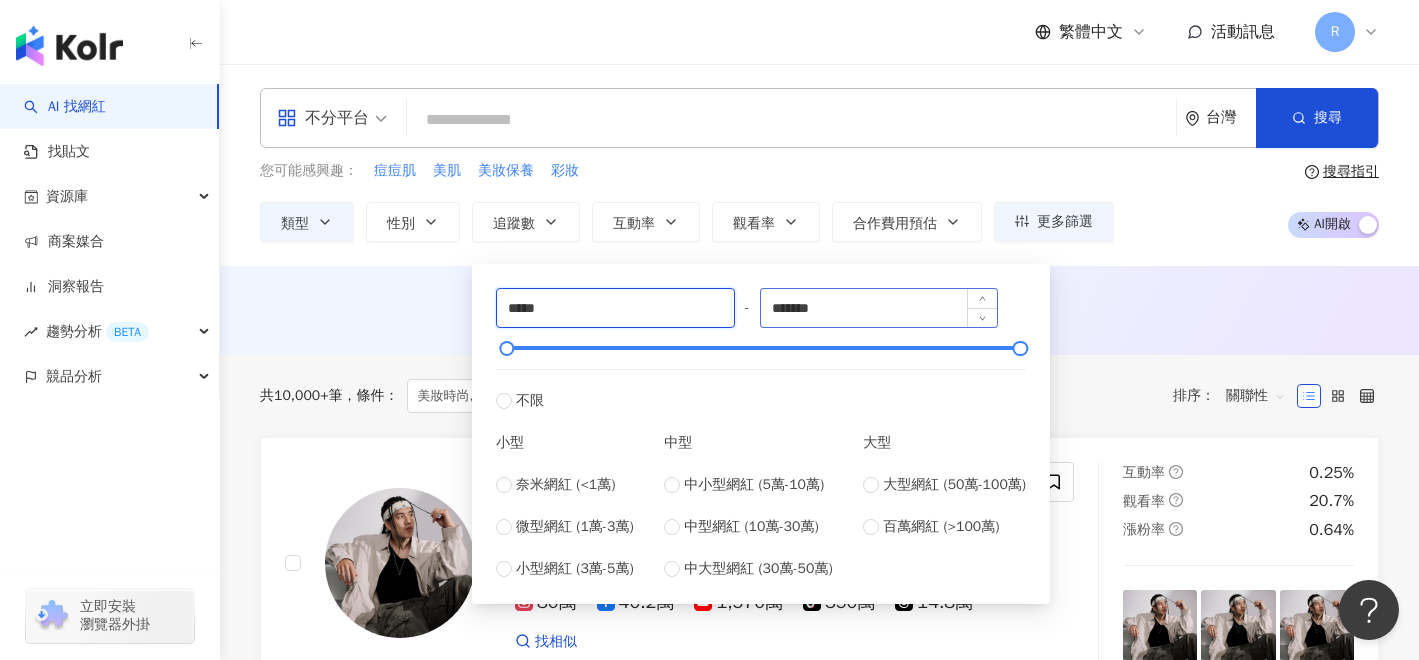 type on "*****" 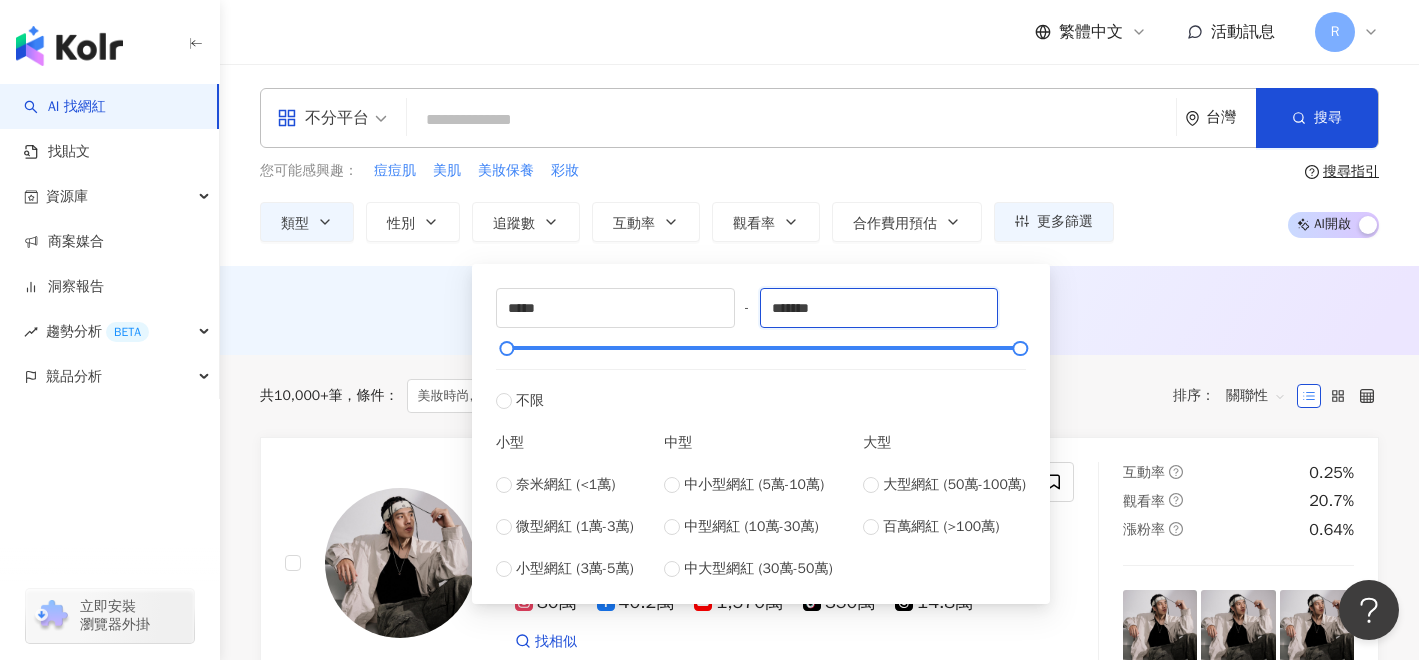 drag, startPoint x: 844, startPoint y: 310, endPoint x: 766, endPoint y: 315, distance: 78.160095 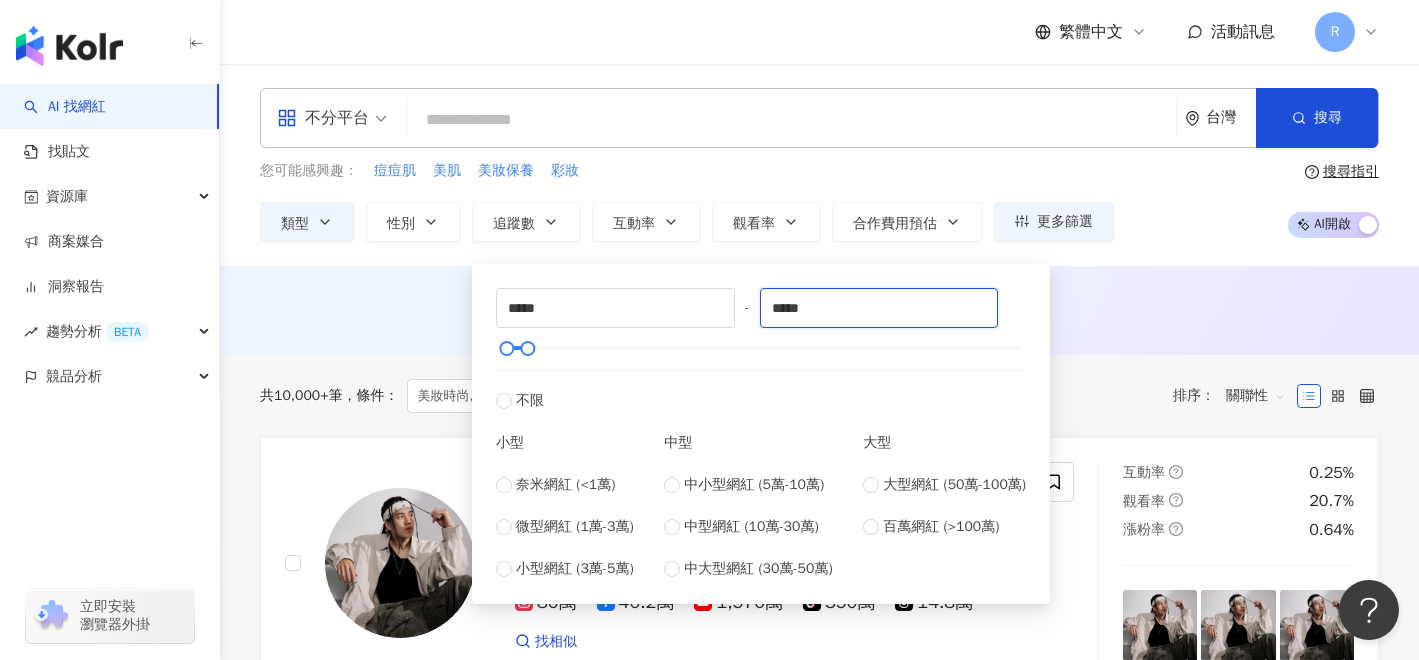 type on "*****" 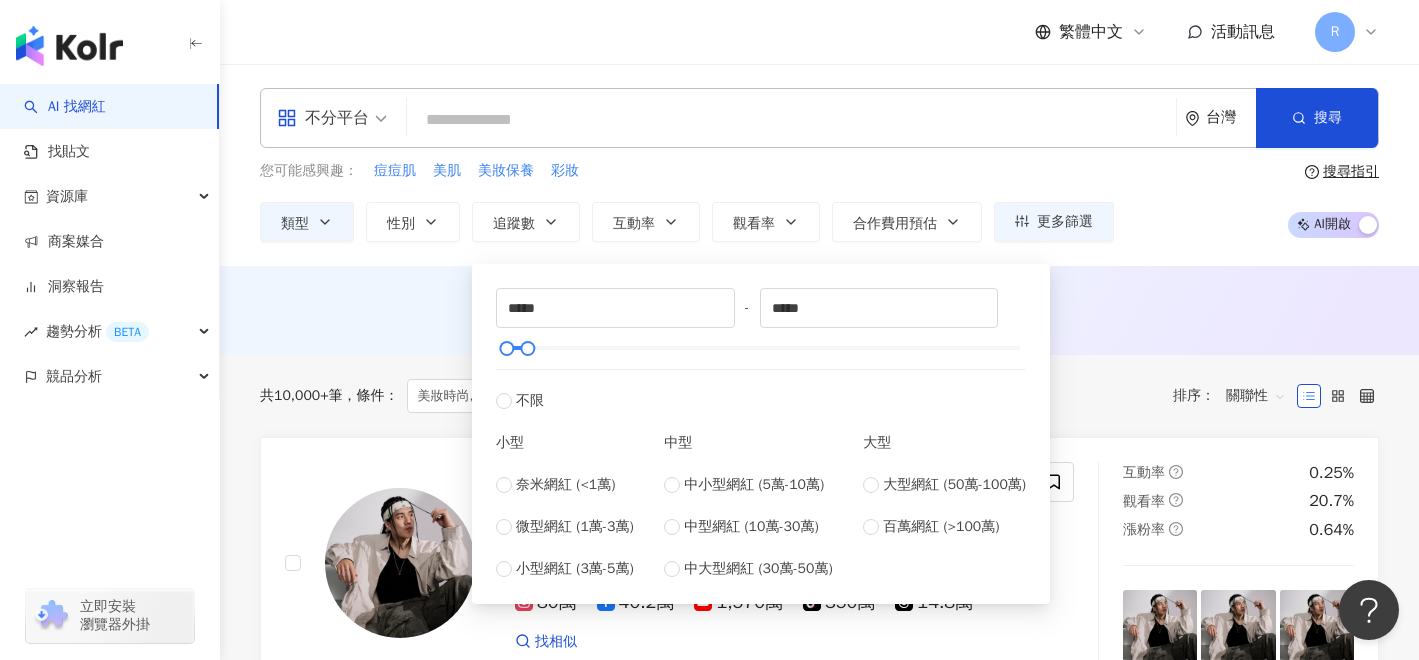 click on "AI 推薦 ： 無結果，請嘗試搜尋其他語言關鍵字或條件" at bounding box center [819, 310] 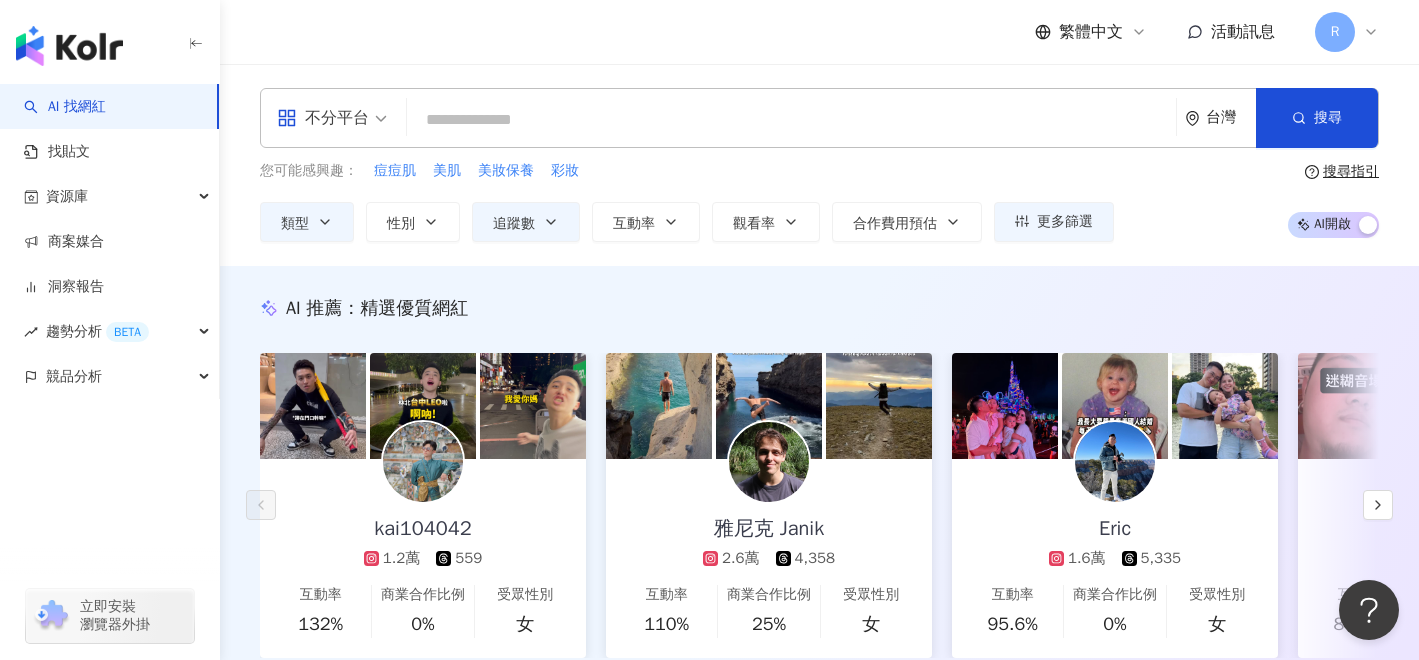 click on "不分平台" at bounding box center [323, 118] 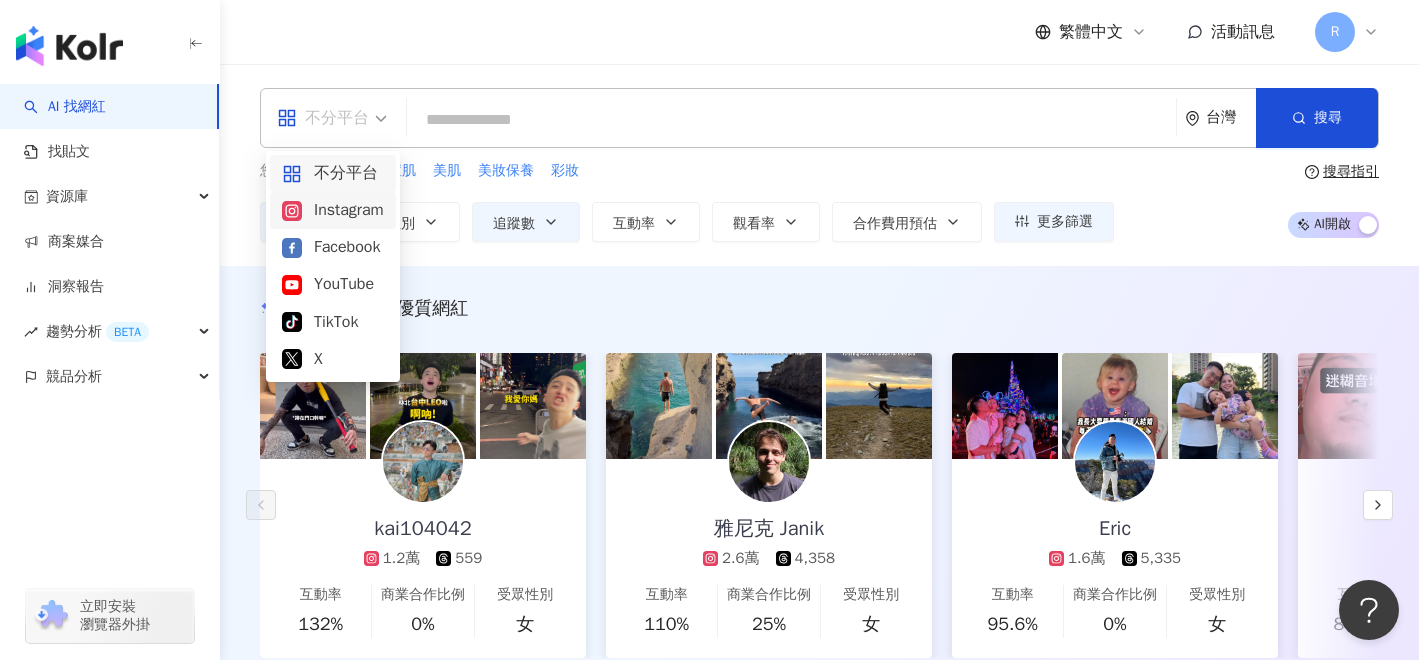 click on "Instagram" at bounding box center [333, 210] 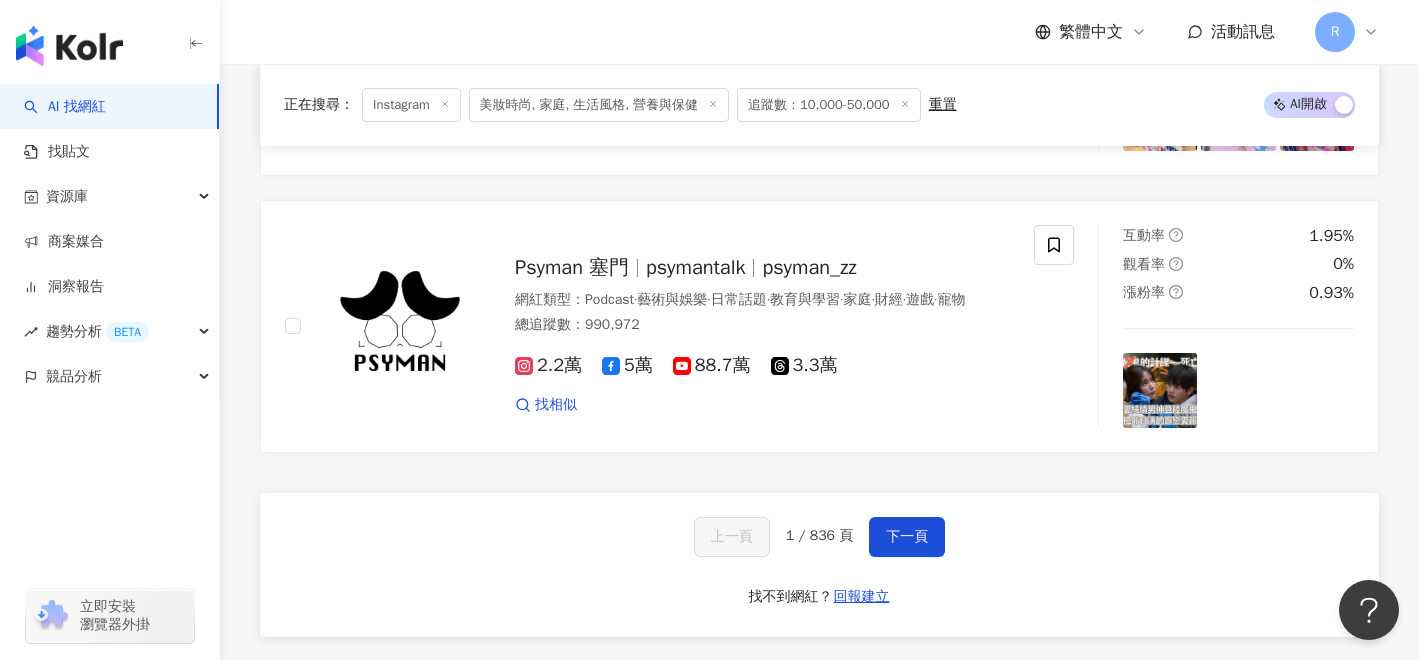 scroll, scrollTop: 3996, scrollLeft: 0, axis: vertical 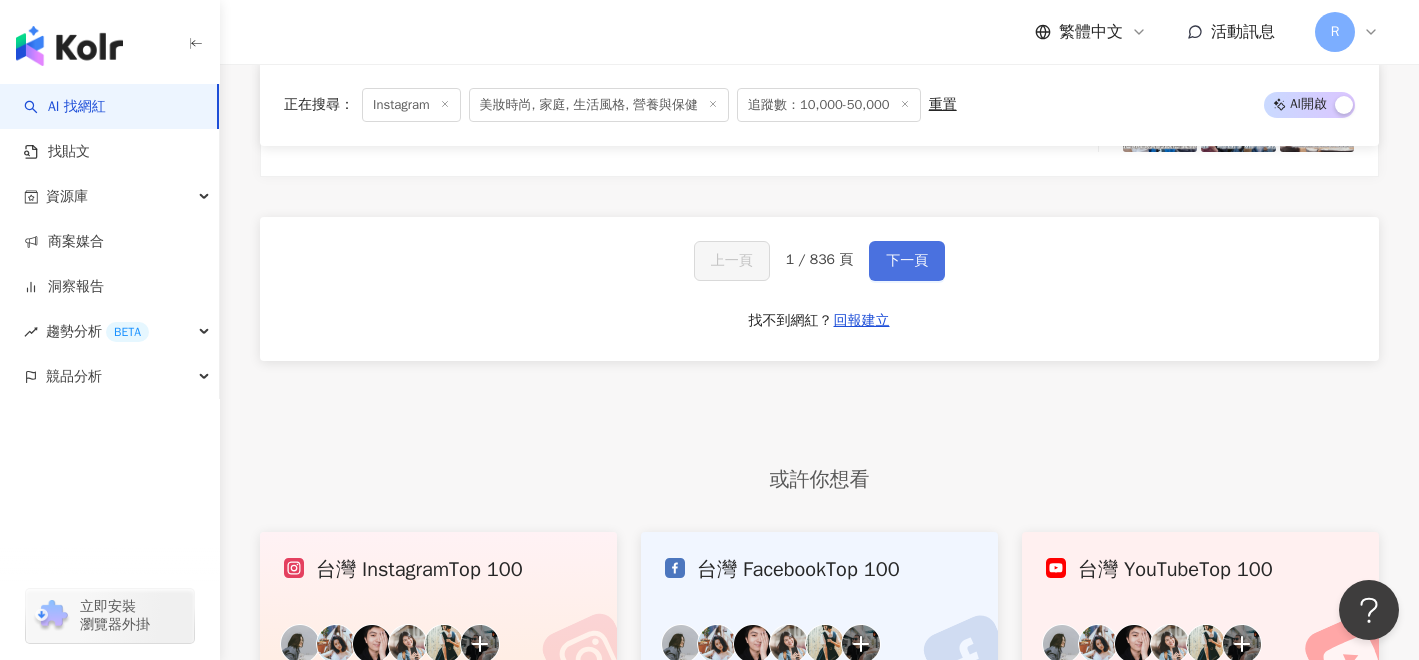 click on "下一頁" at bounding box center [907, 261] 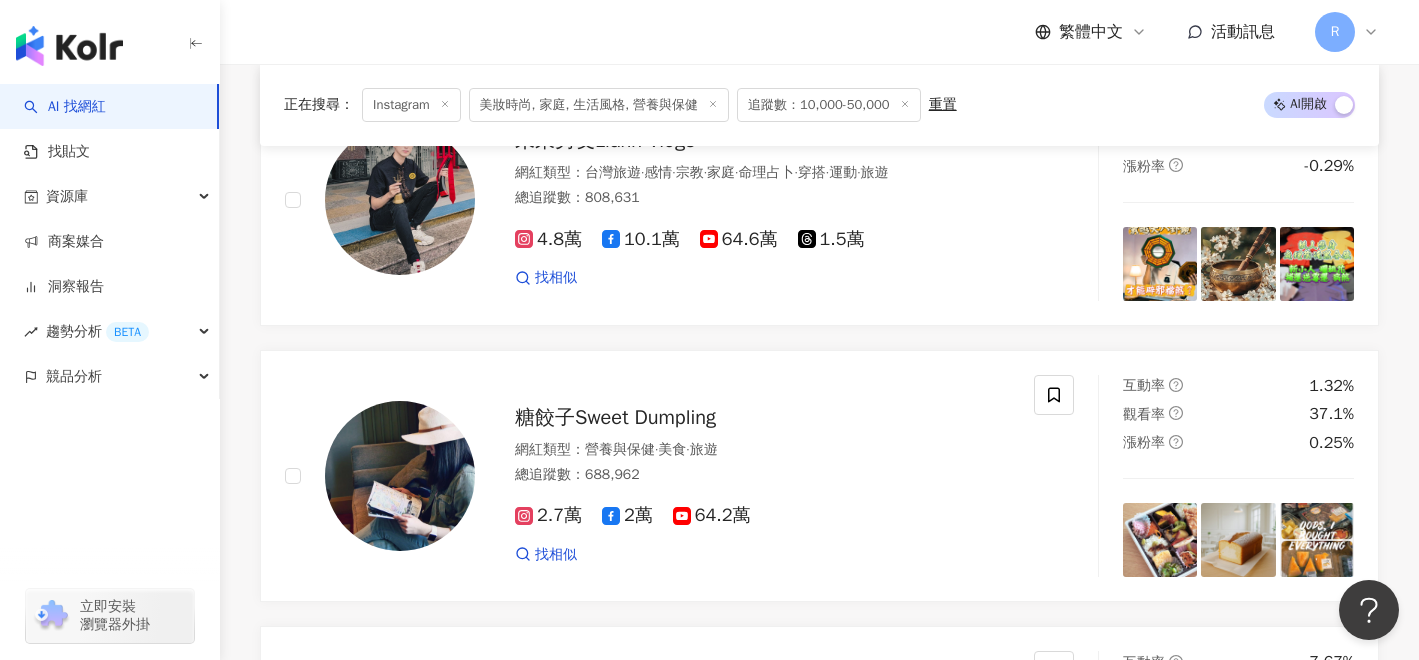 scroll, scrollTop: 2892, scrollLeft: 0, axis: vertical 